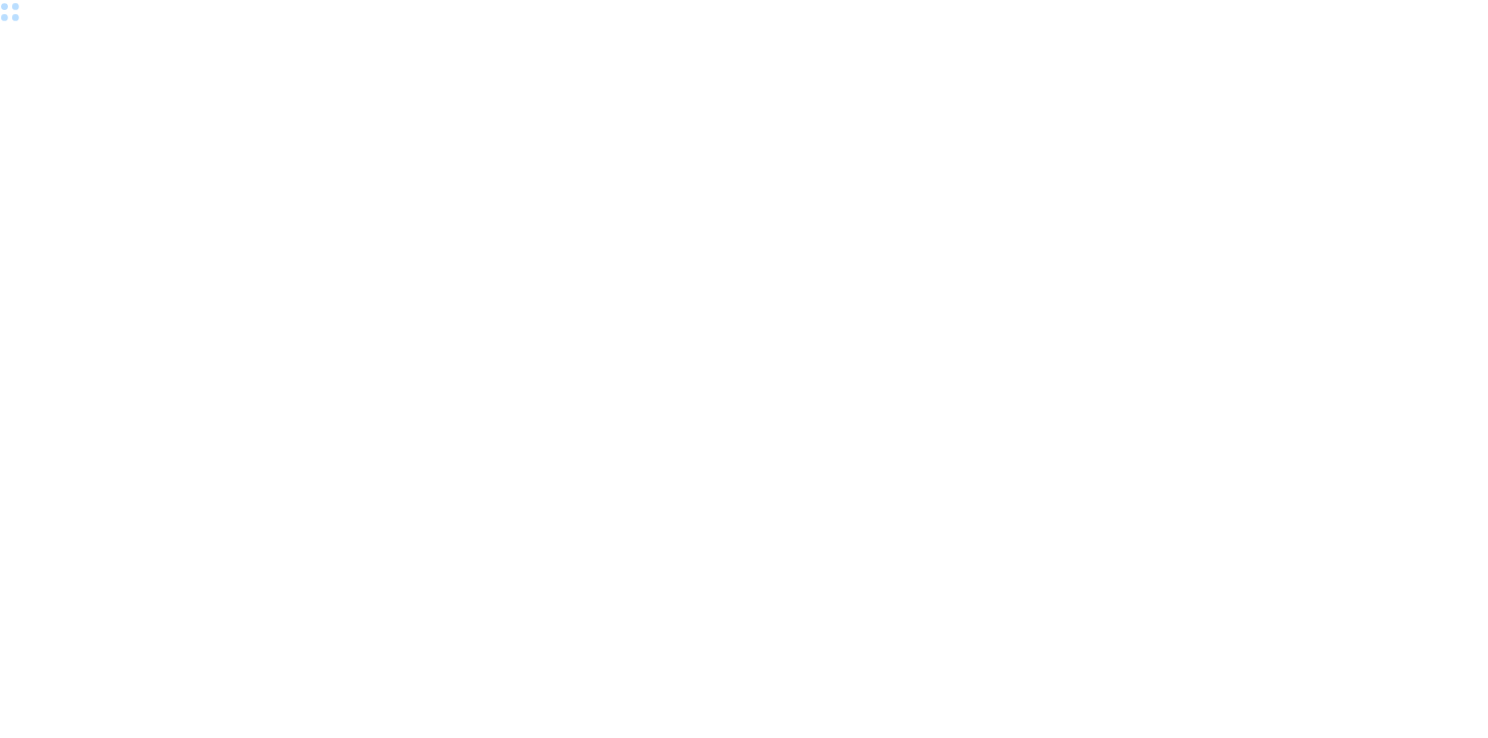 scroll, scrollTop: 0, scrollLeft: 0, axis: both 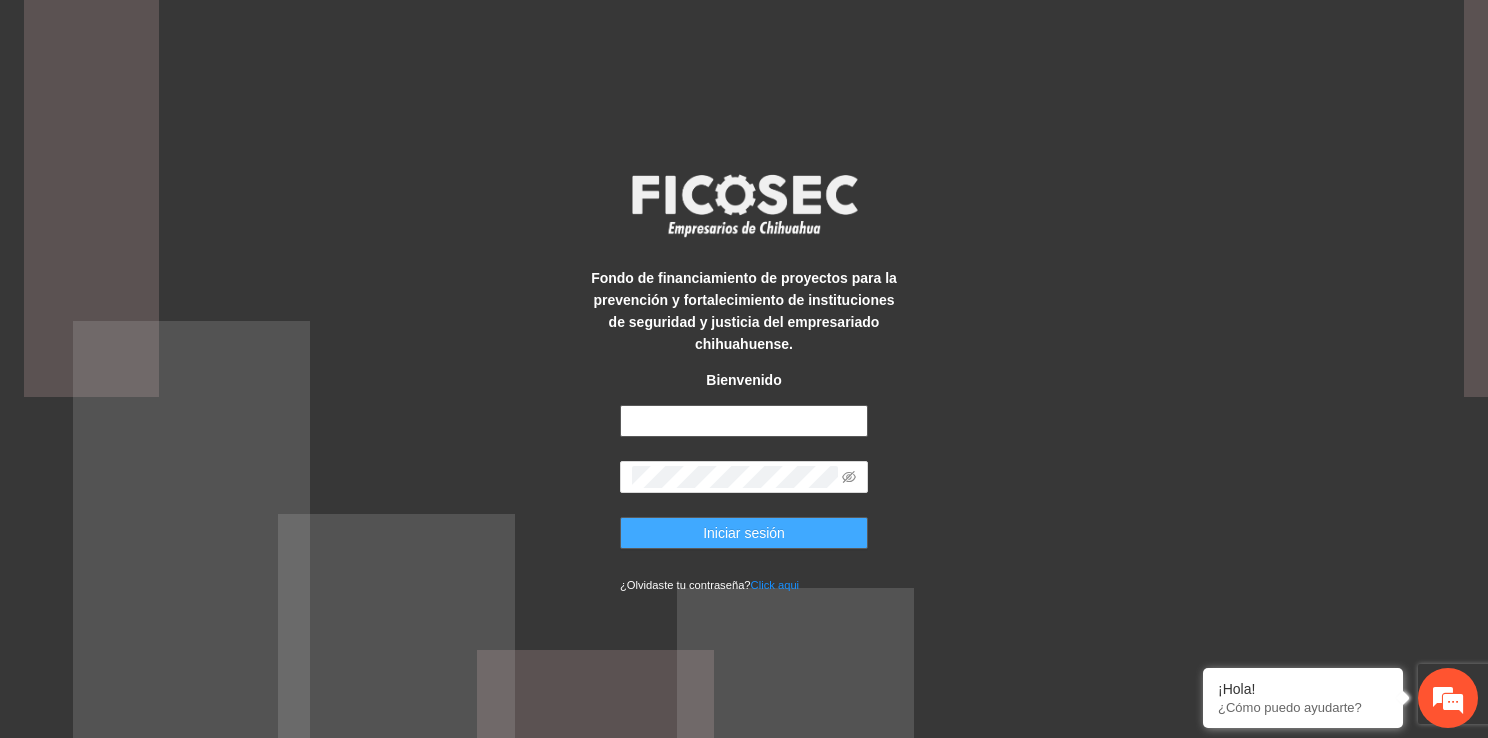 type on "**********" 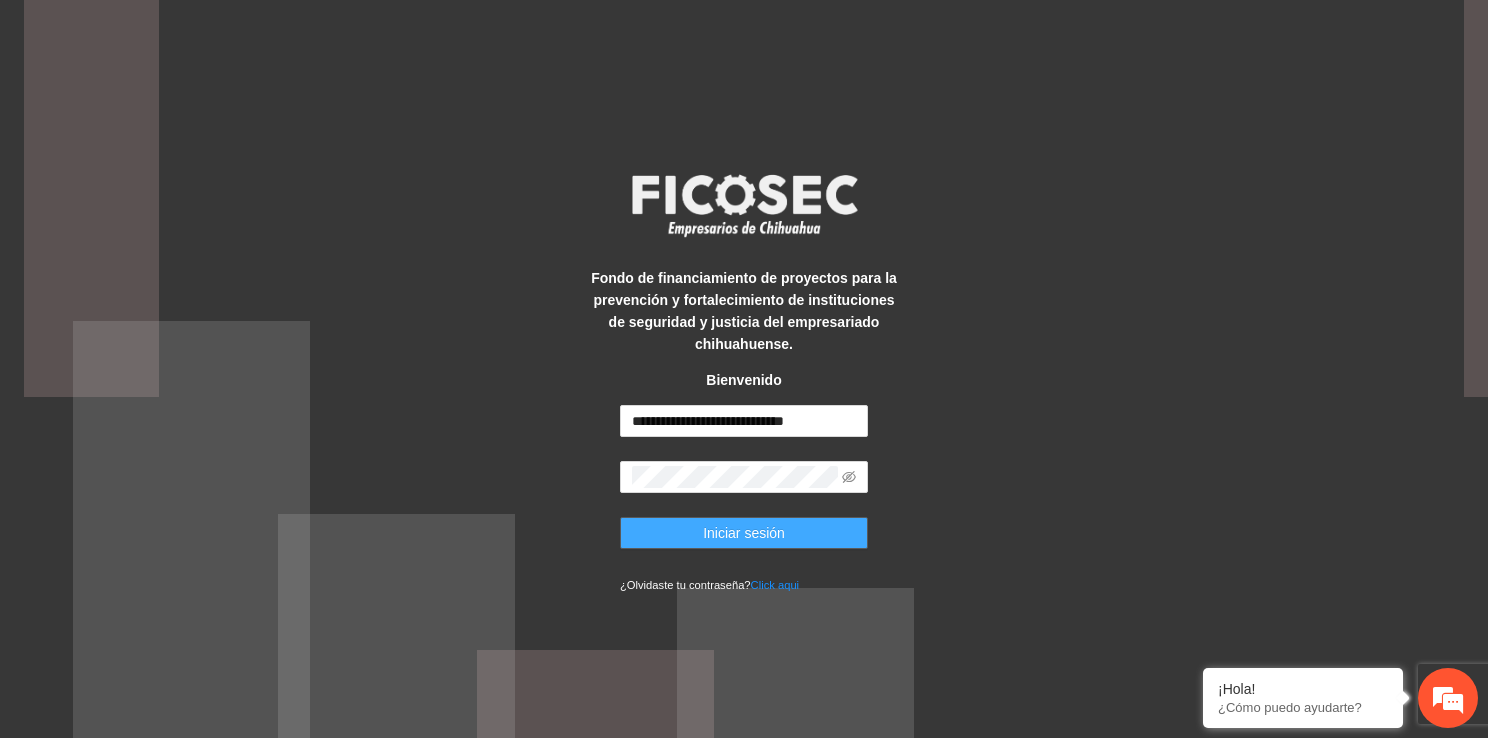 click on "Iniciar sesión" at bounding box center (744, 533) 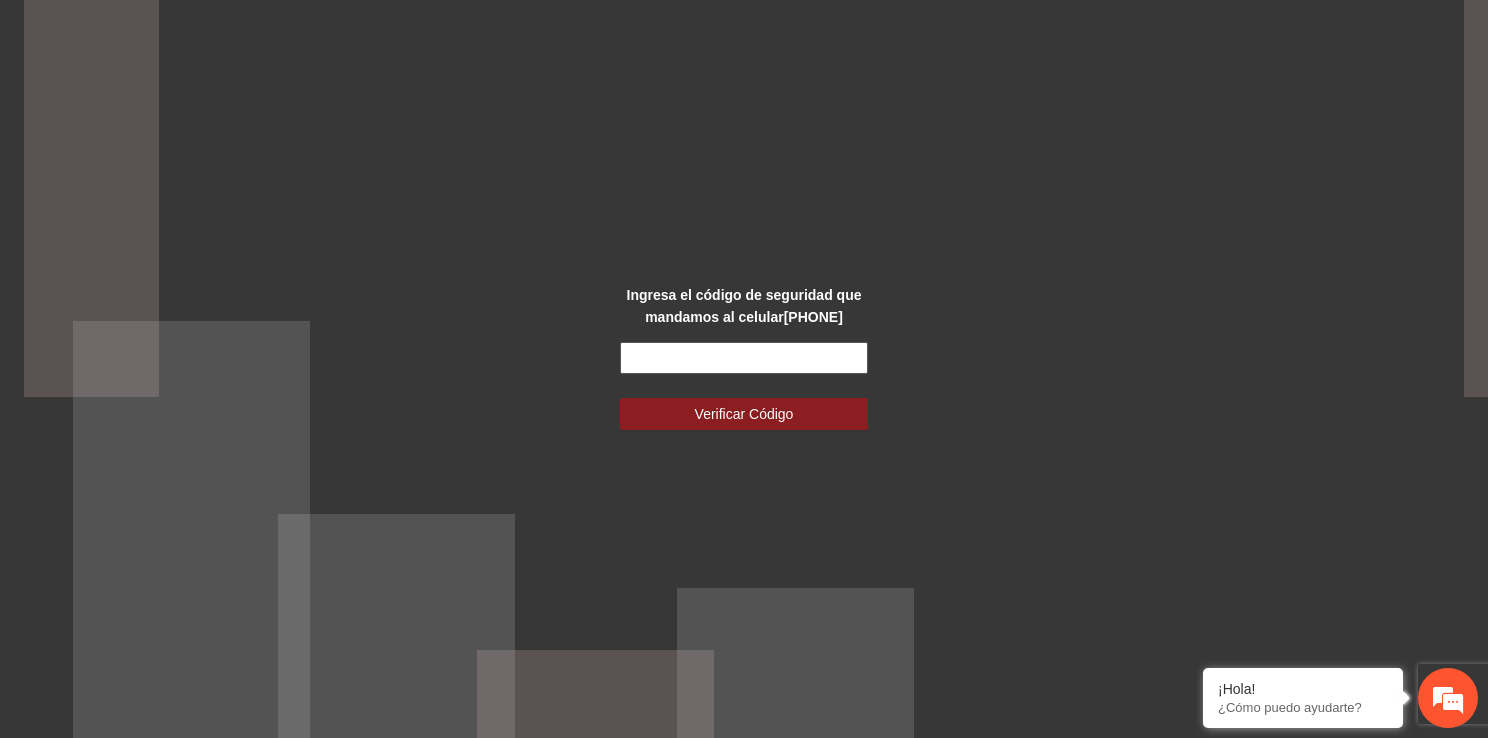 click at bounding box center [744, 358] 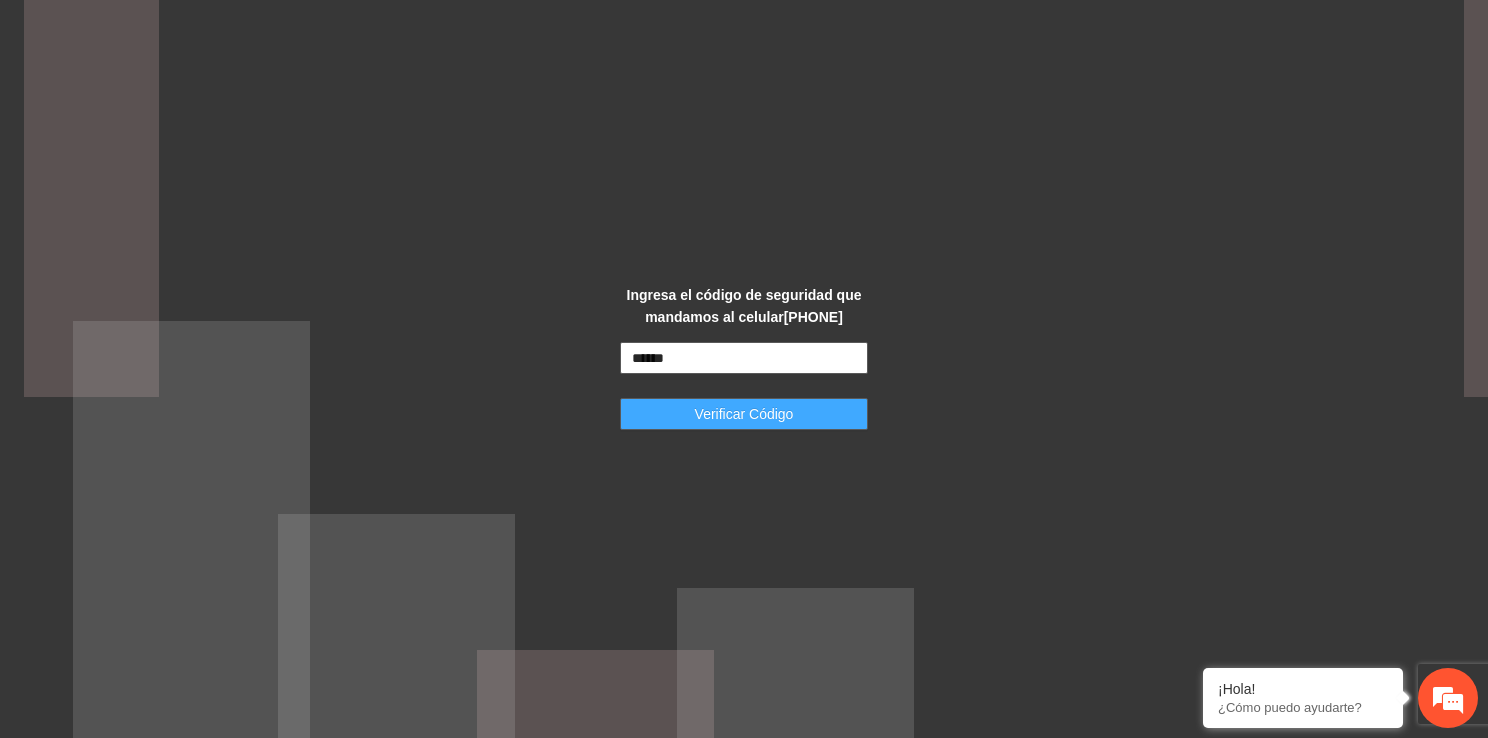 type on "******" 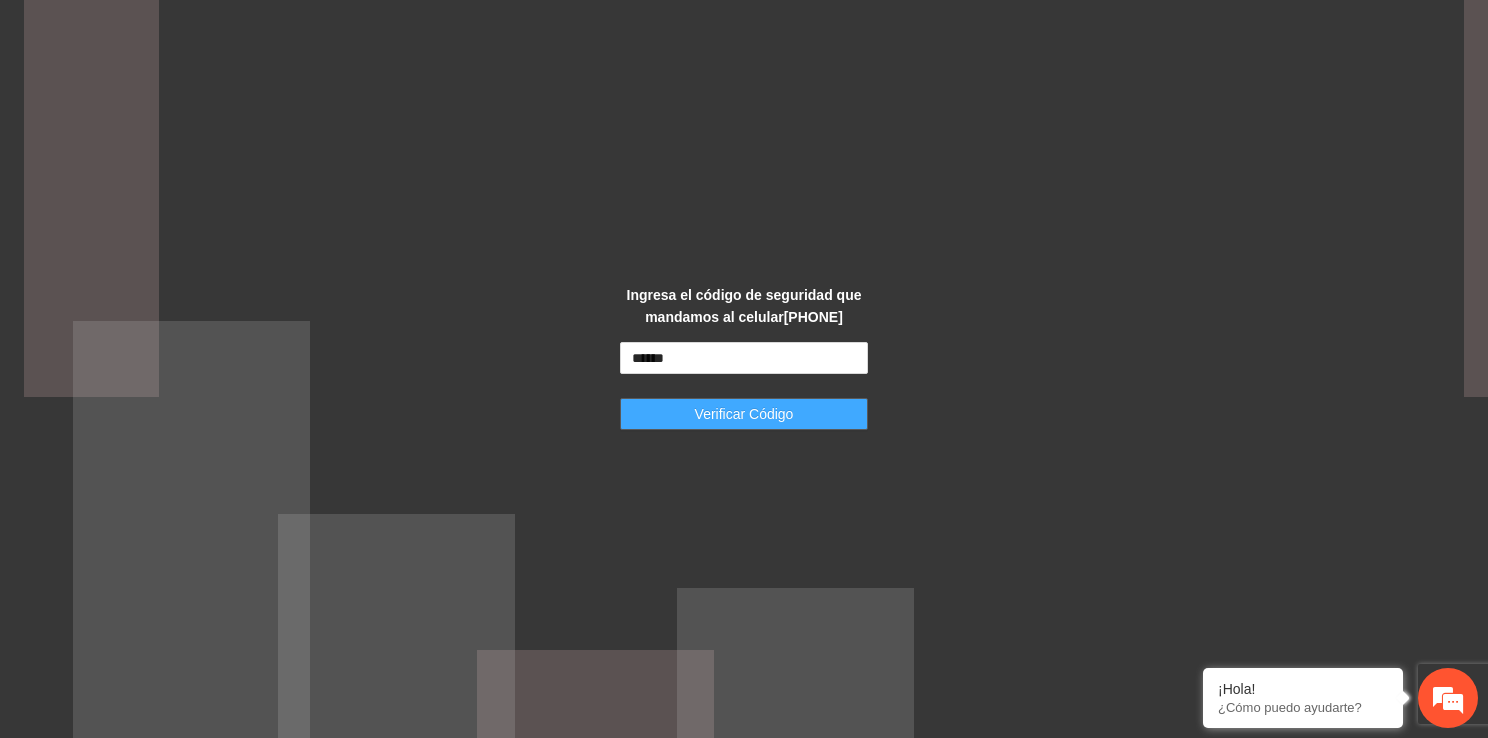 click on "Verificar Código" at bounding box center (744, 414) 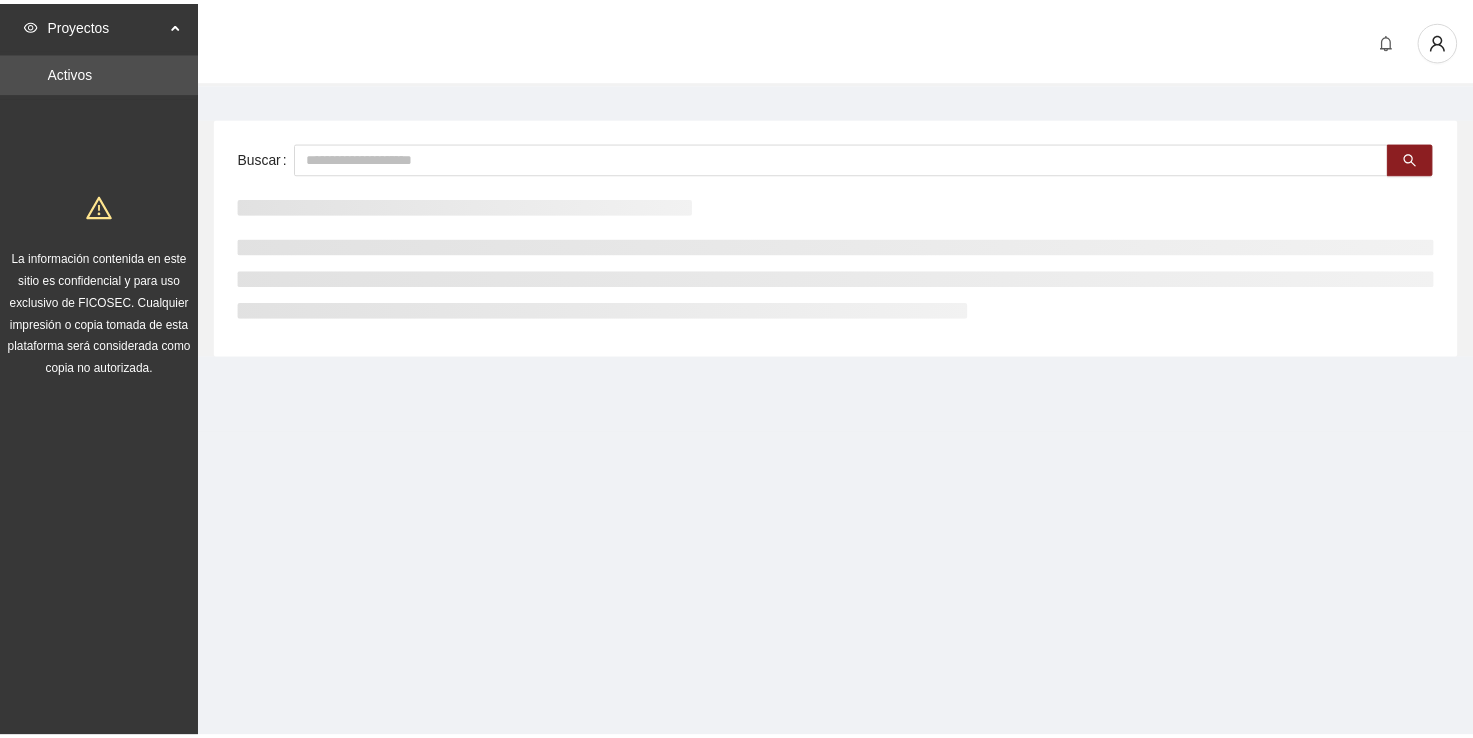 scroll, scrollTop: 0, scrollLeft: 0, axis: both 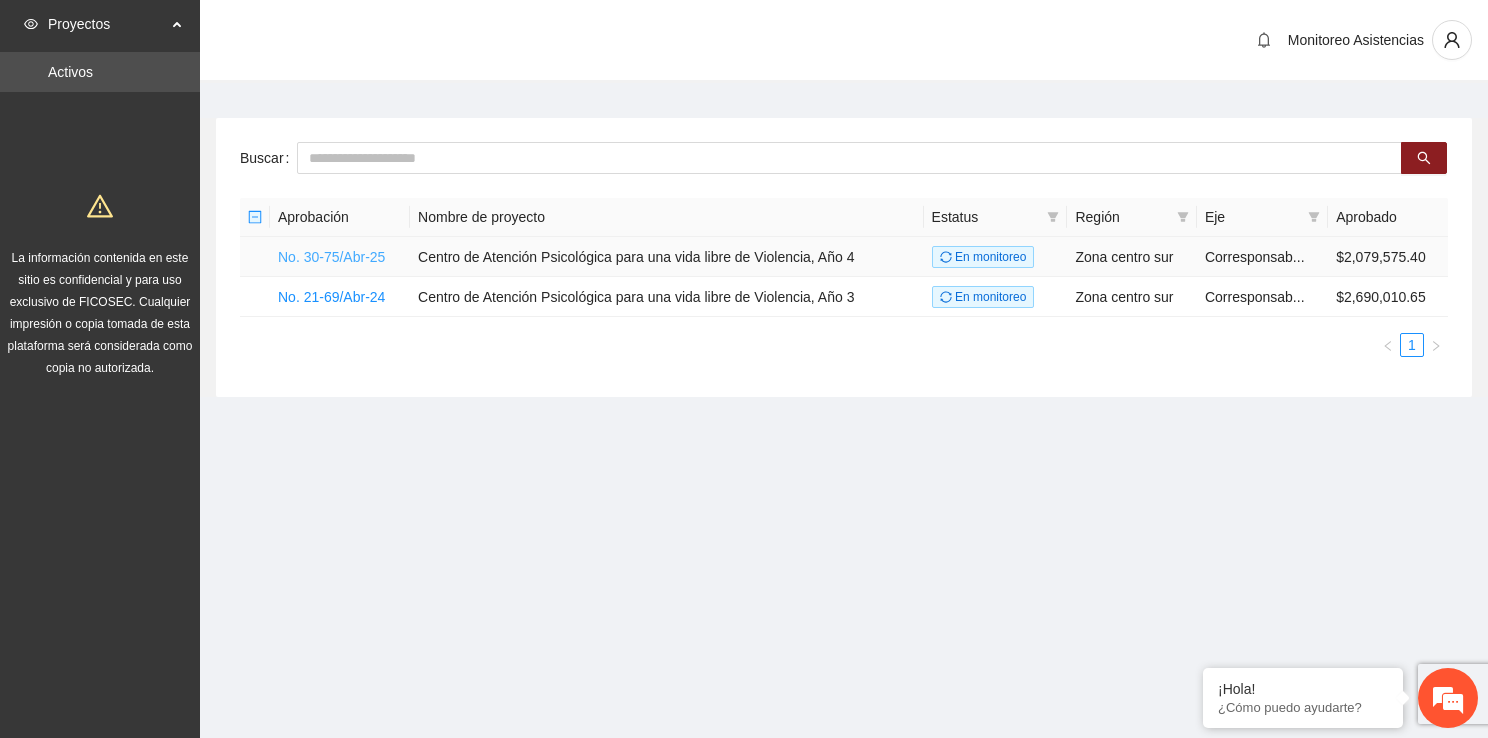click on "No. 30-75/Abr-25" at bounding box center (331, 257) 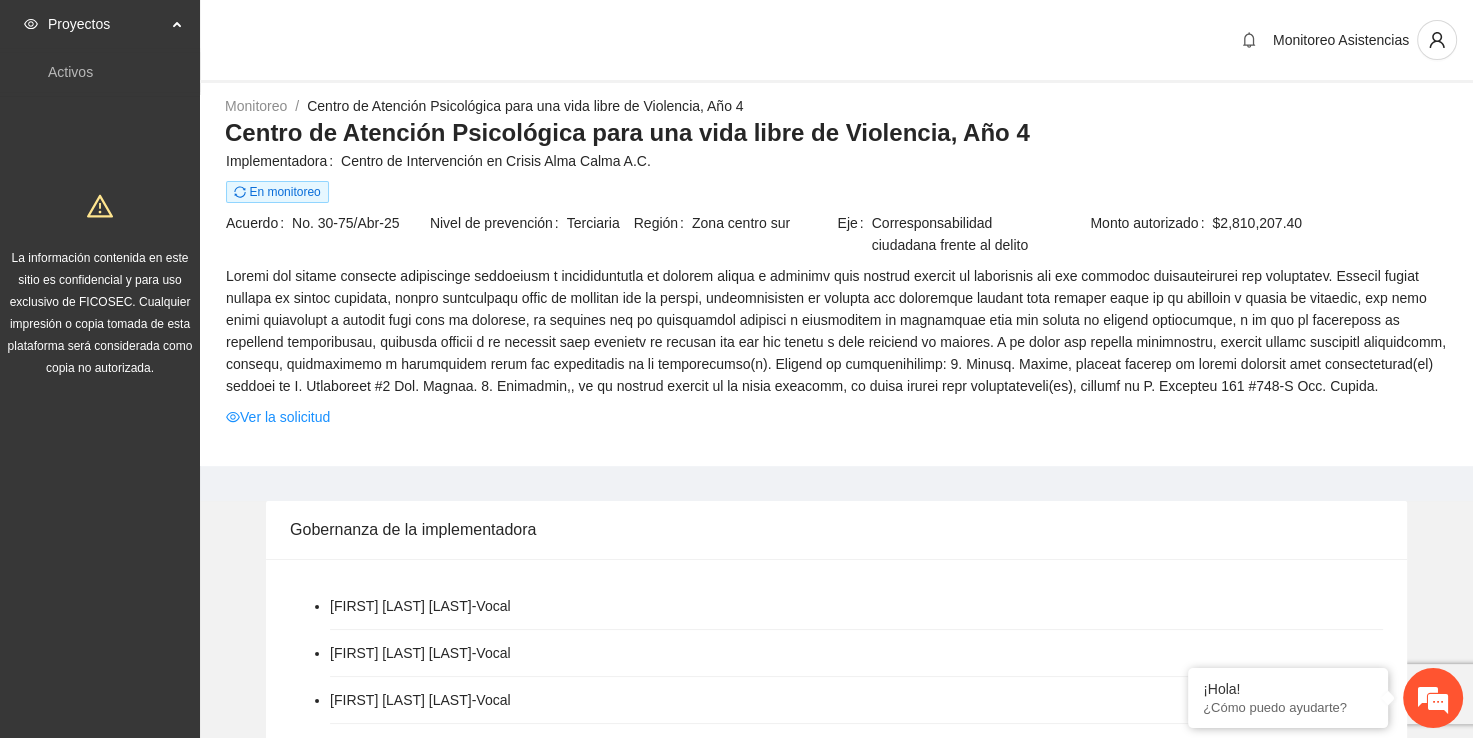 scroll, scrollTop: 0, scrollLeft: 0, axis: both 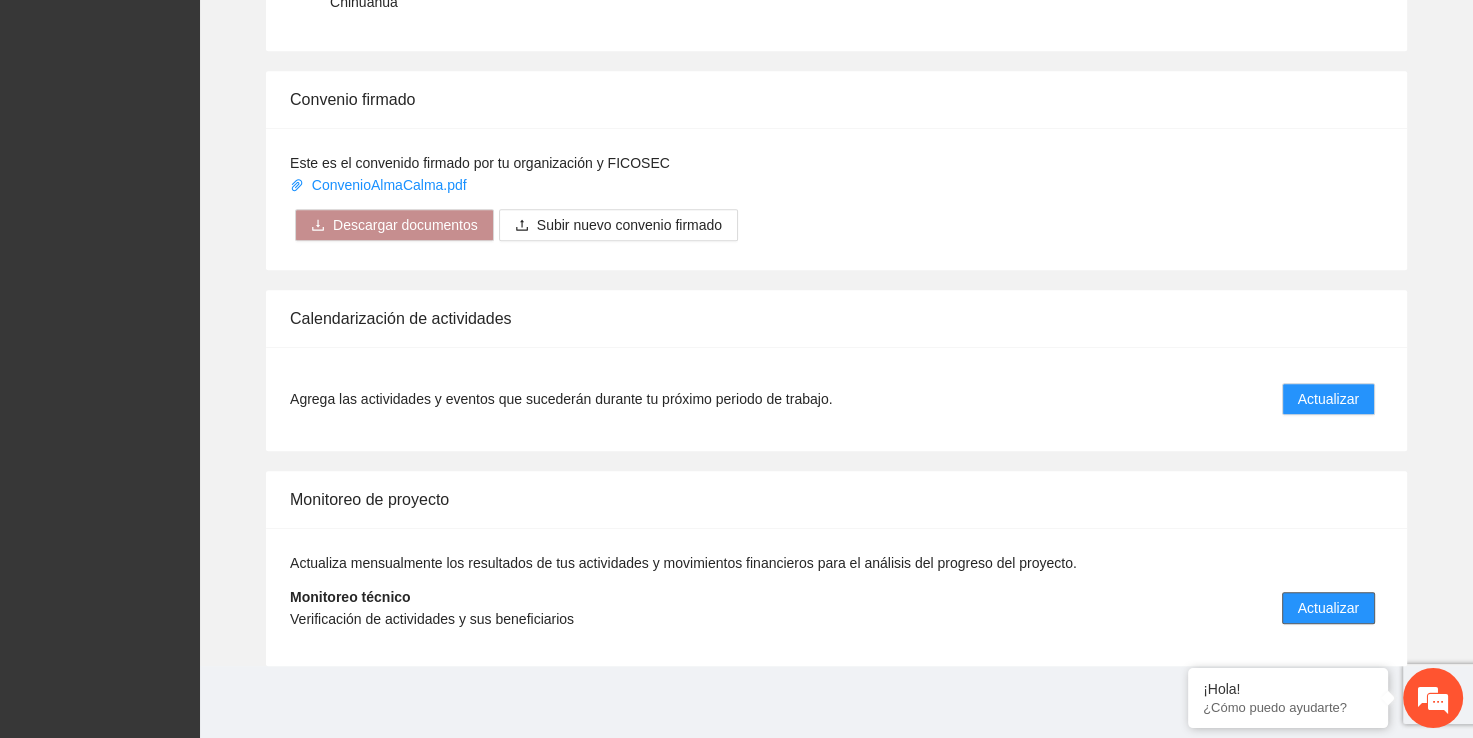 click on "Actualizar" at bounding box center [1328, 608] 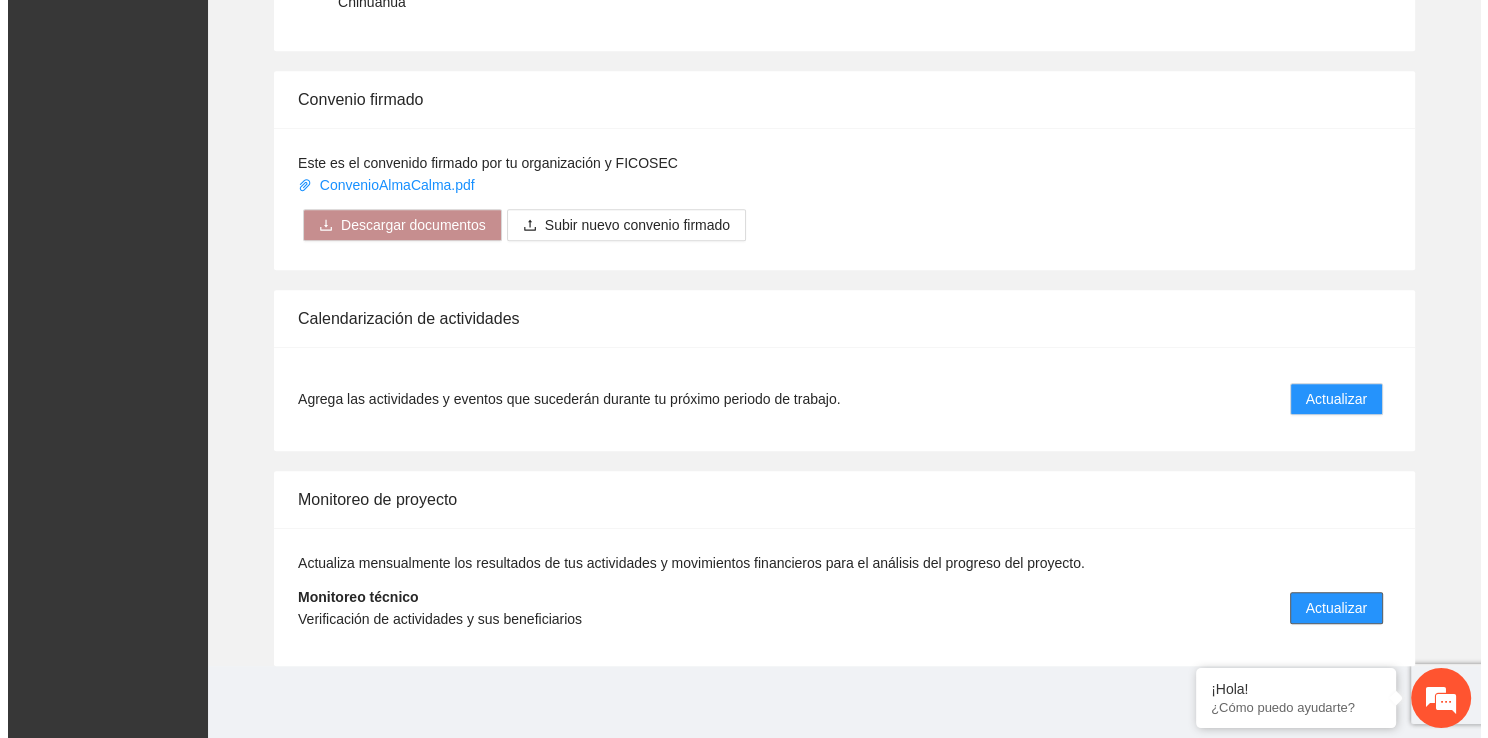 scroll, scrollTop: 0, scrollLeft: 0, axis: both 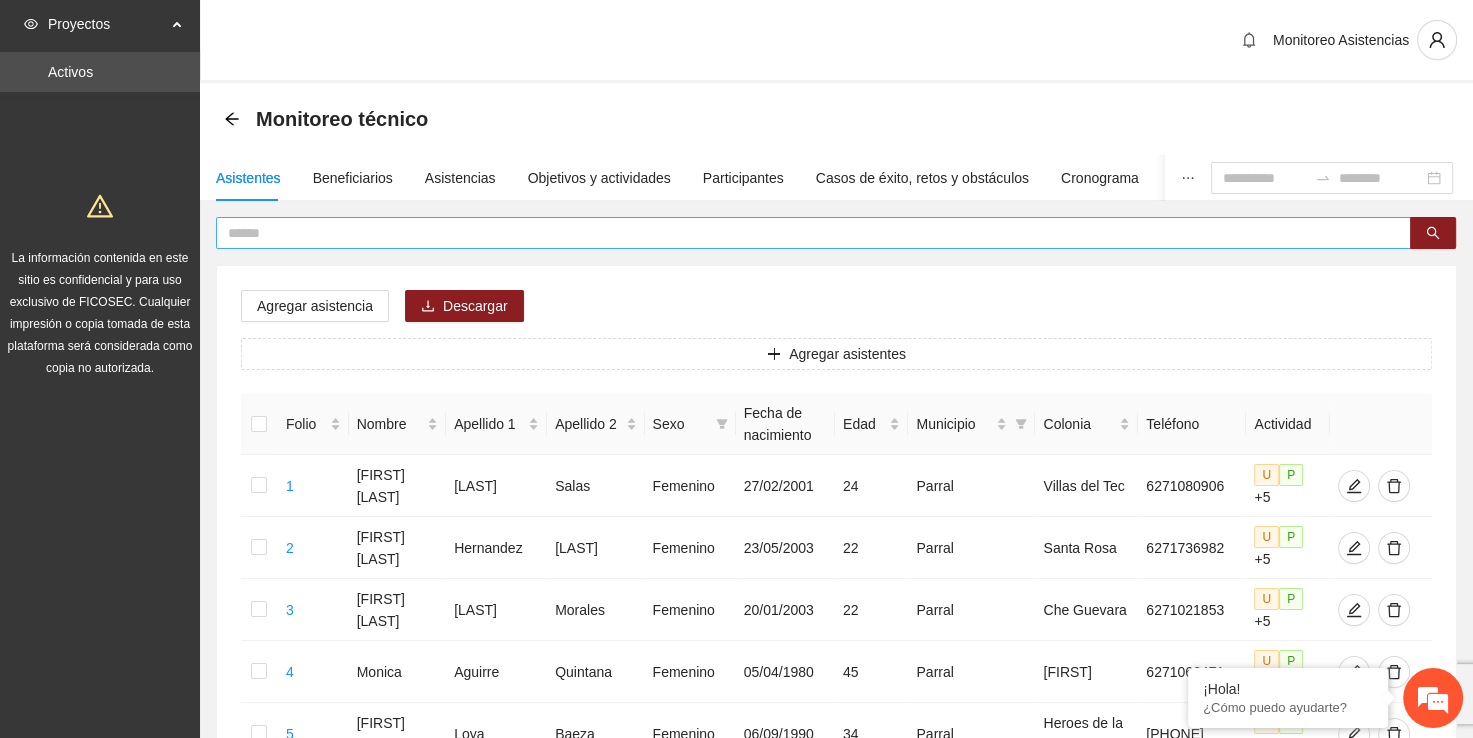 click at bounding box center (813, 233) 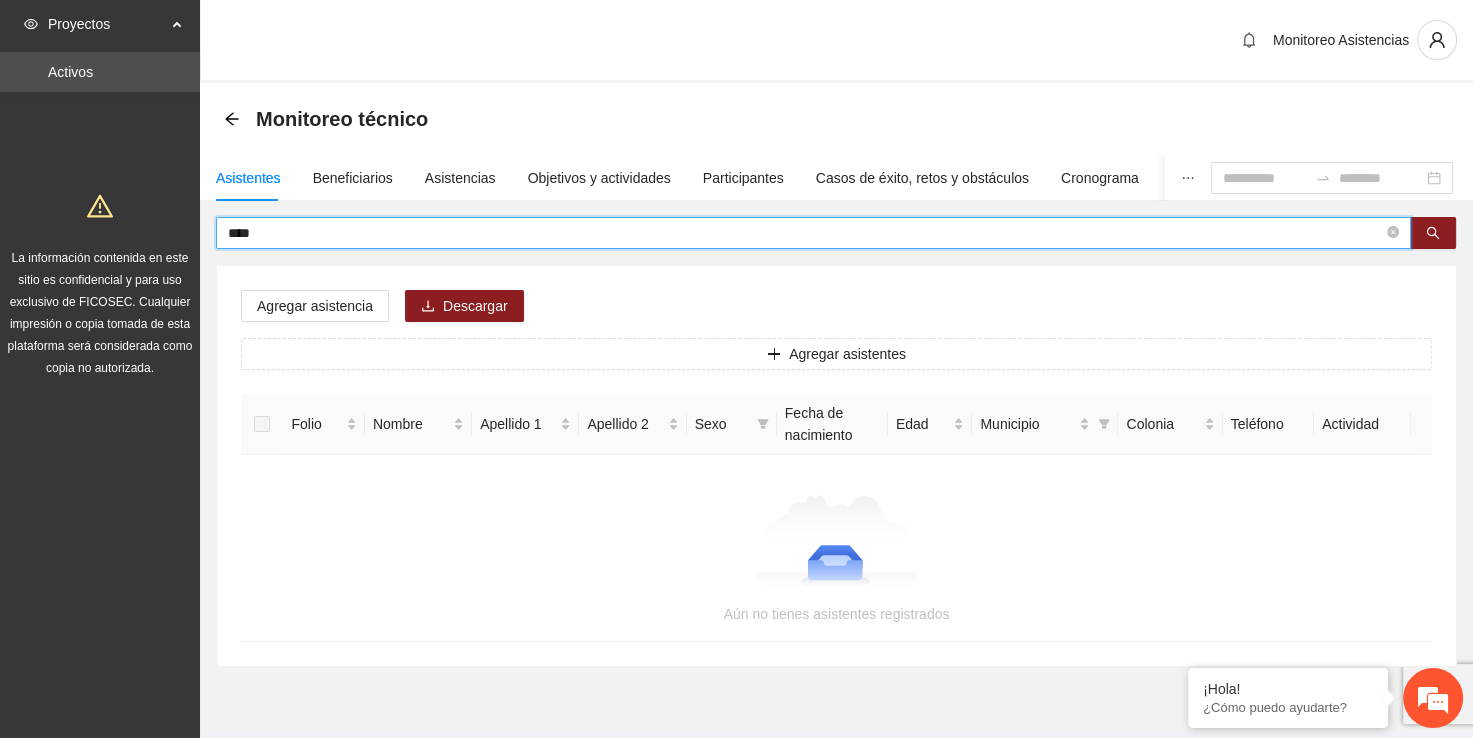 type on "****" 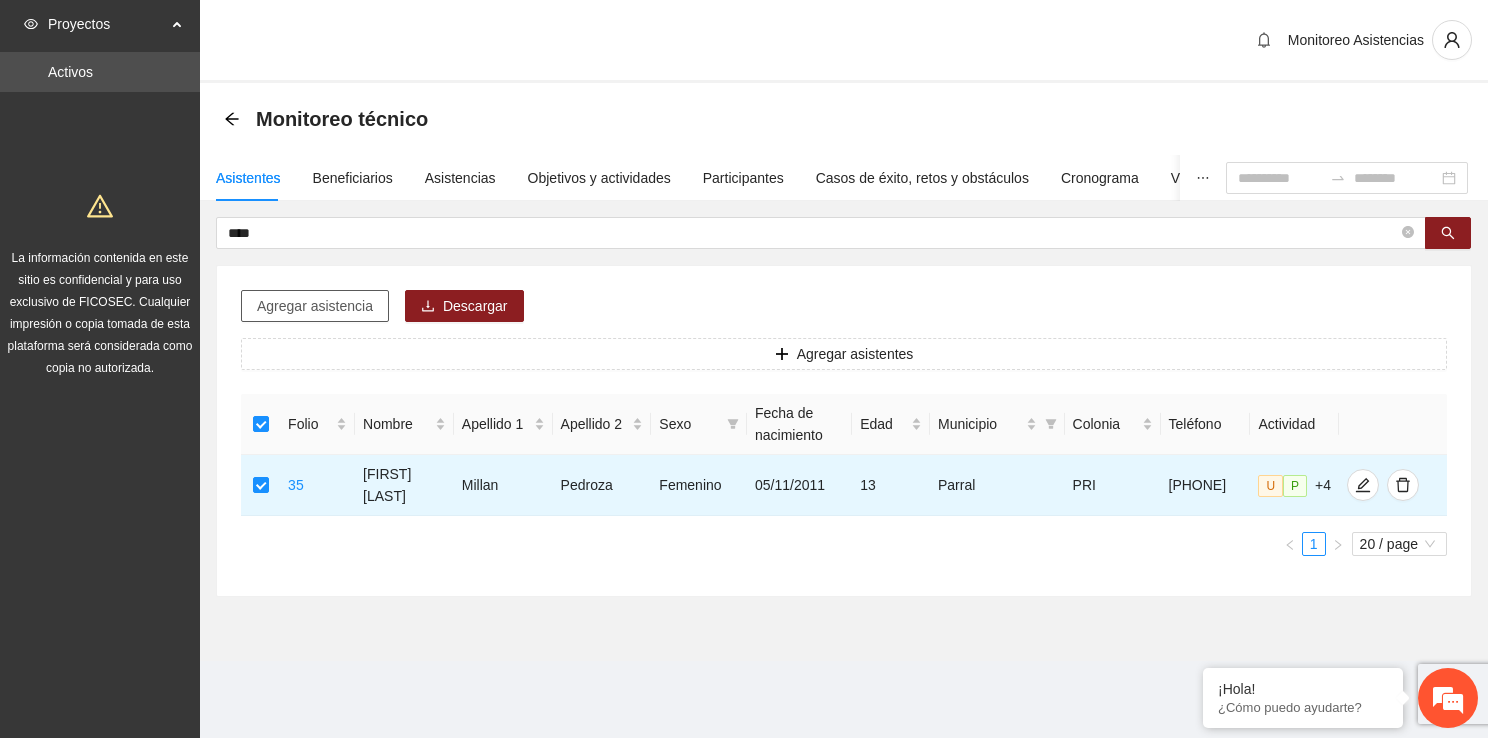 click on "Agregar asistencia" at bounding box center (315, 306) 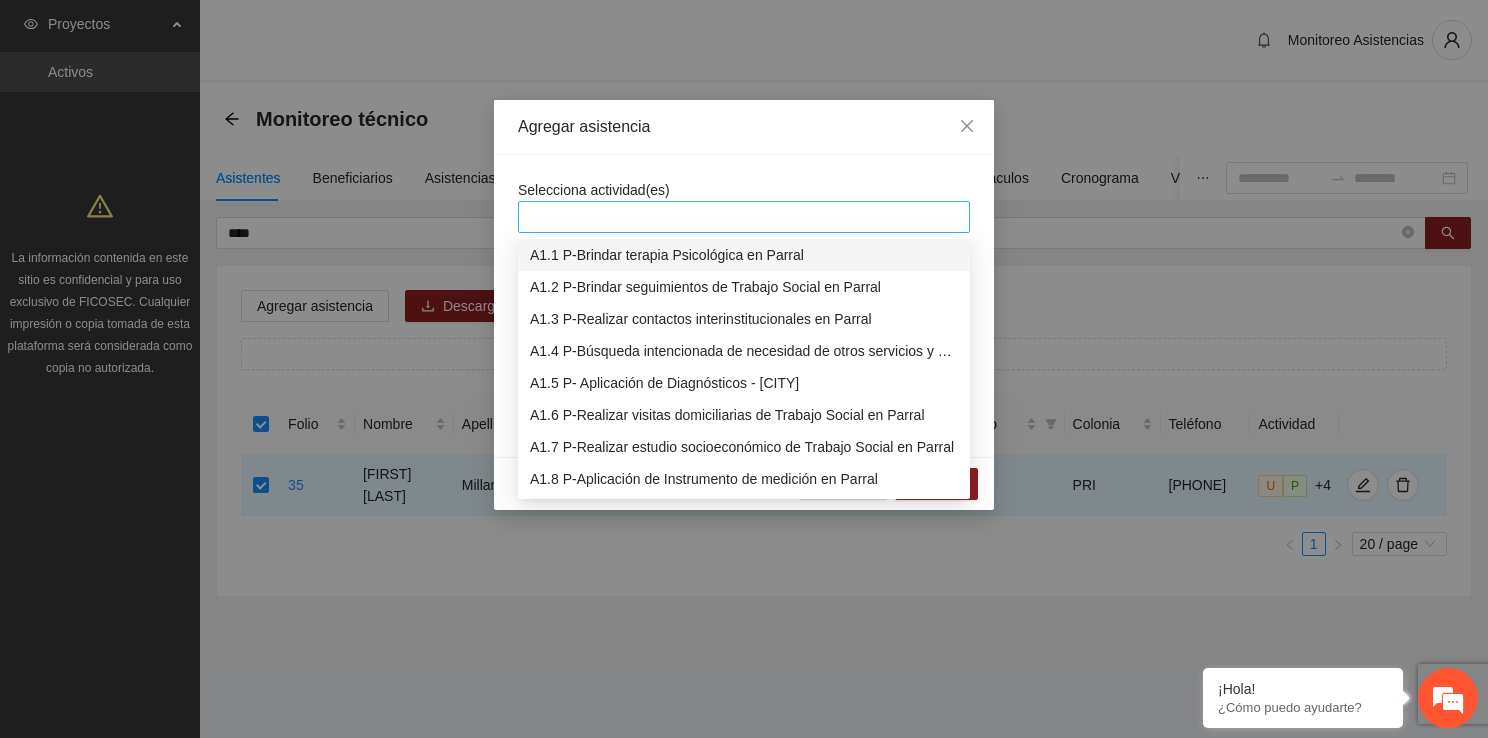 click at bounding box center [744, 217] 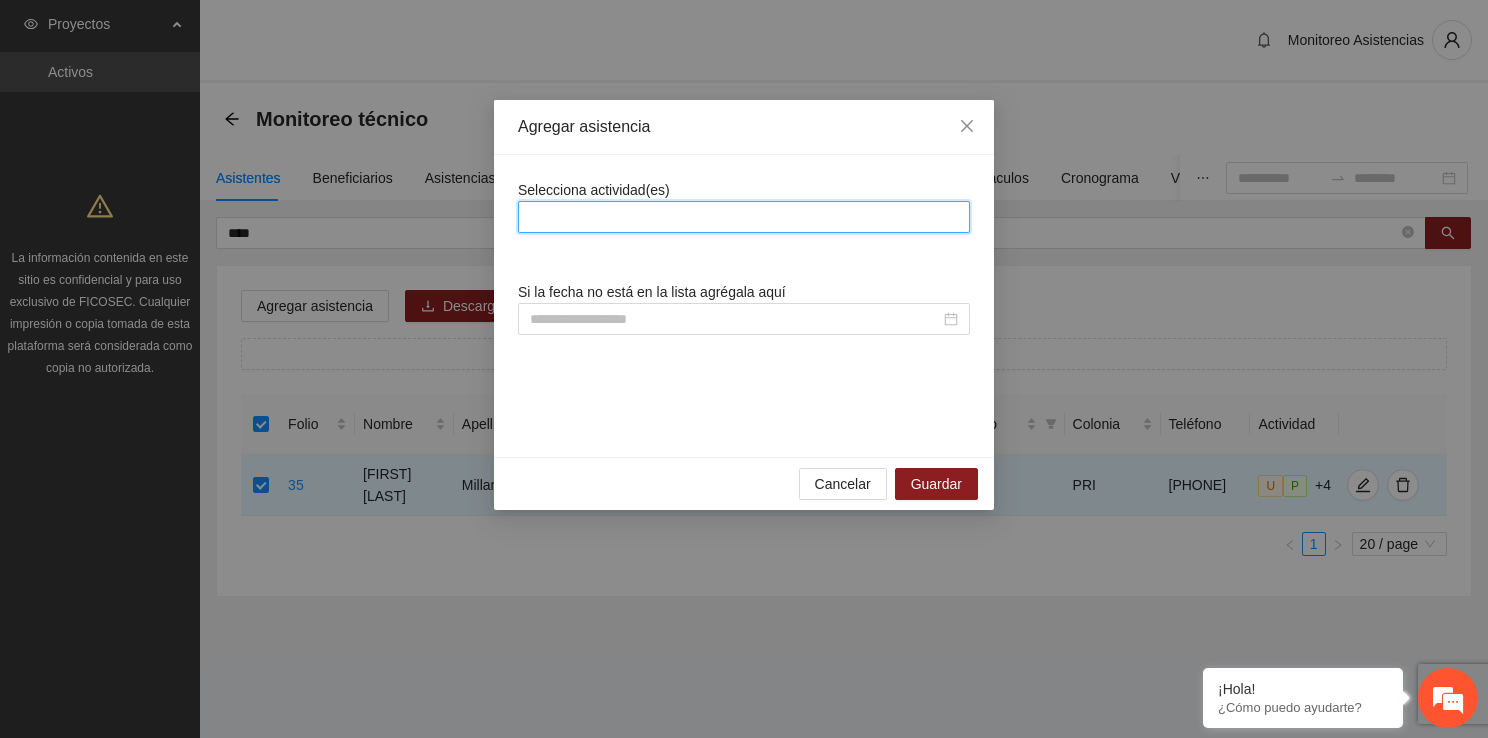 click at bounding box center [744, 217] 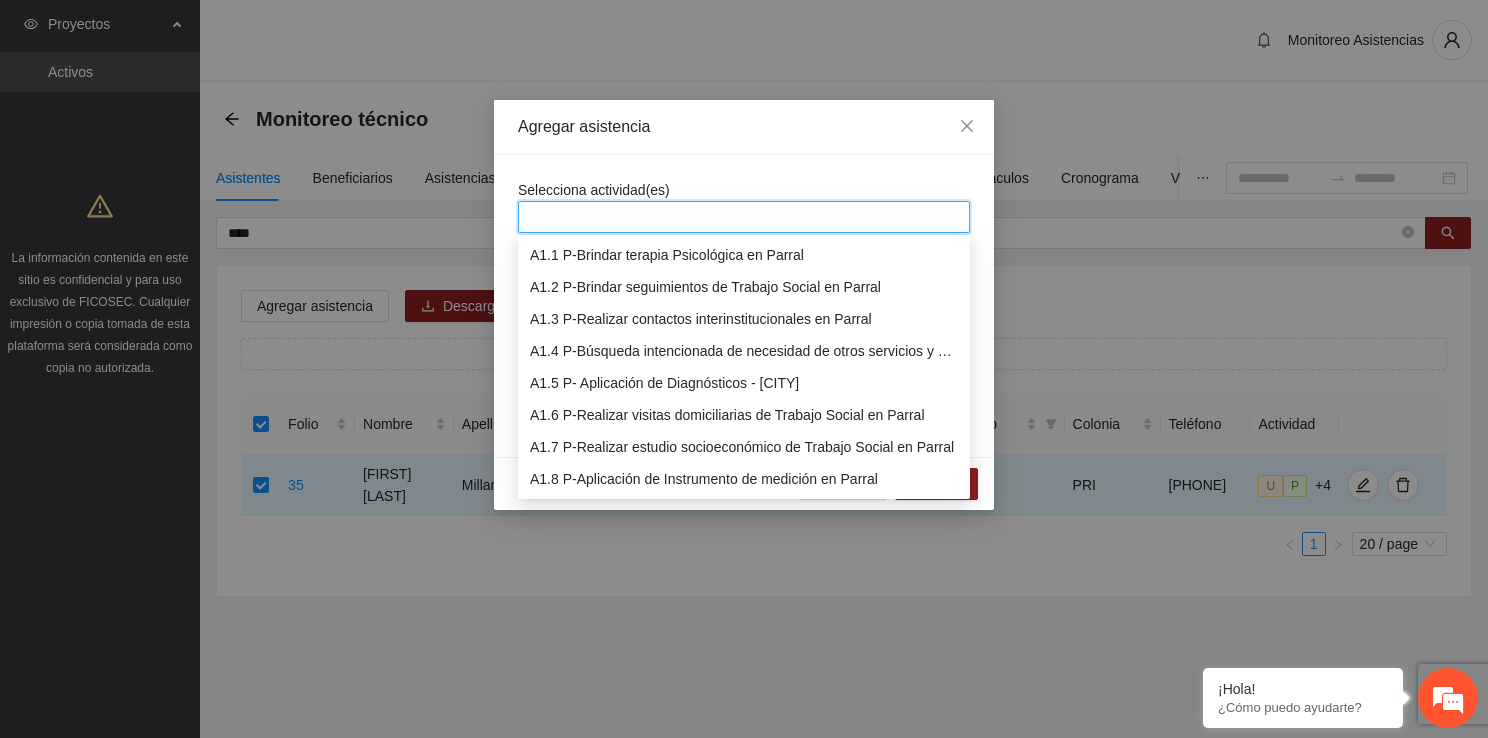 scroll, scrollTop: 32, scrollLeft: 0, axis: vertical 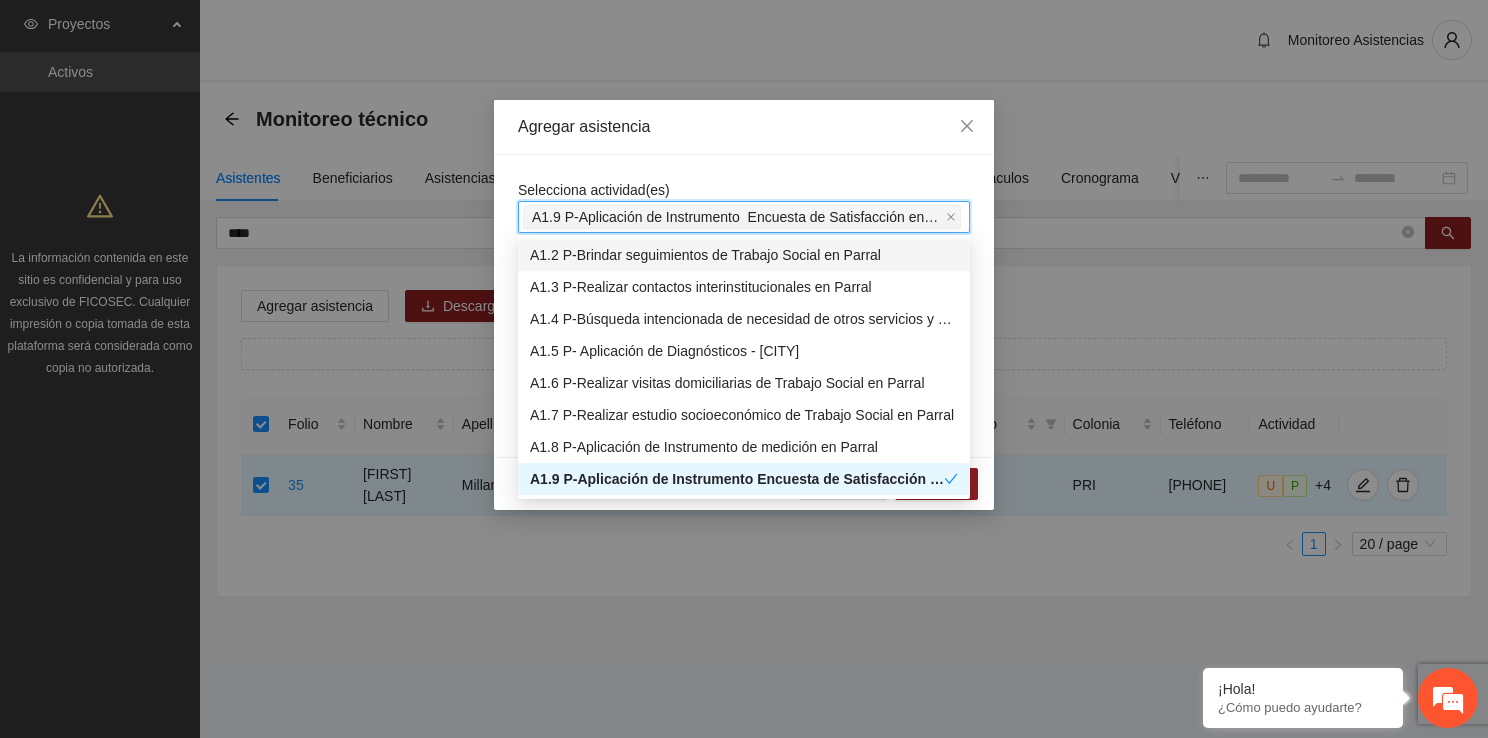 click on "Agregar asistencia" at bounding box center (744, 127) 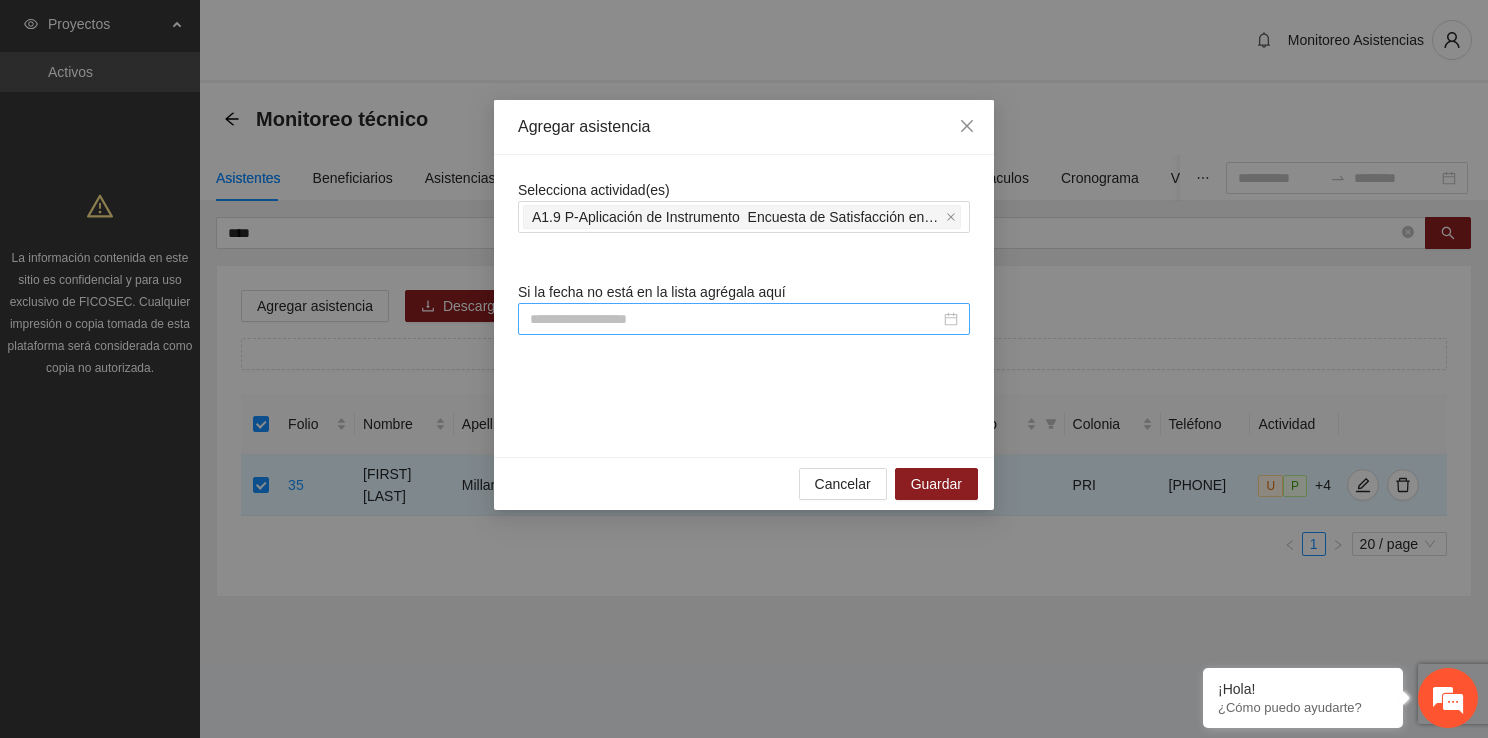 click at bounding box center (735, 319) 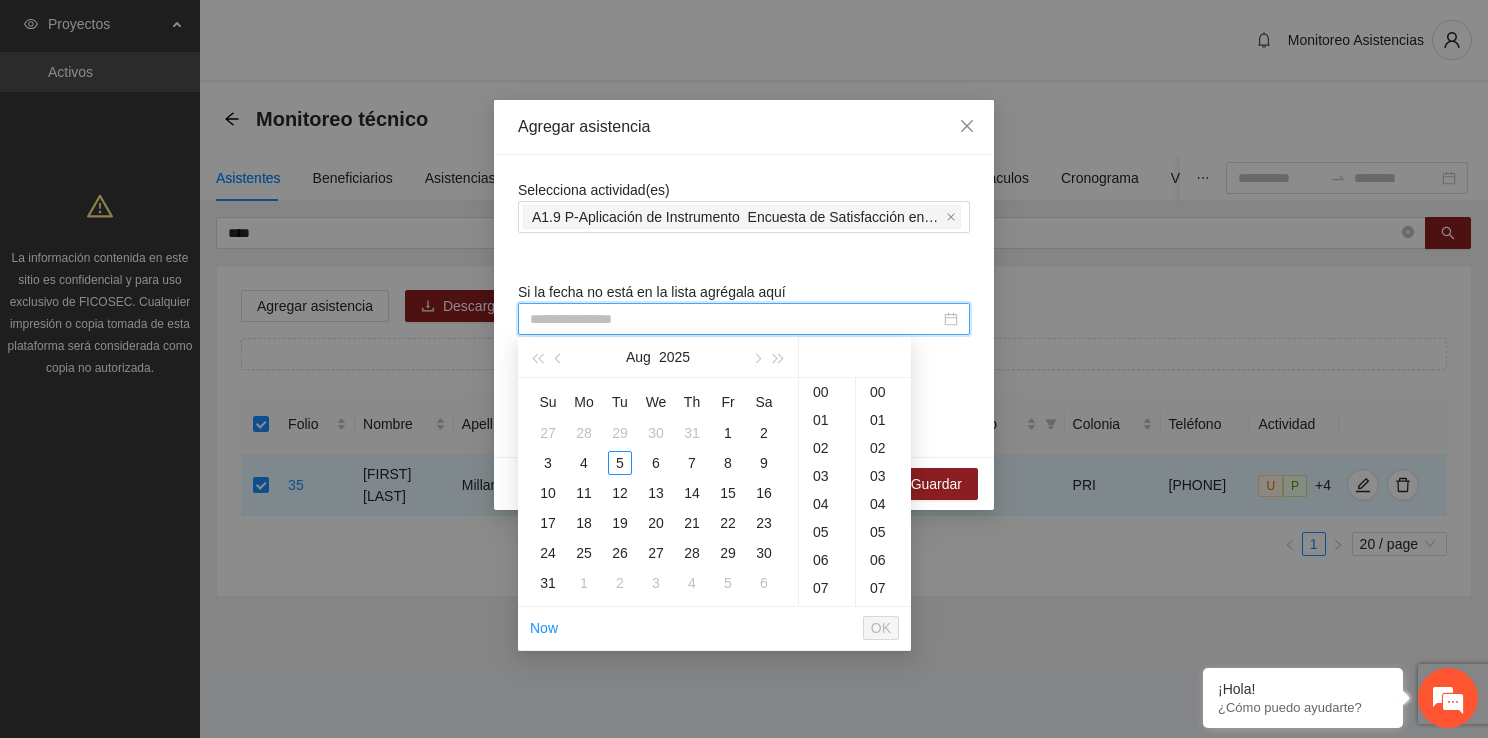 type on "**********" 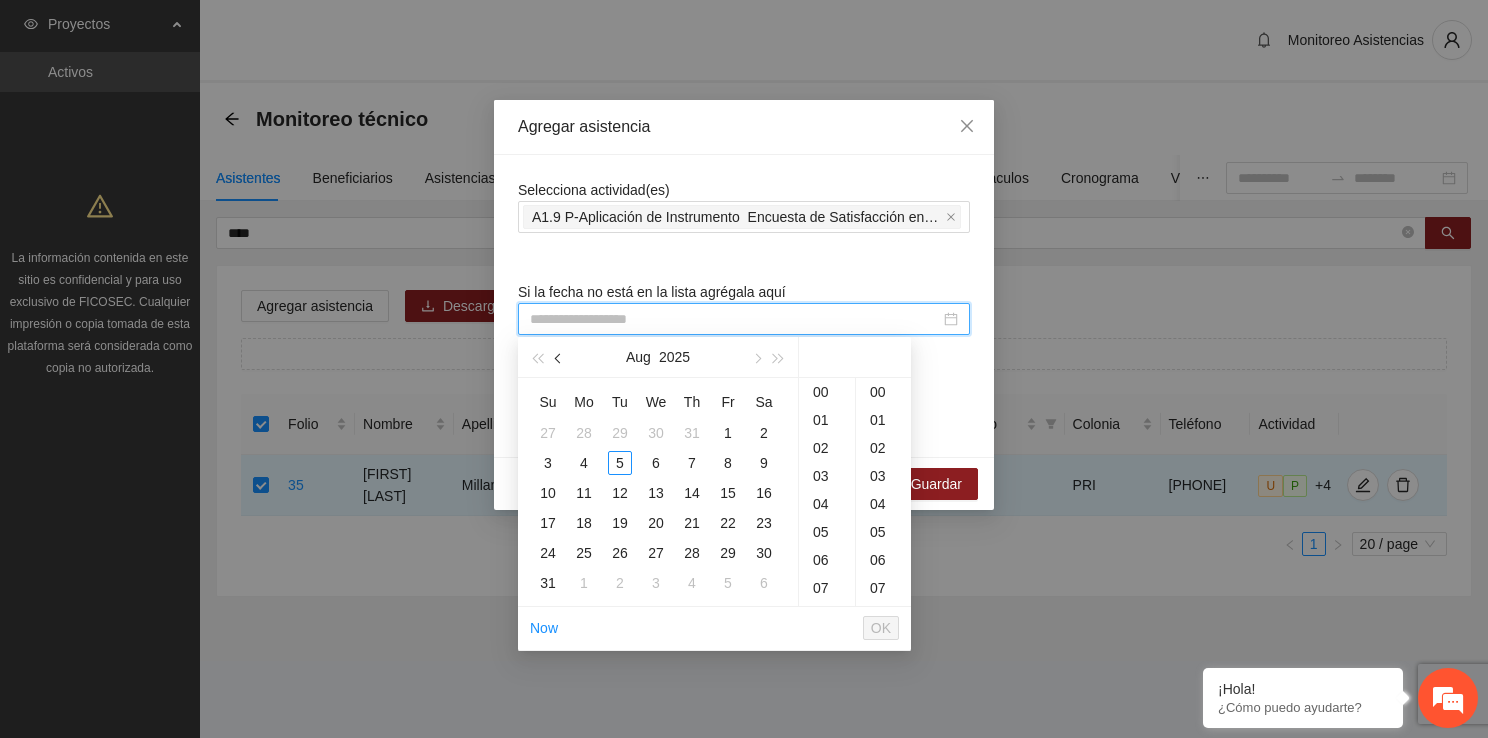 click at bounding box center [559, 357] 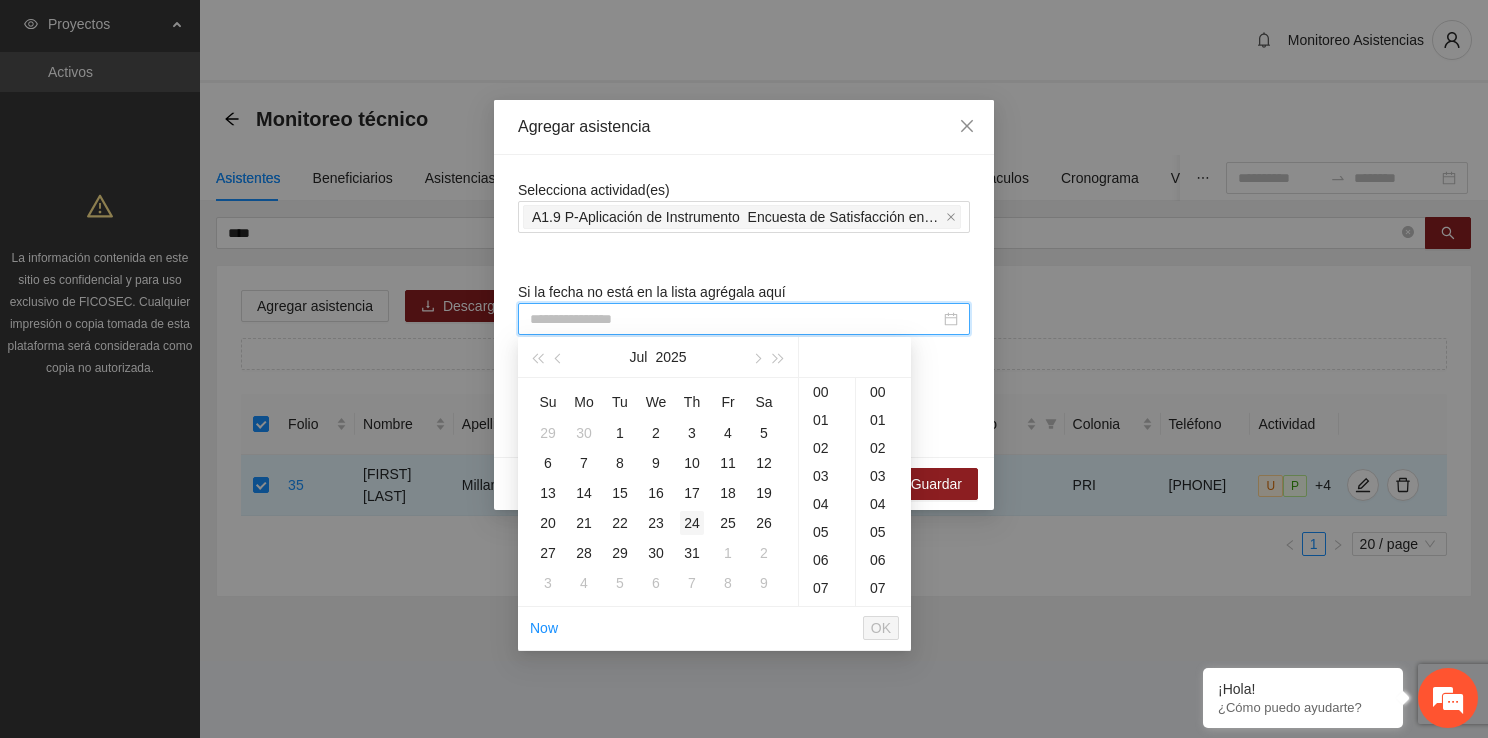 click on "24" at bounding box center (692, 523) 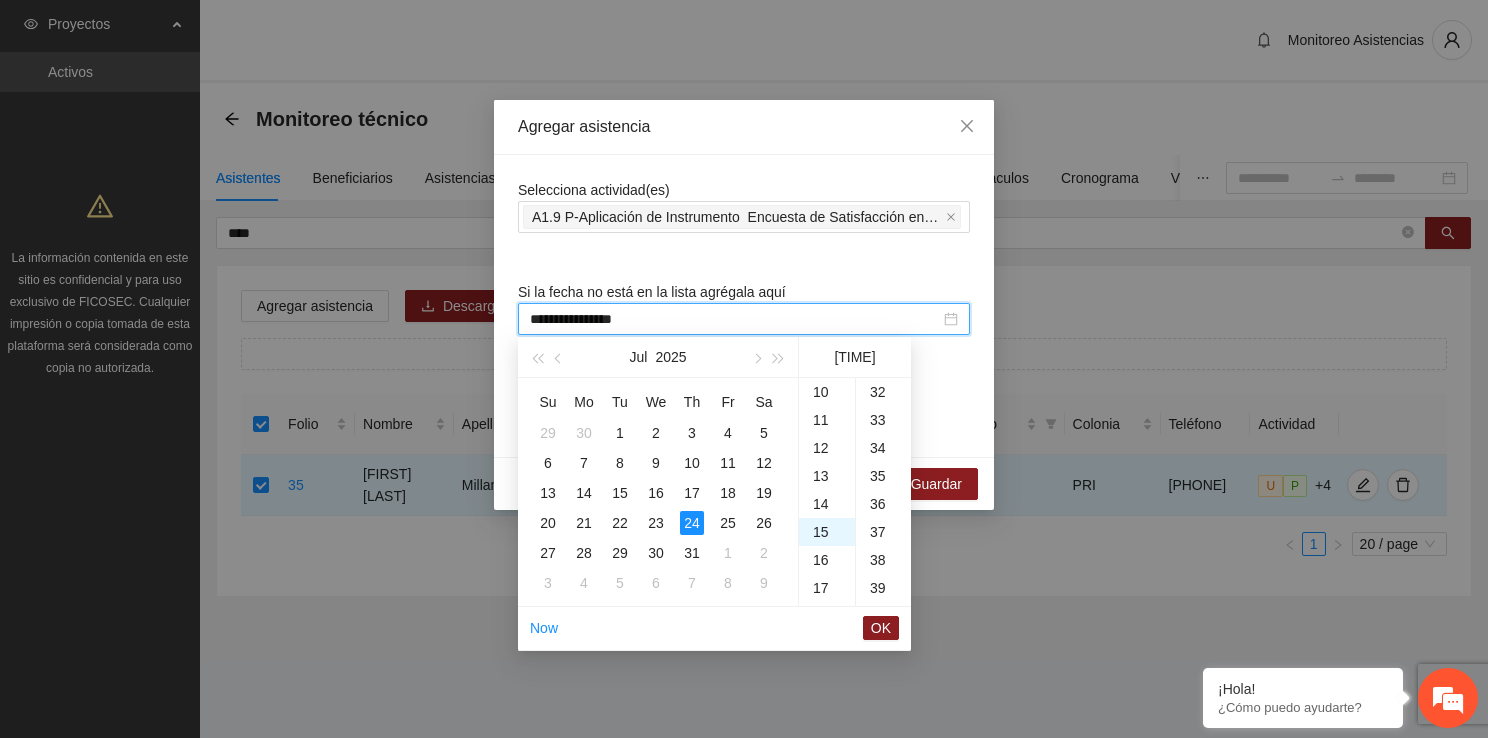 scroll, scrollTop: 420, scrollLeft: 0, axis: vertical 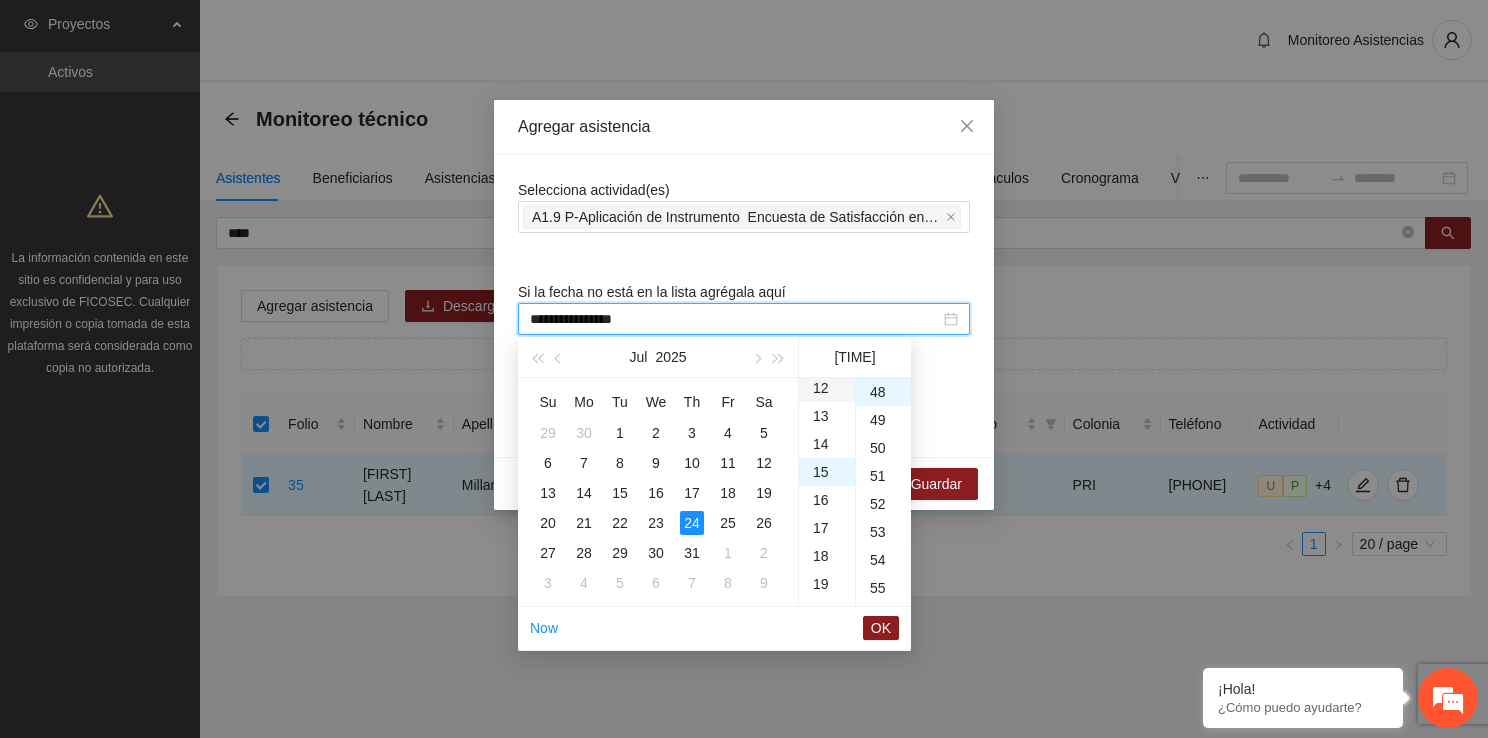 click on "12" at bounding box center (827, 388) 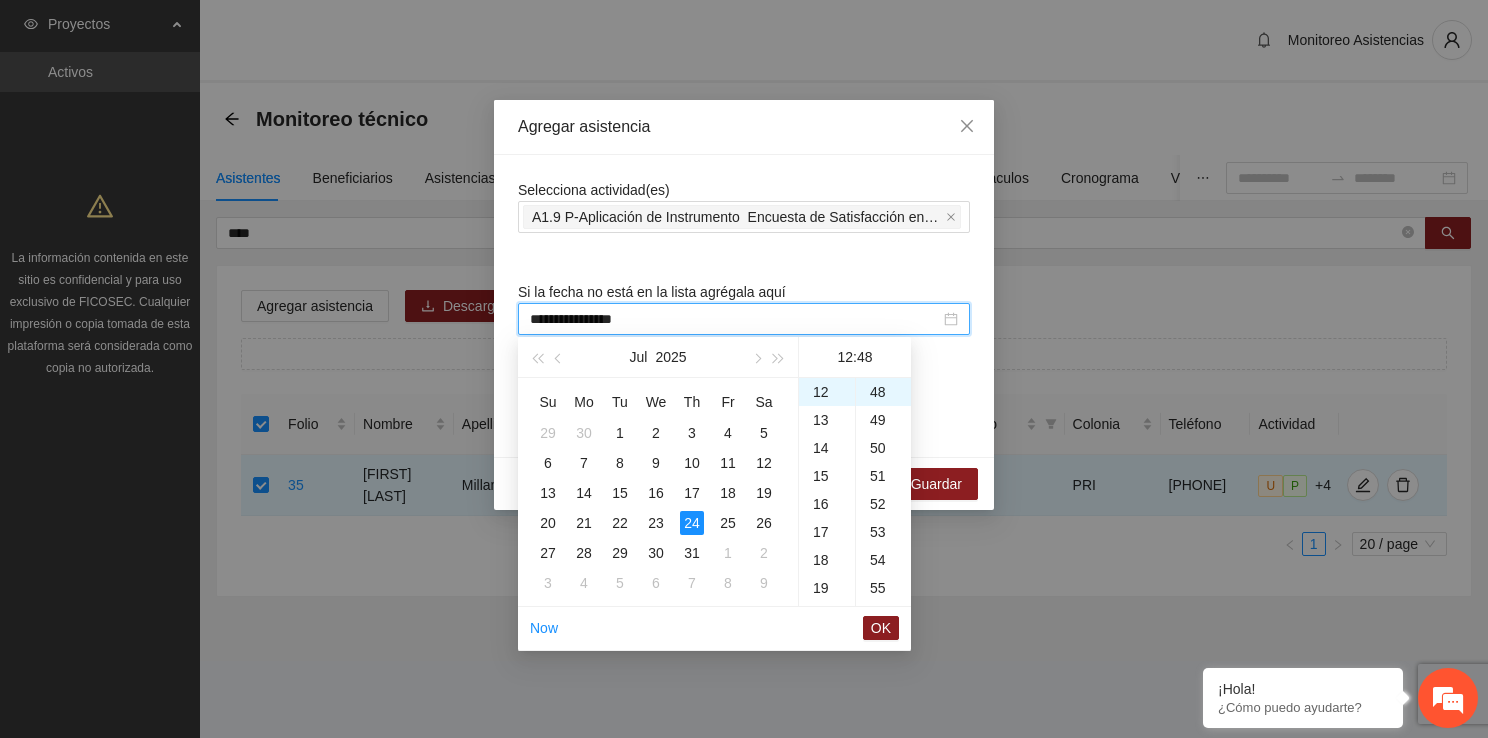 scroll, scrollTop: 336, scrollLeft: 0, axis: vertical 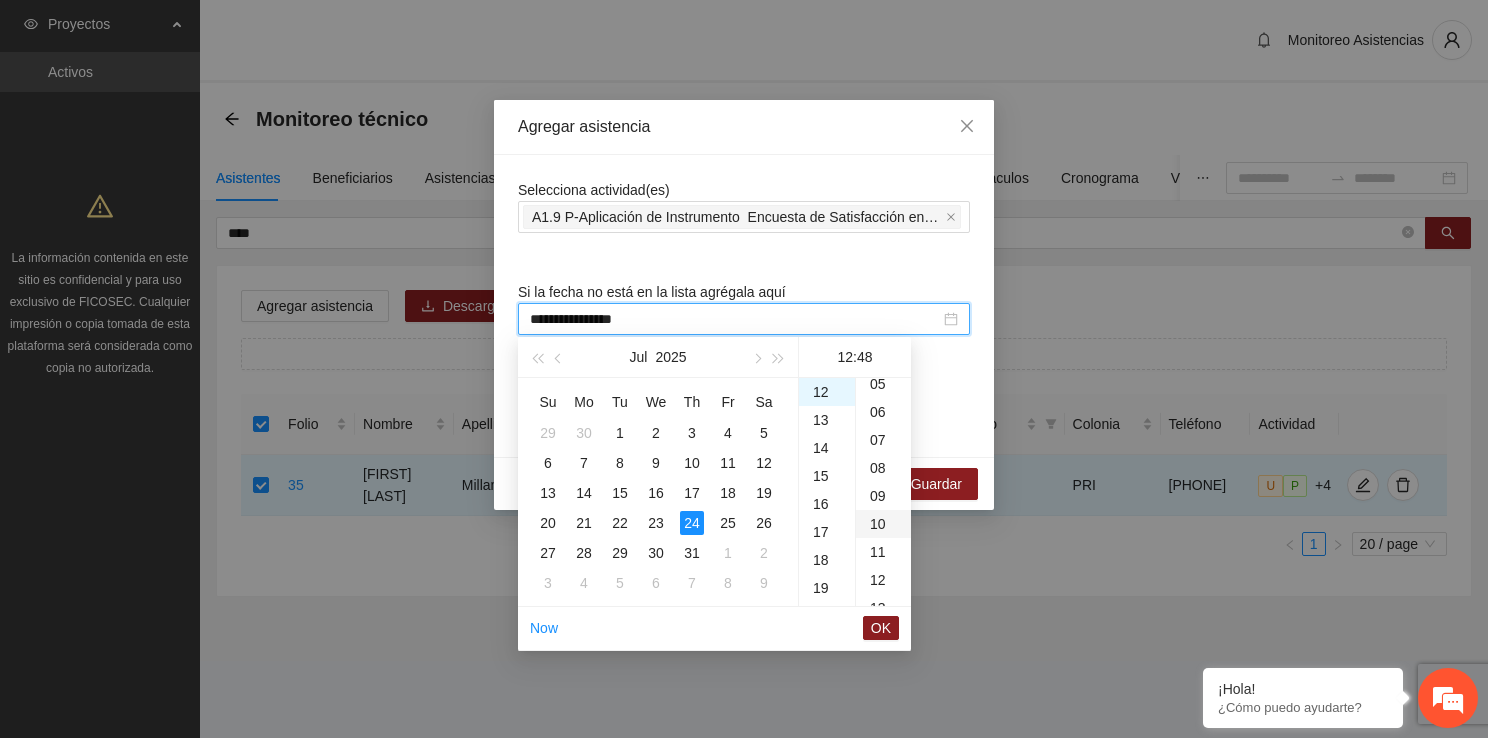 click on "10" at bounding box center (883, 524) 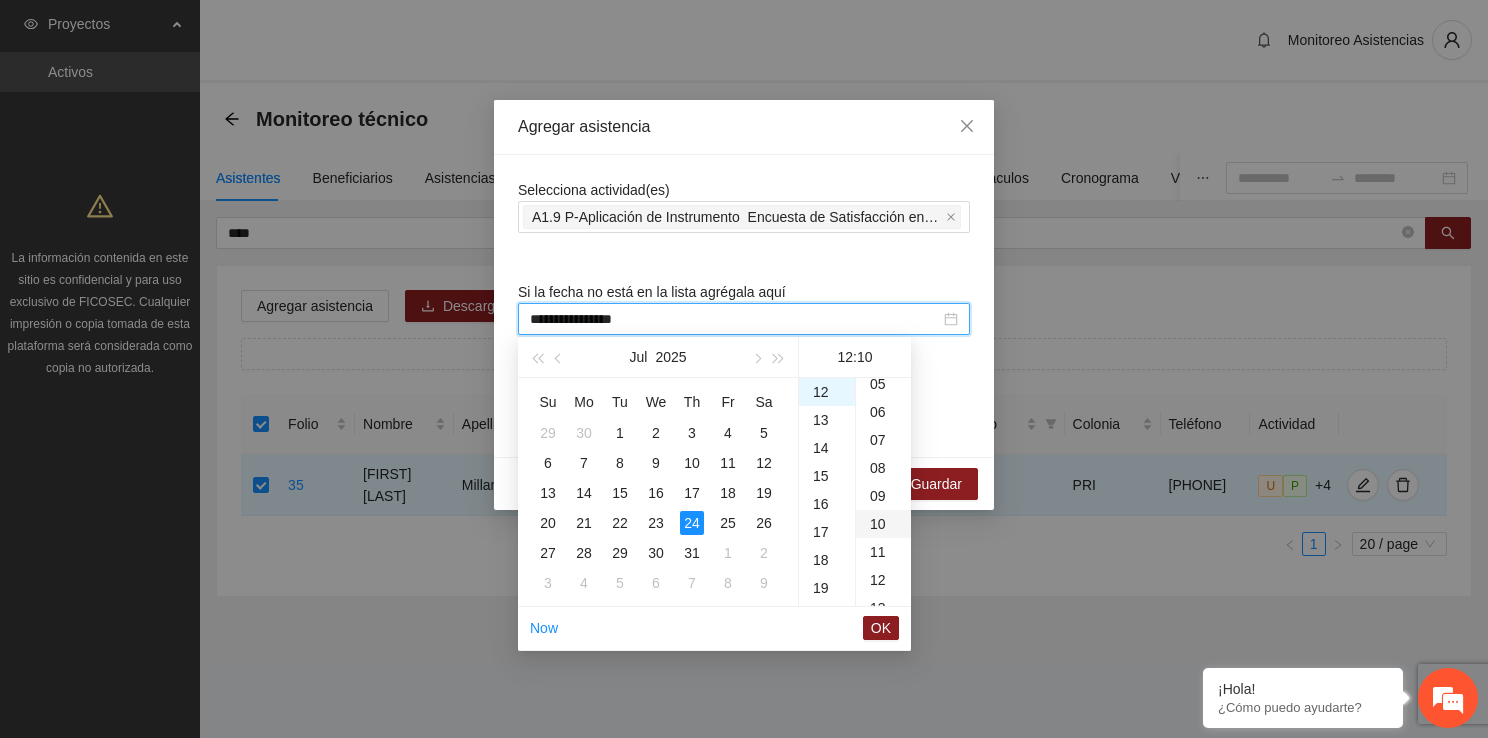 scroll, scrollTop: 280, scrollLeft: 0, axis: vertical 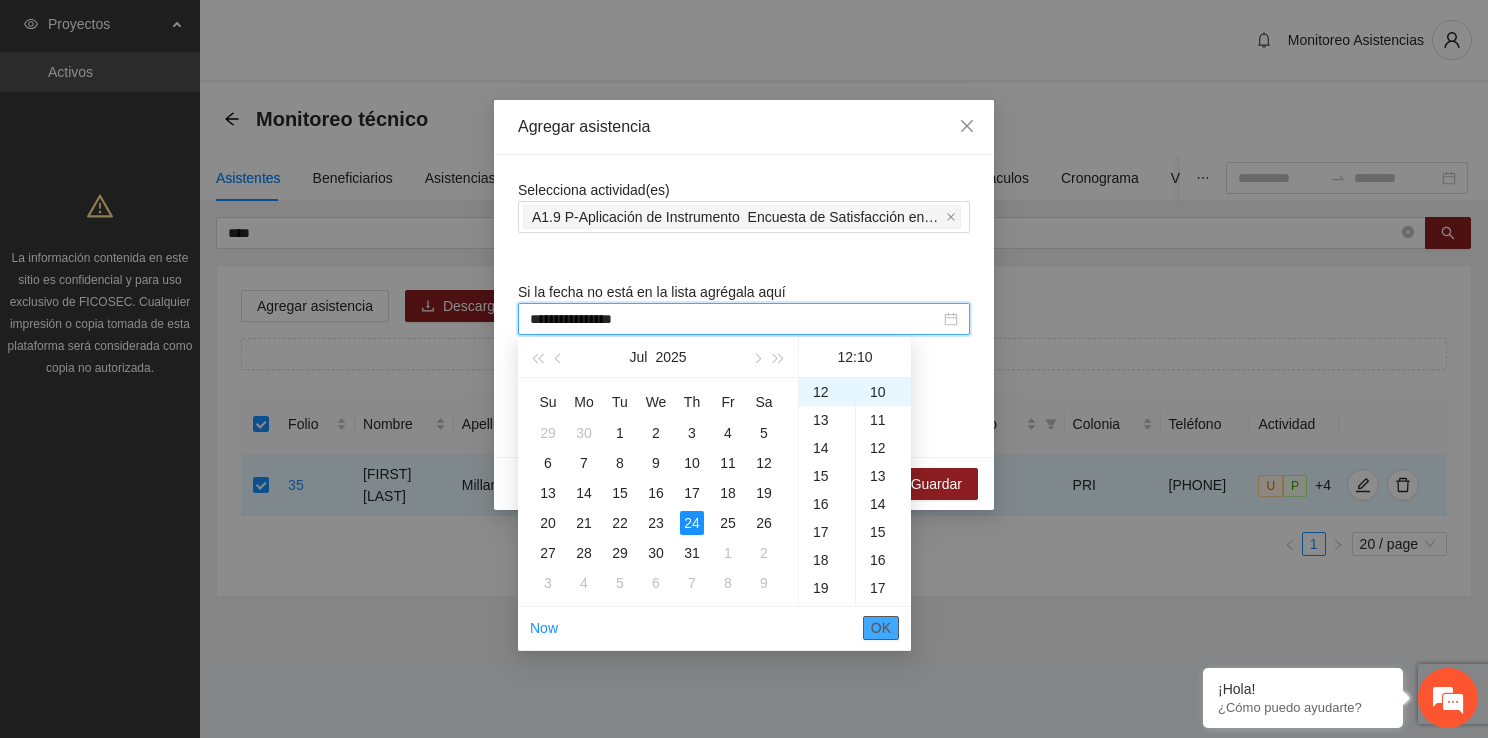 click on "OK" at bounding box center [881, 628] 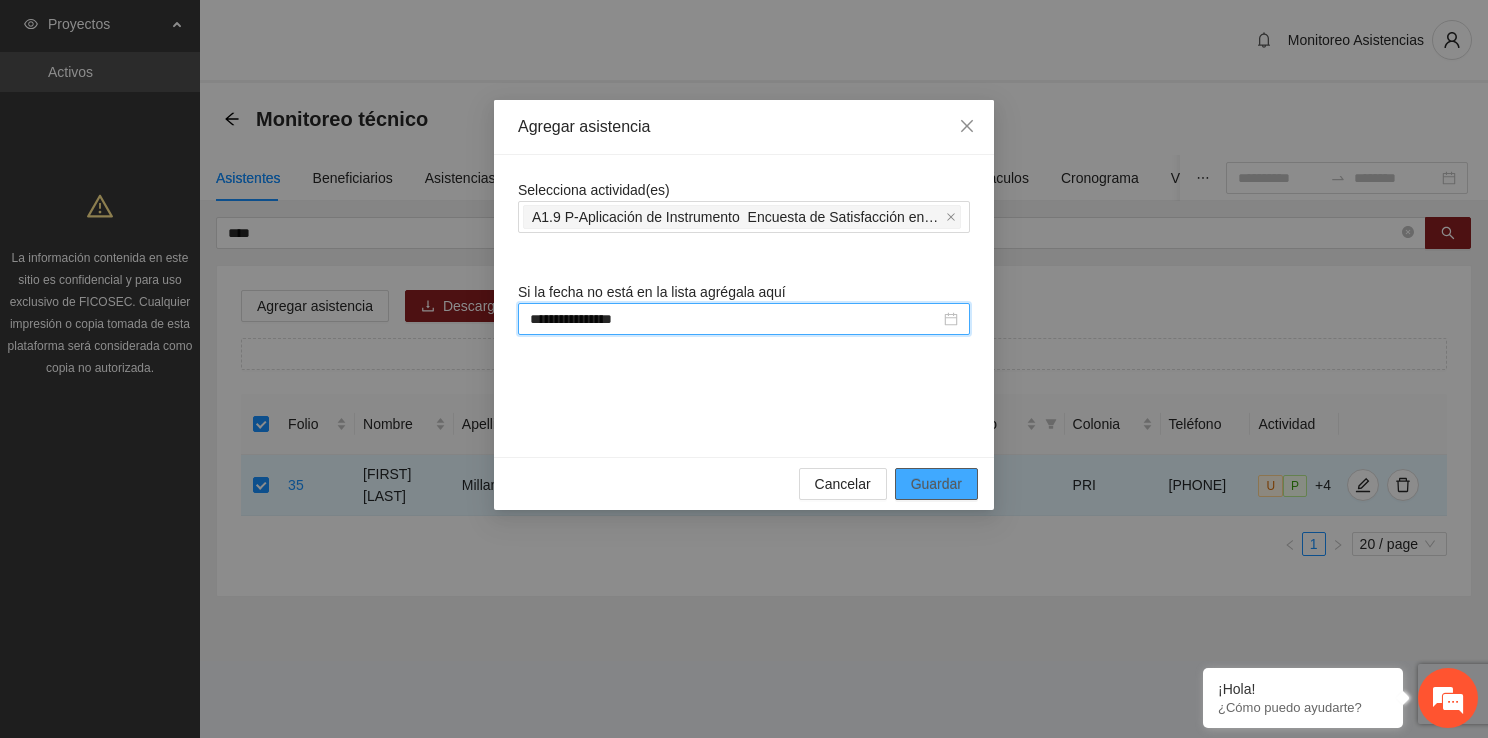click on "Guardar" at bounding box center (936, 484) 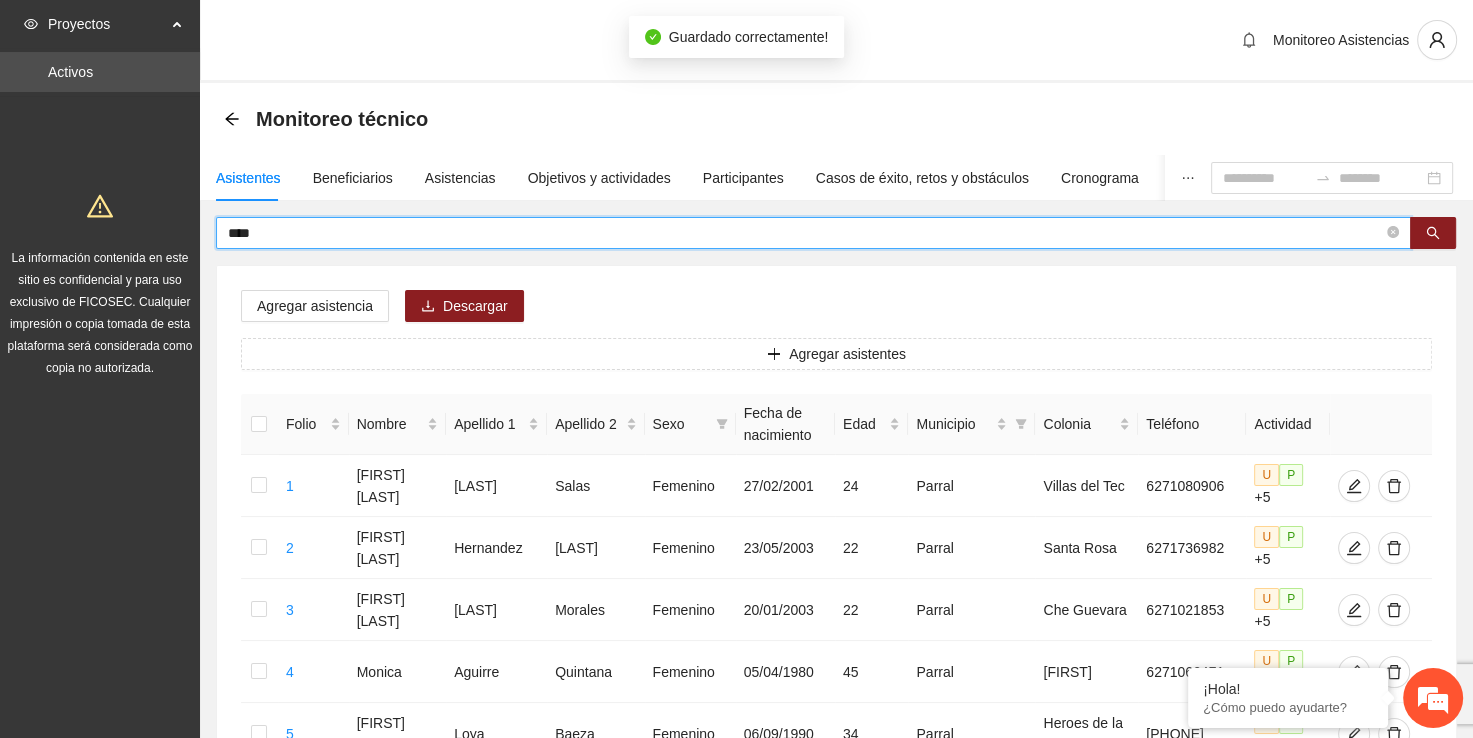 click on "****" at bounding box center [805, 233] 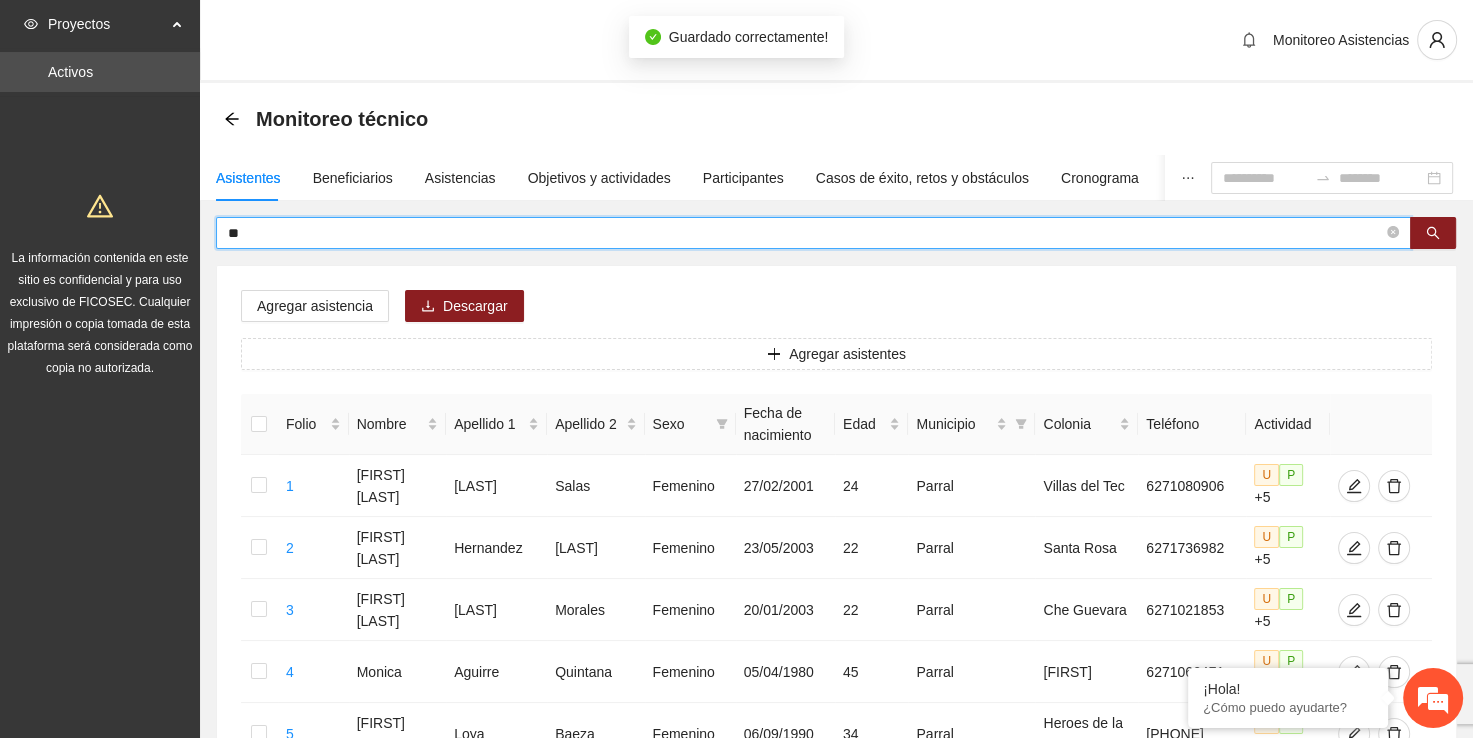 type on "*" 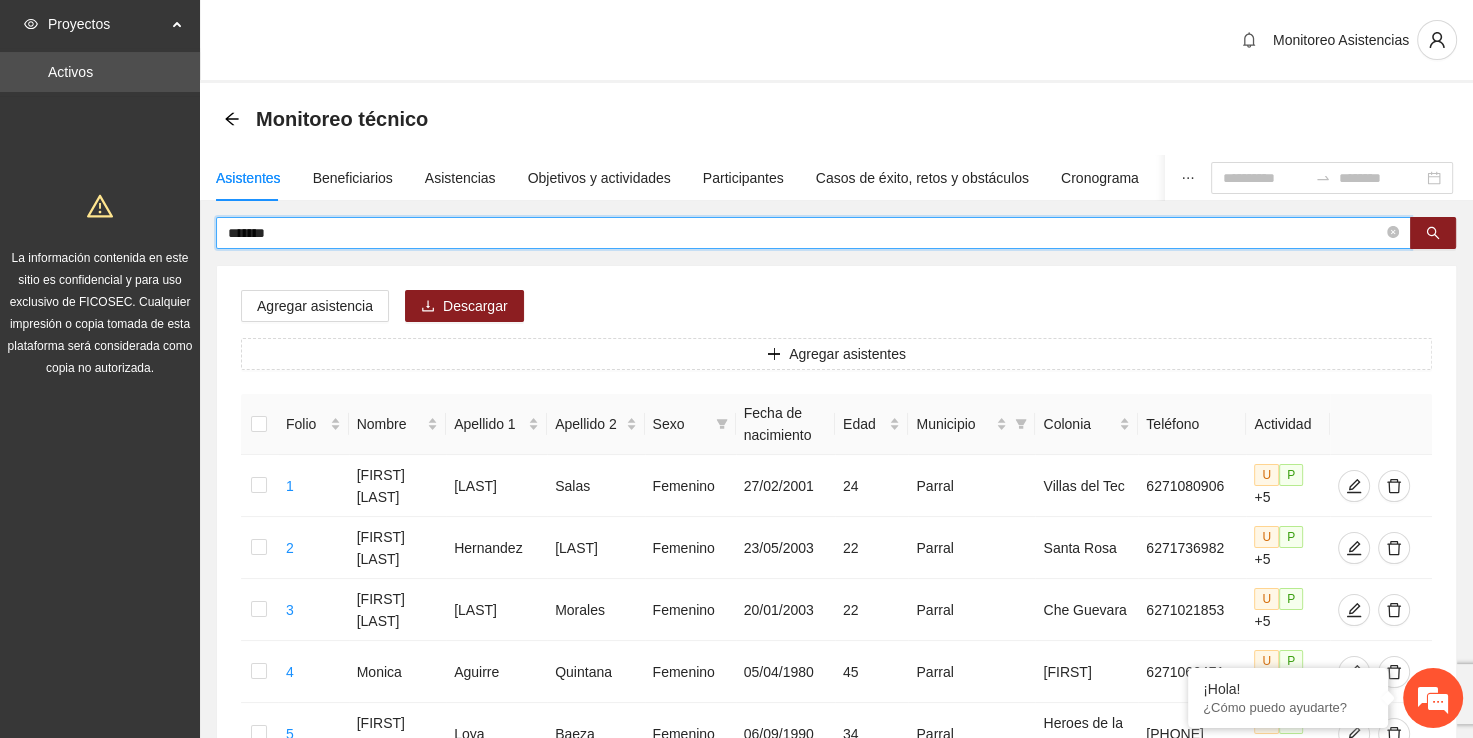 type on "*******" 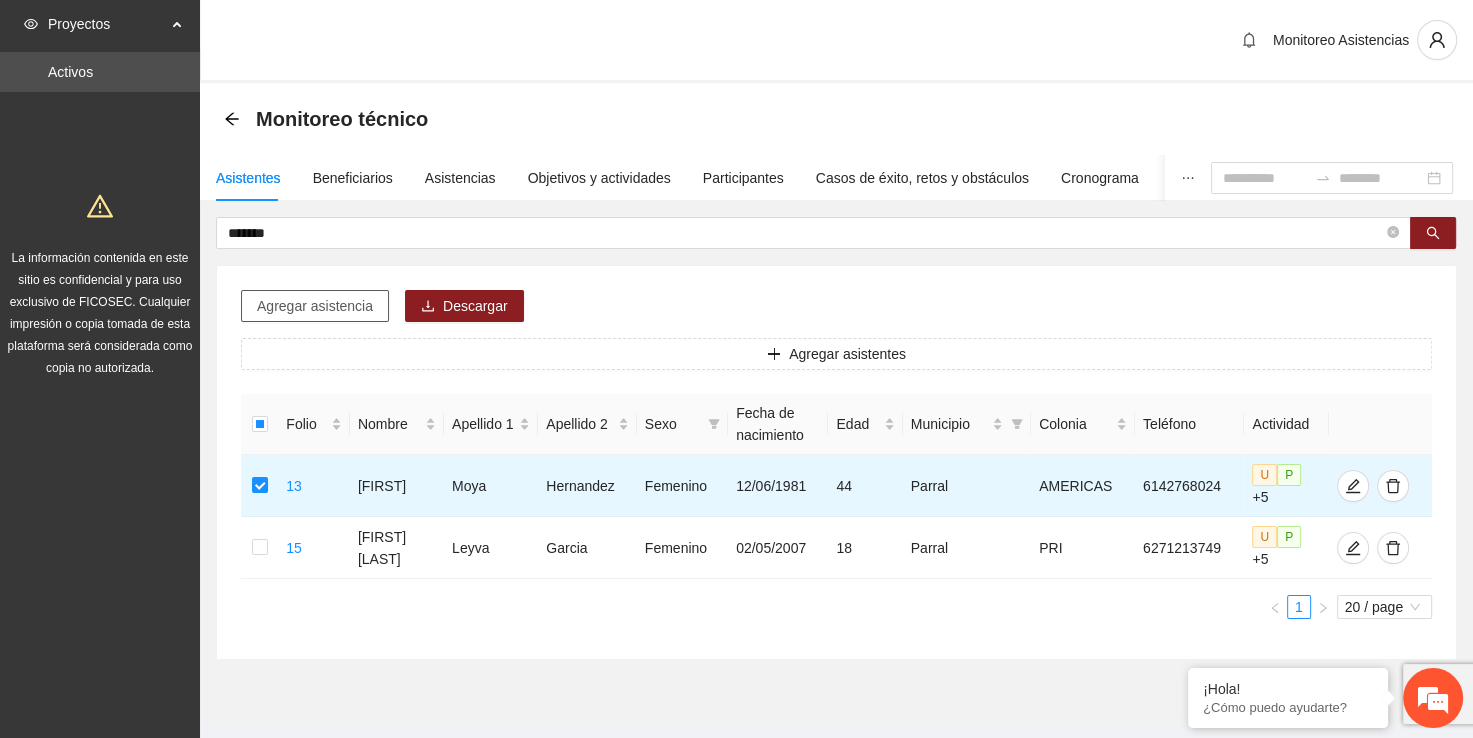 click on "Agregar asistencia" at bounding box center (315, 306) 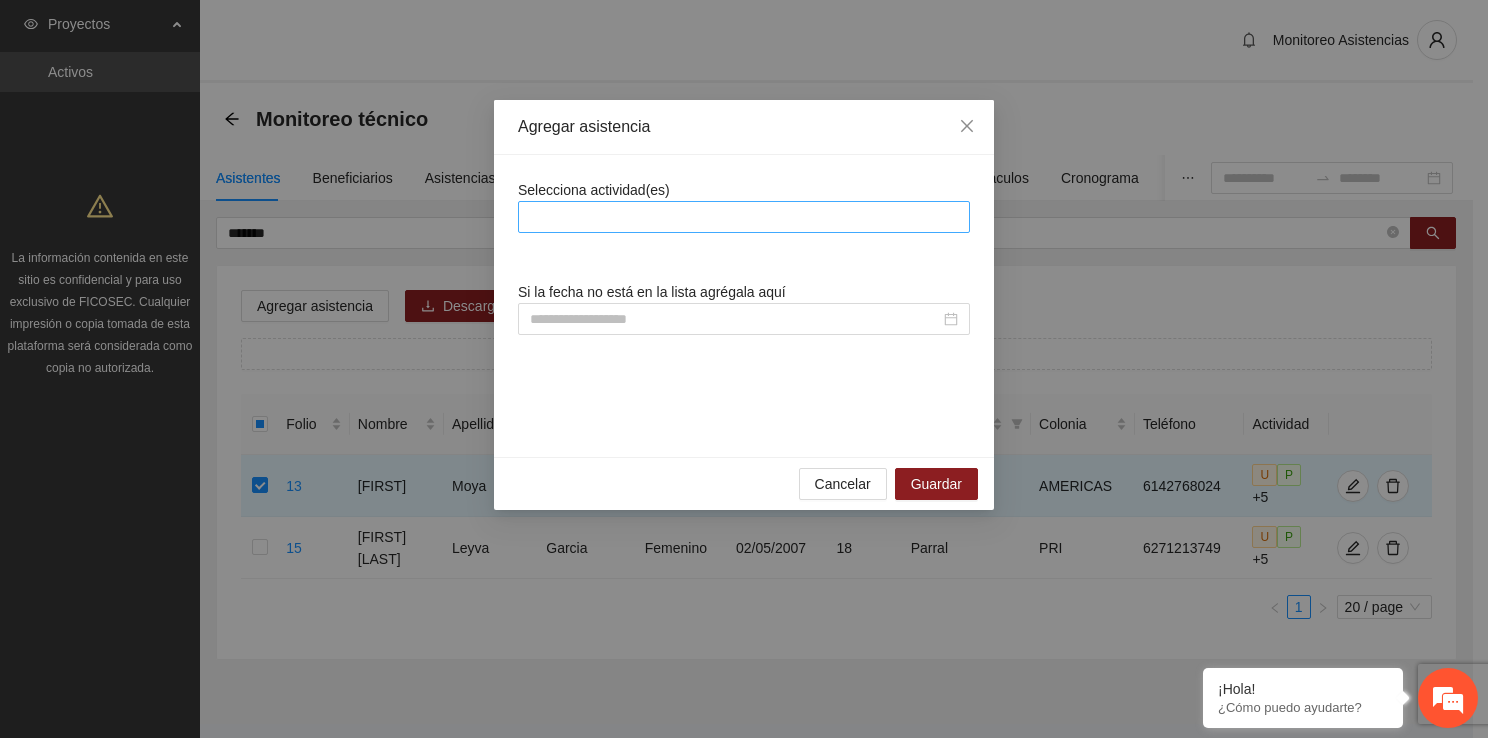 click at bounding box center [744, 217] 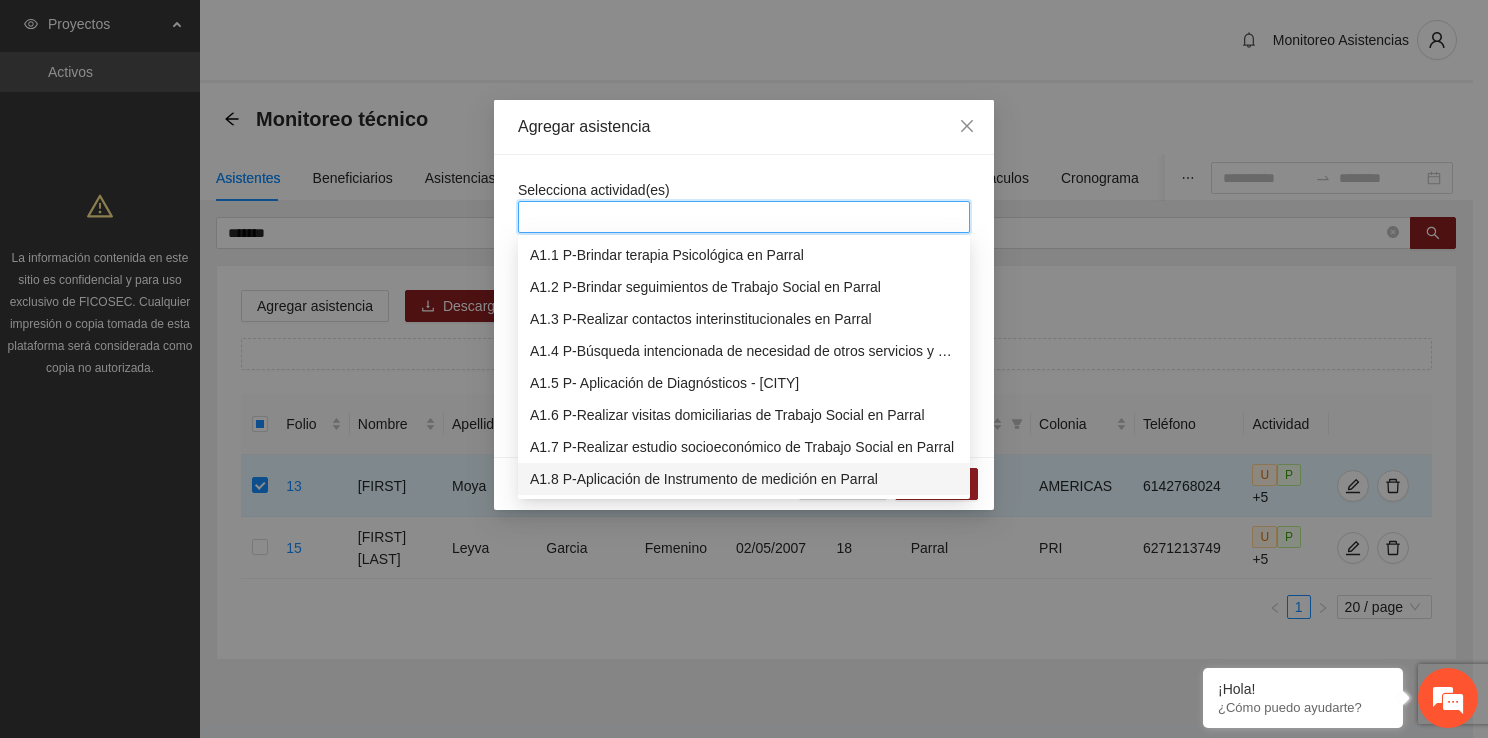 scroll, scrollTop: 32, scrollLeft: 0, axis: vertical 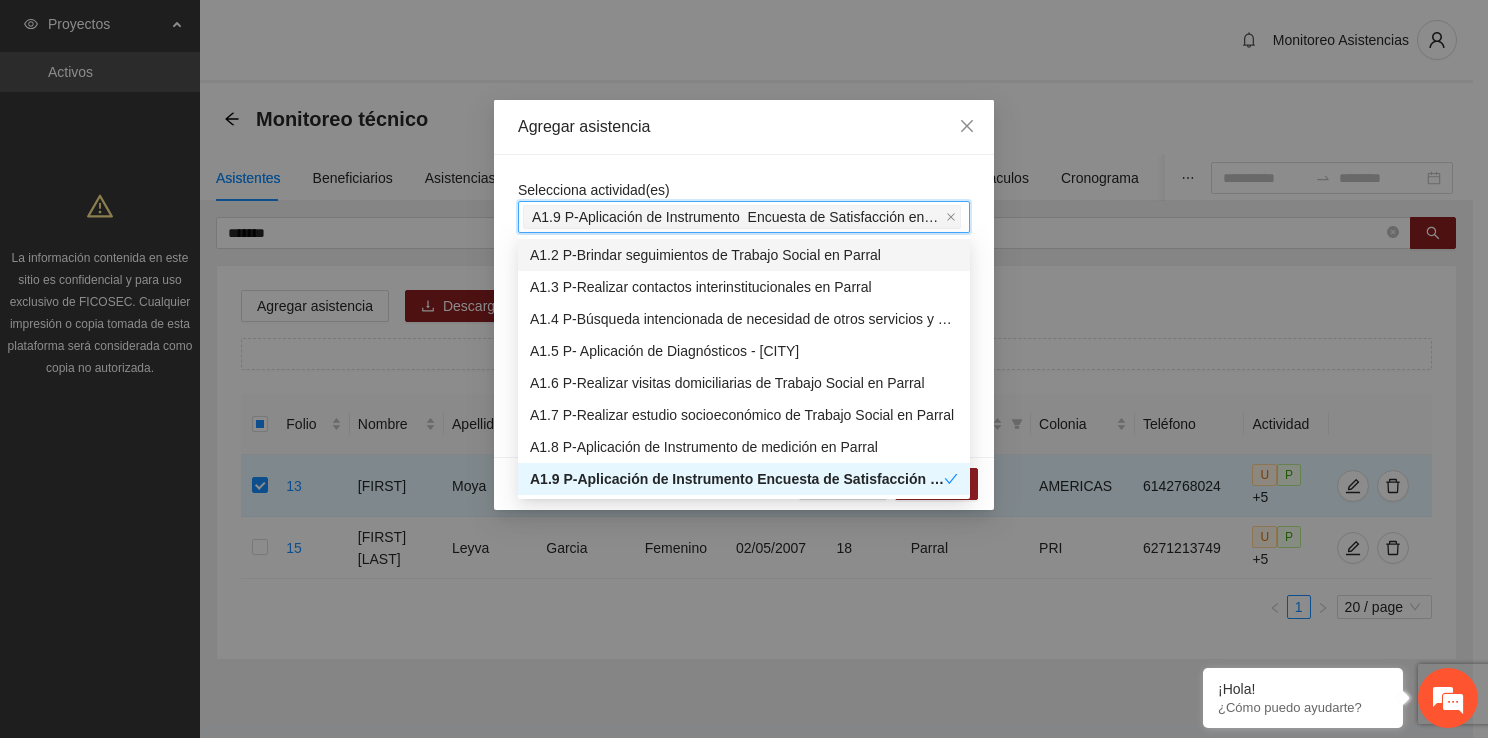 click on "Agregar asistencia" at bounding box center [744, 127] 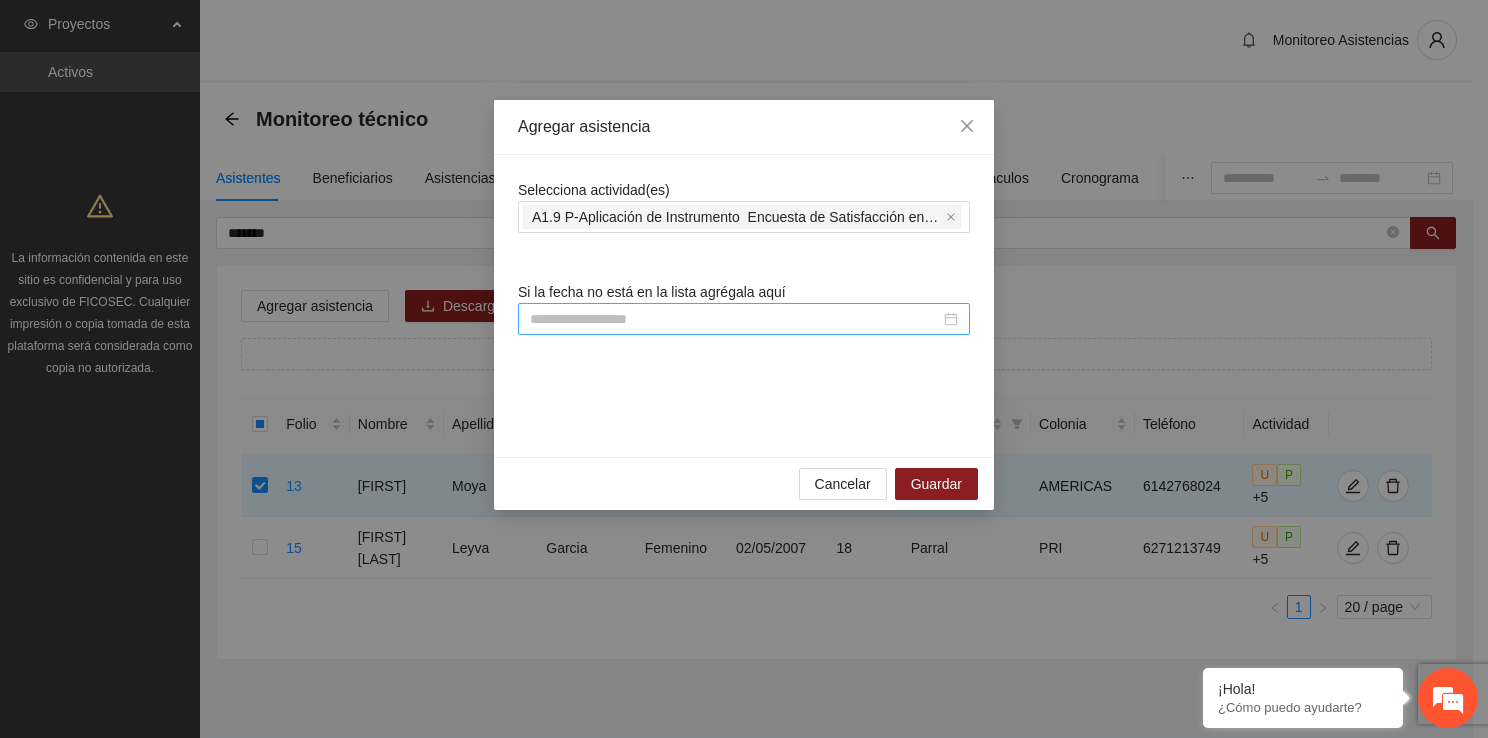 click at bounding box center (735, 319) 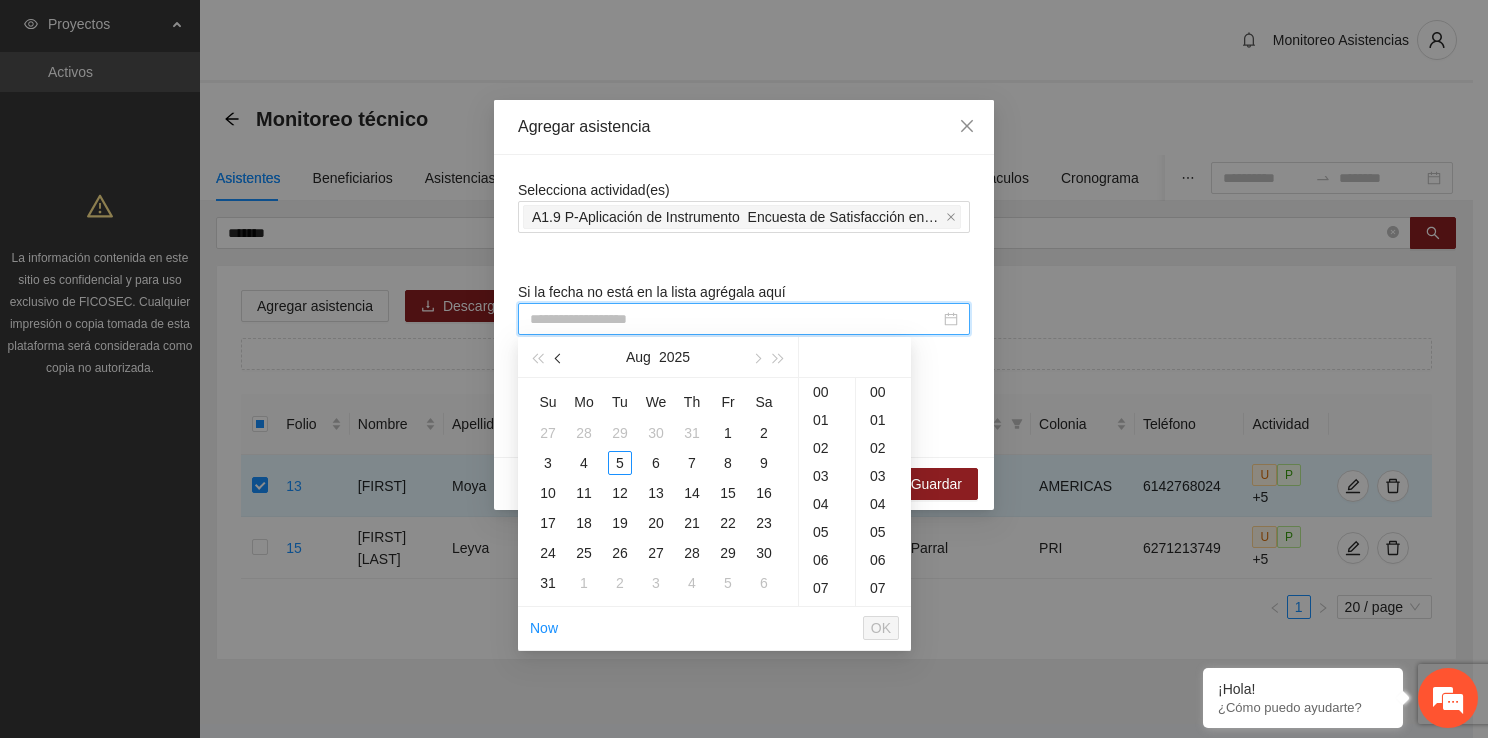 click at bounding box center (559, 357) 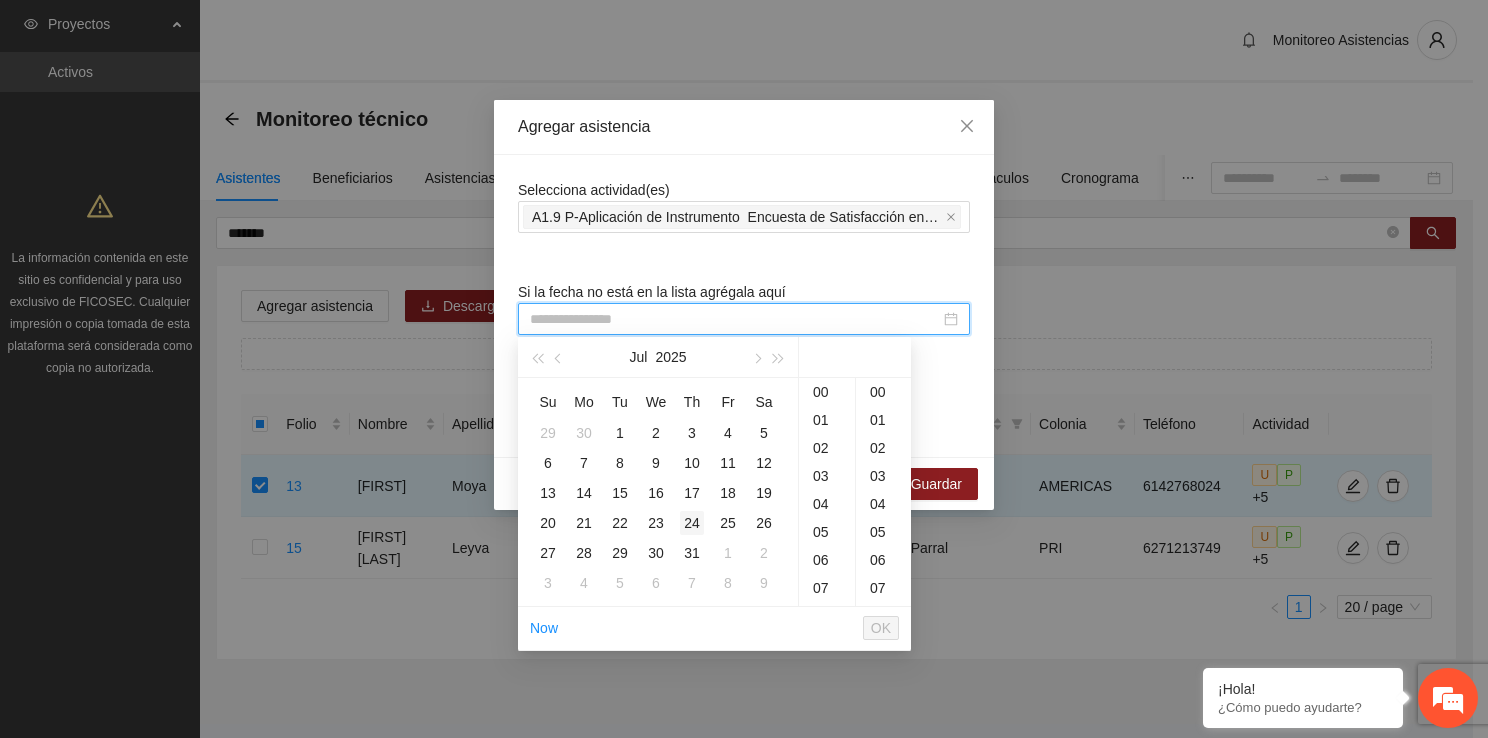 click on "24" at bounding box center [692, 523] 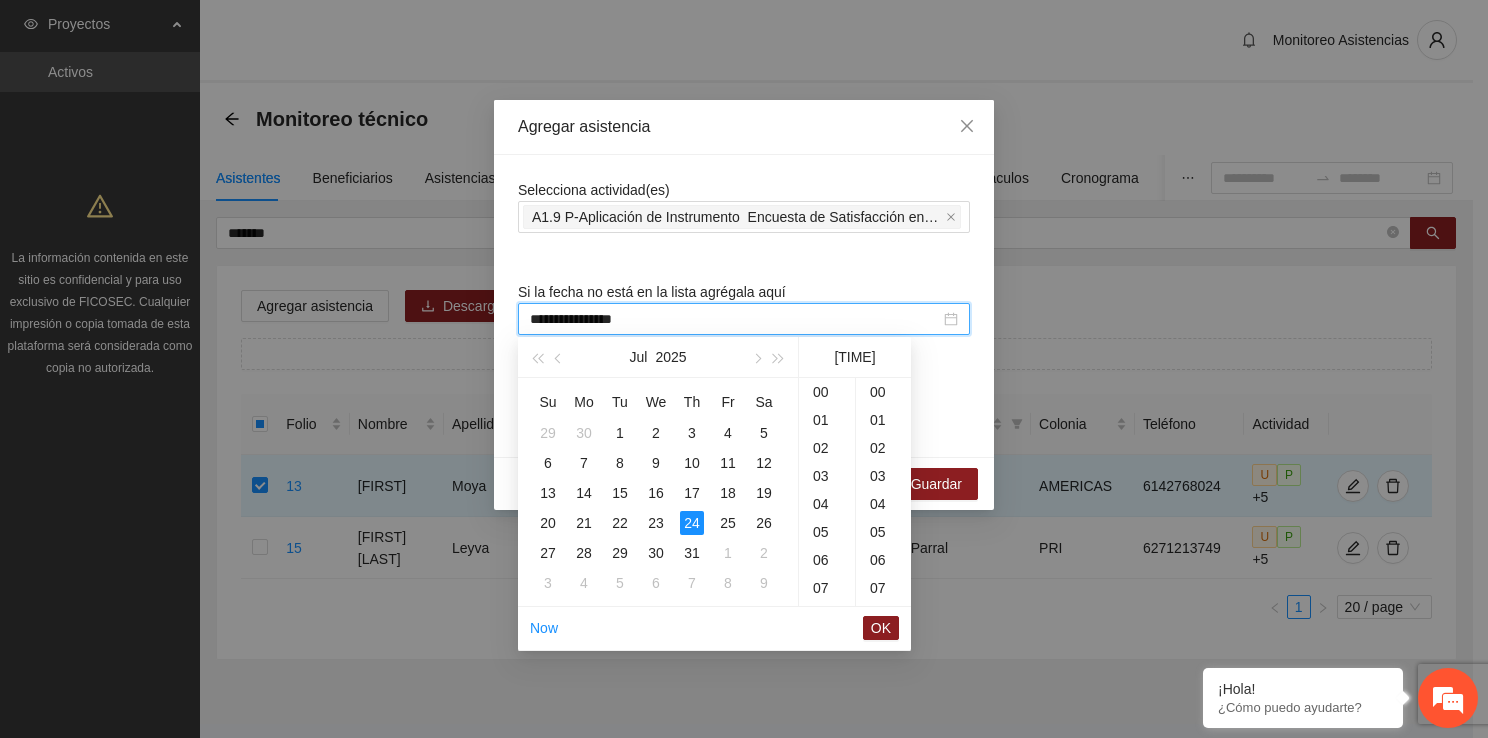 scroll, scrollTop: 420, scrollLeft: 0, axis: vertical 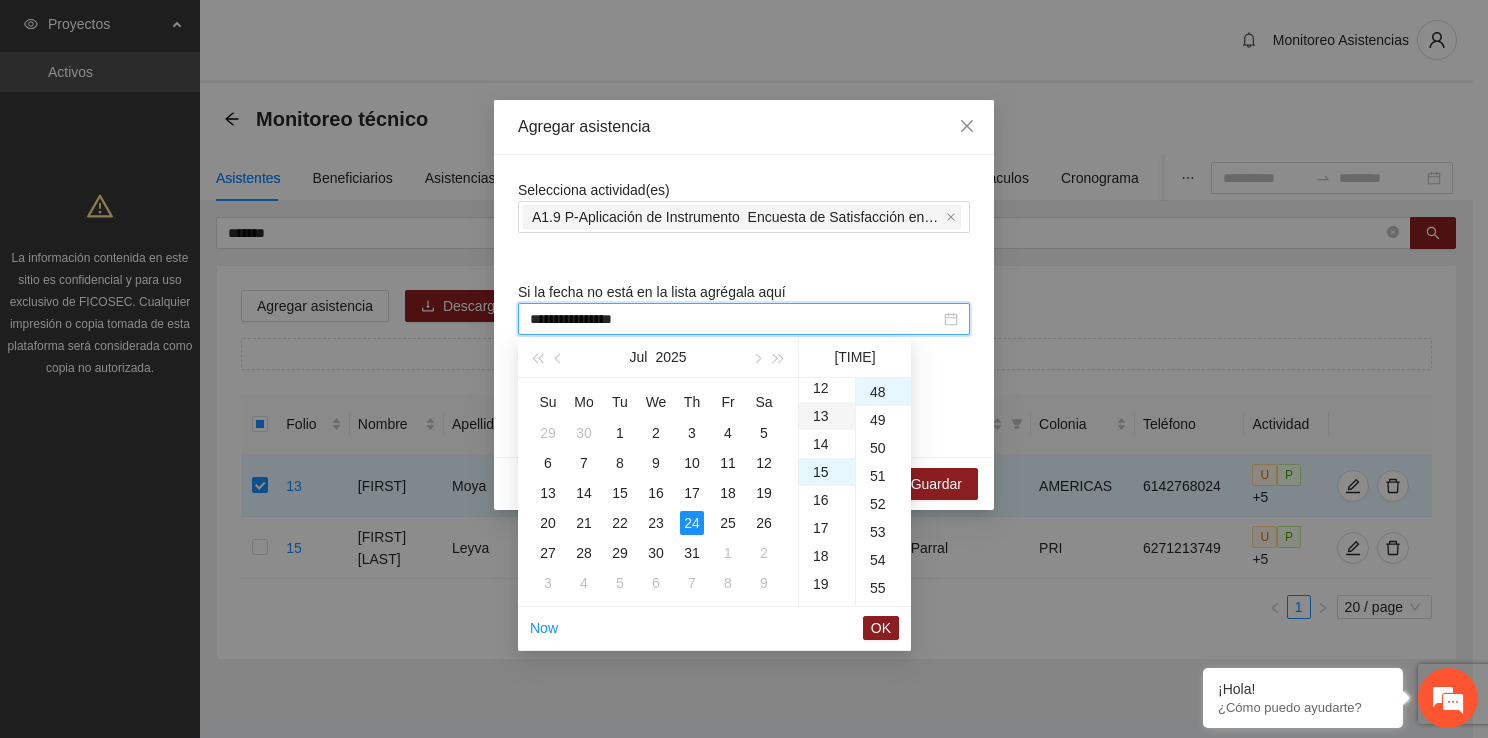 click on "13" at bounding box center [827, 416] 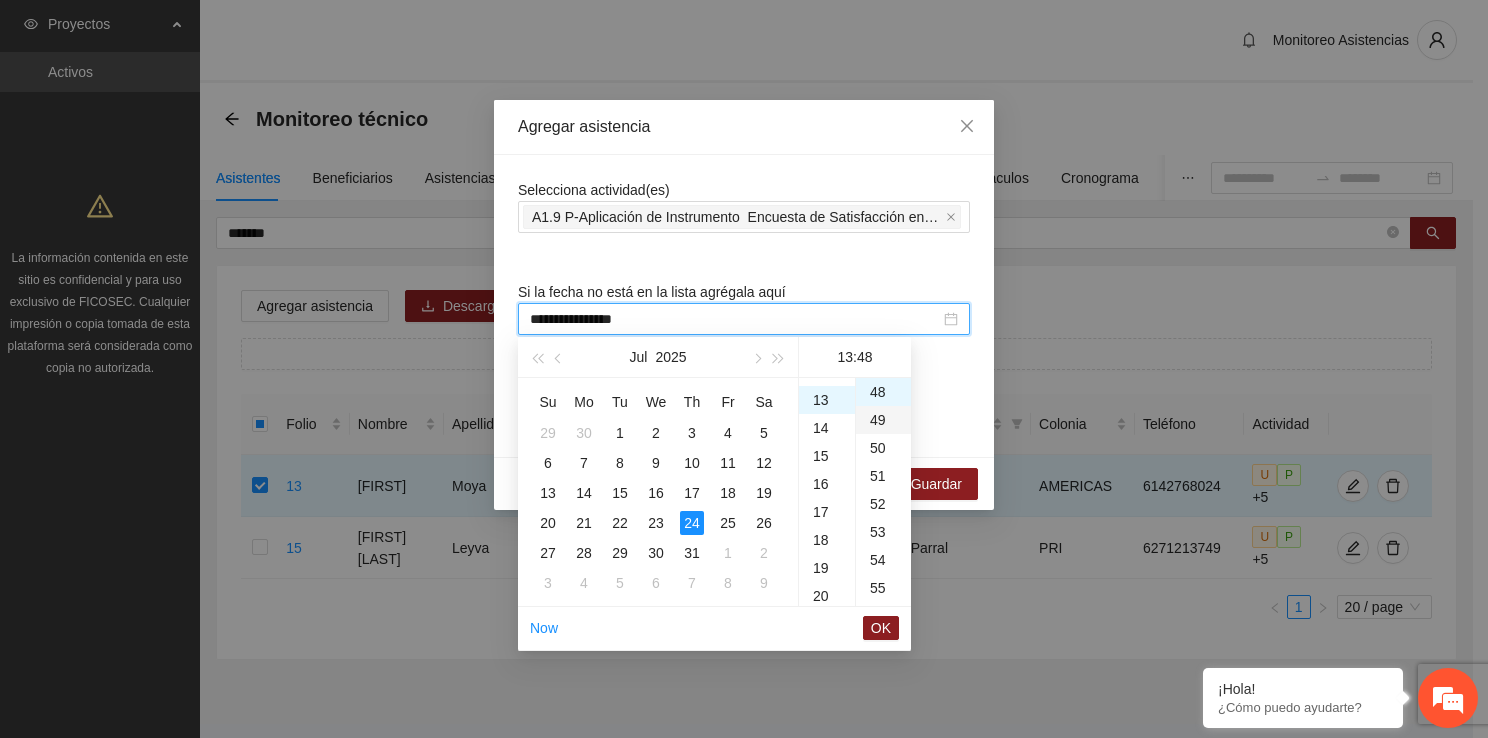 scroll, scrollTop: 364, scrollLeft: 0, axis: vertical 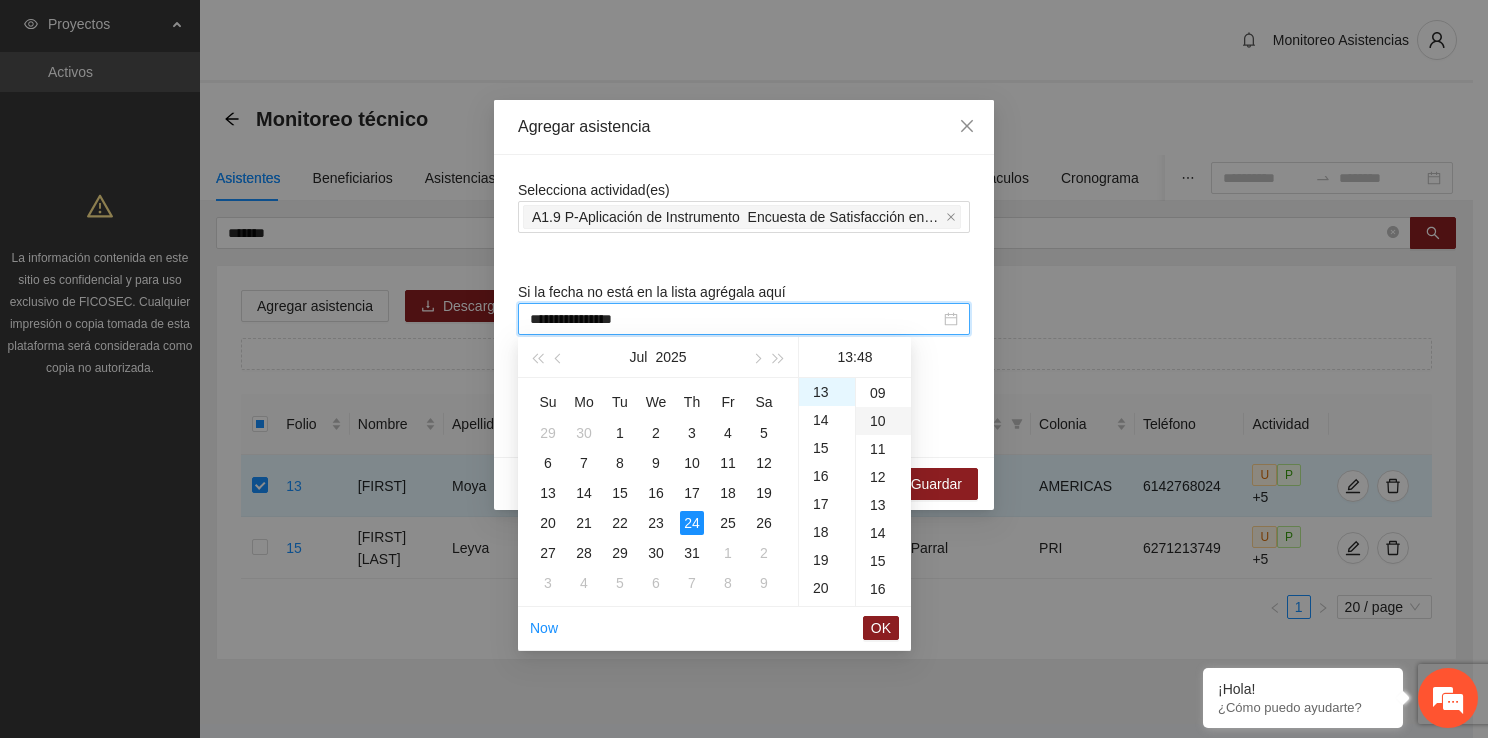 click on "10" at bounding box center [883, 421] 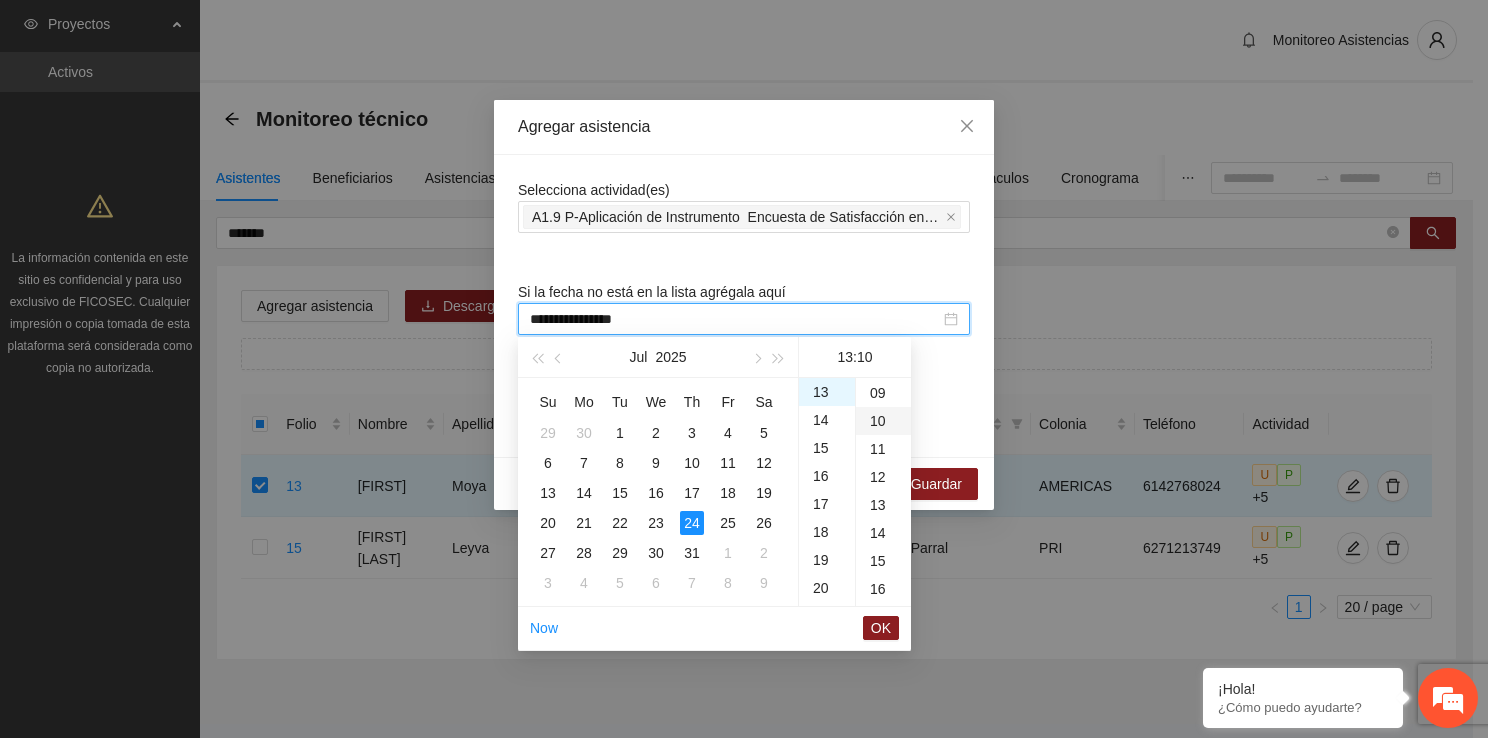 scroll, scrollTop: 280, scrollLeft: 0, axis: vertical 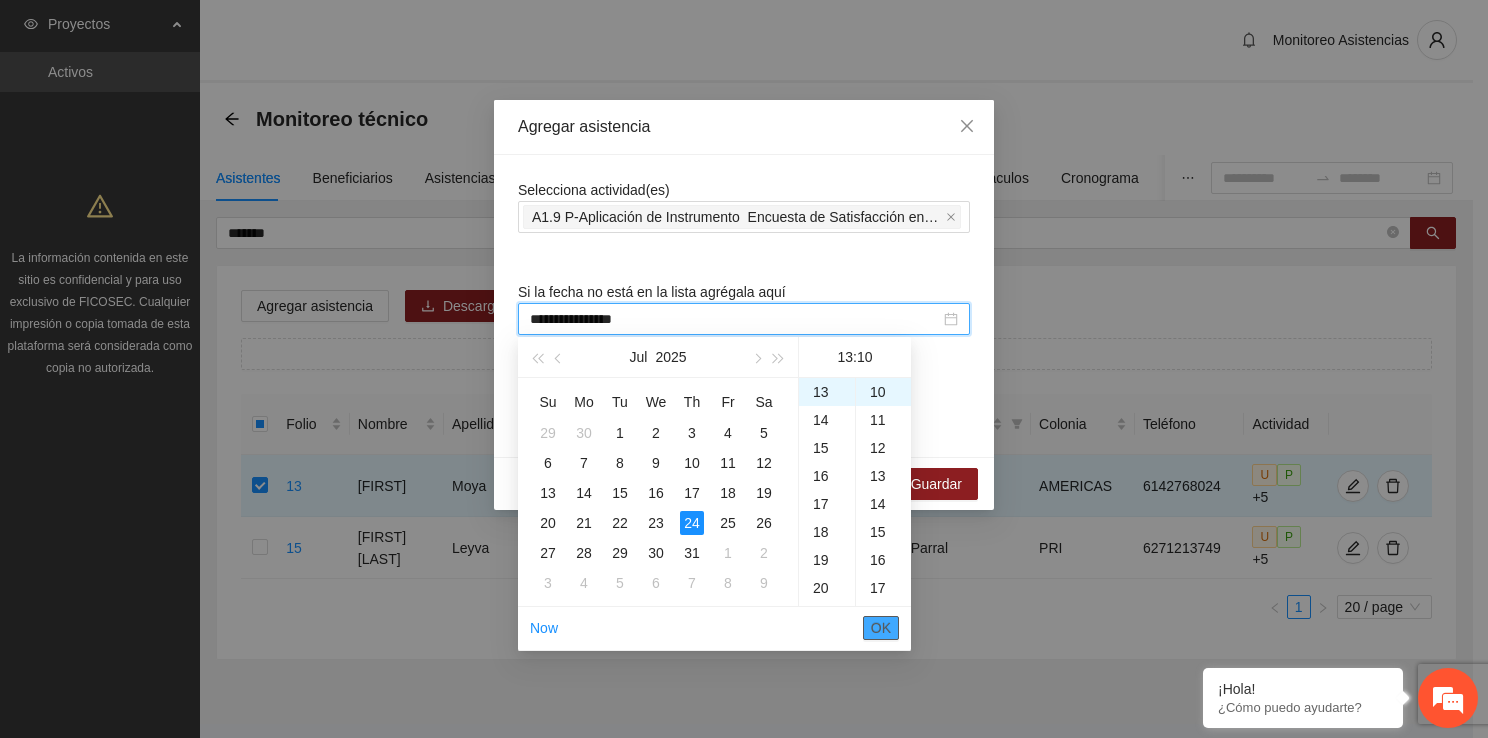 click on "OK" at bounding box center (881, 628) 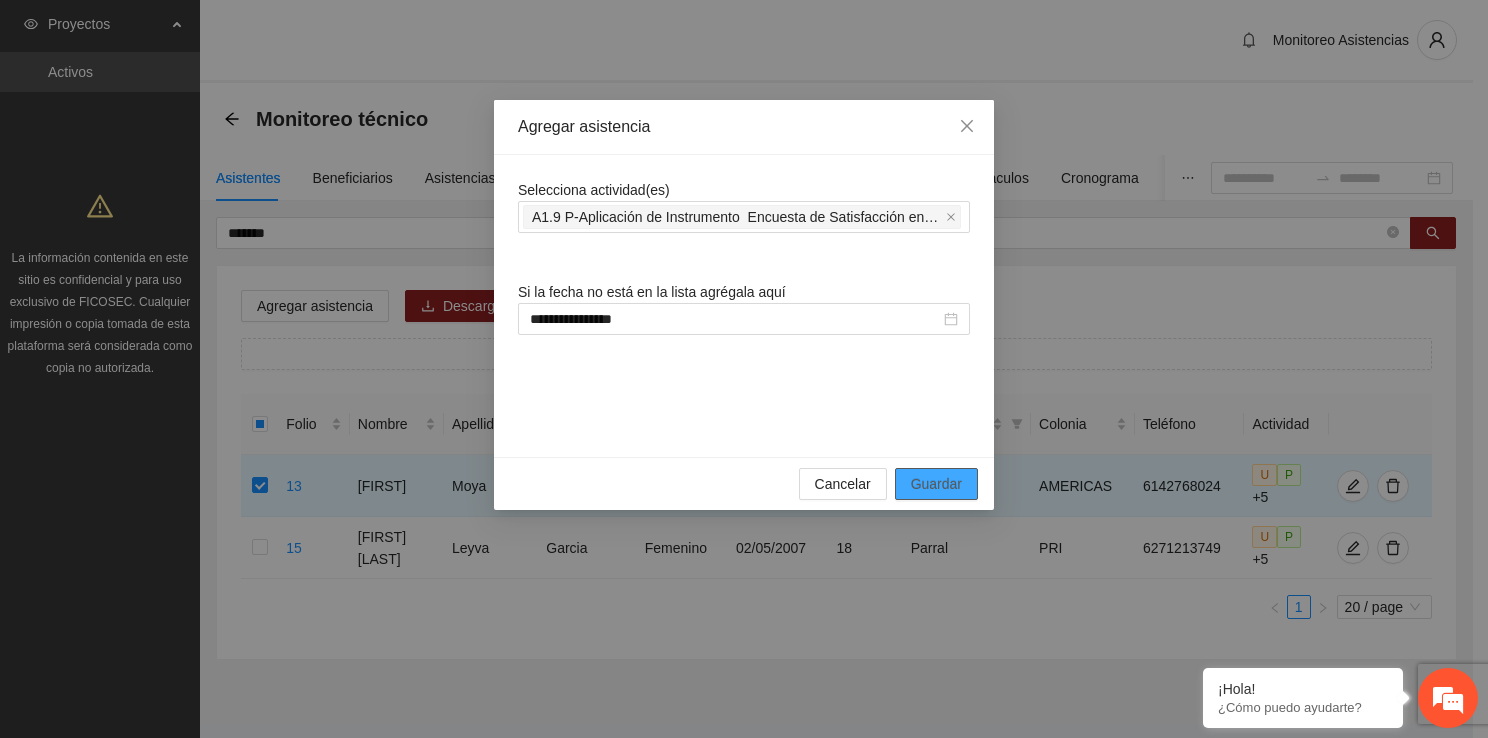 click on "Guardar" at bounding box center [936, 484] 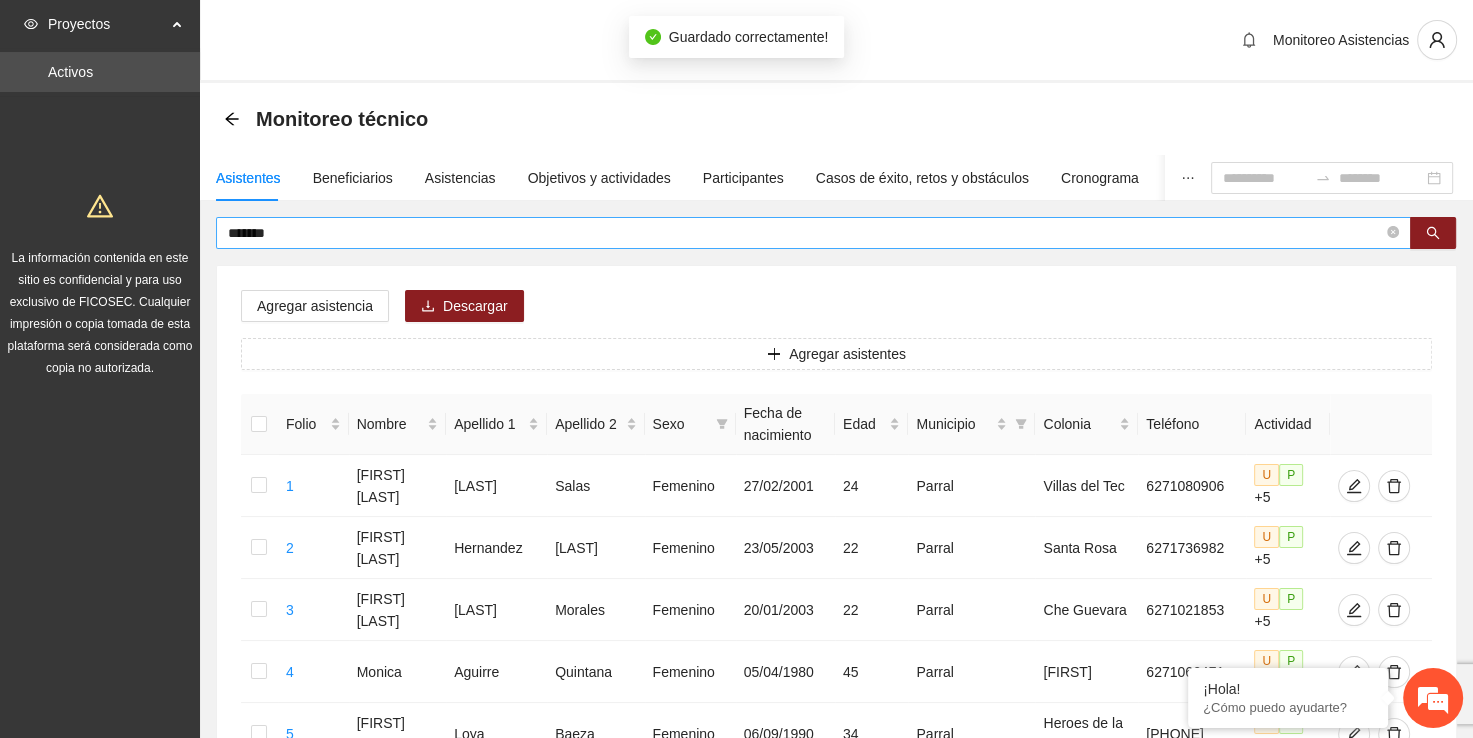 click on "*******" at bounding box center (805, 233) 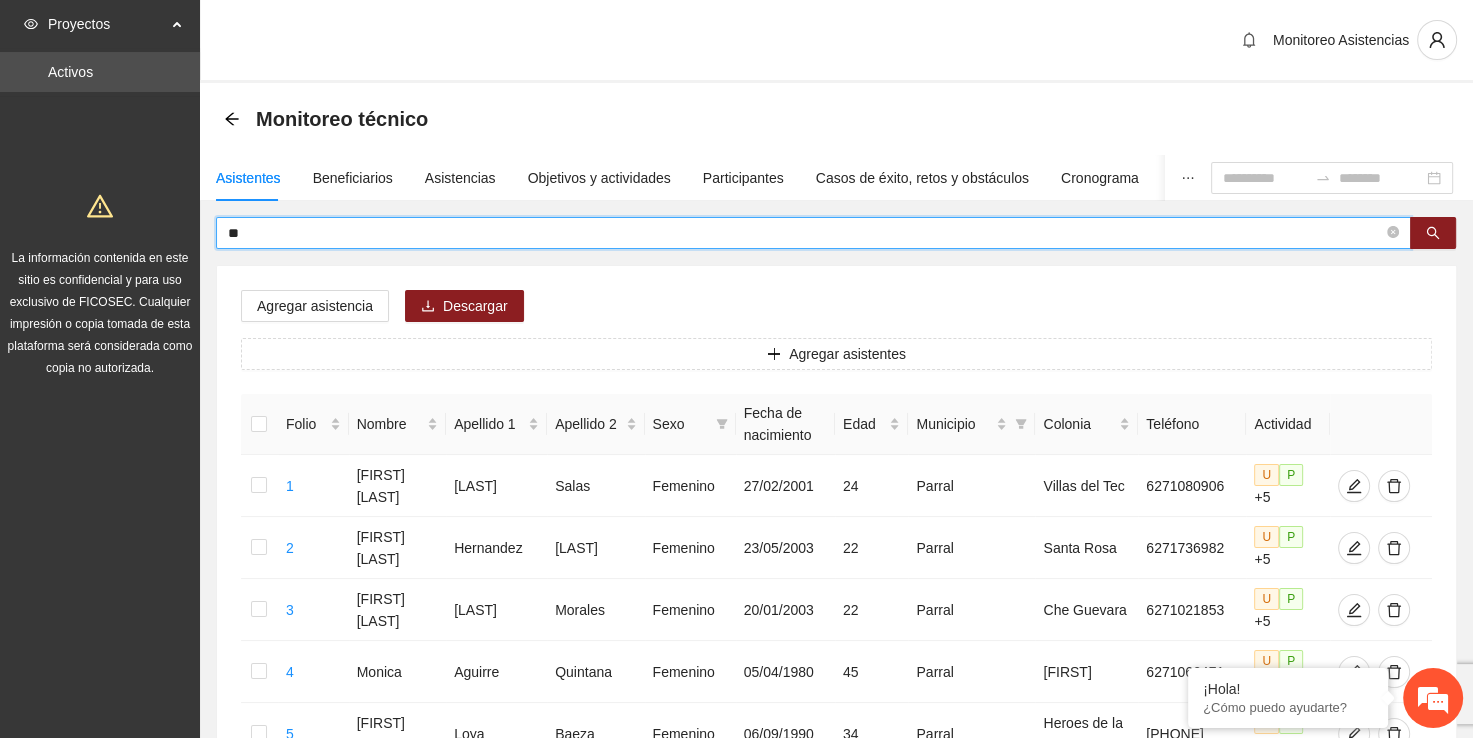 type on "*" 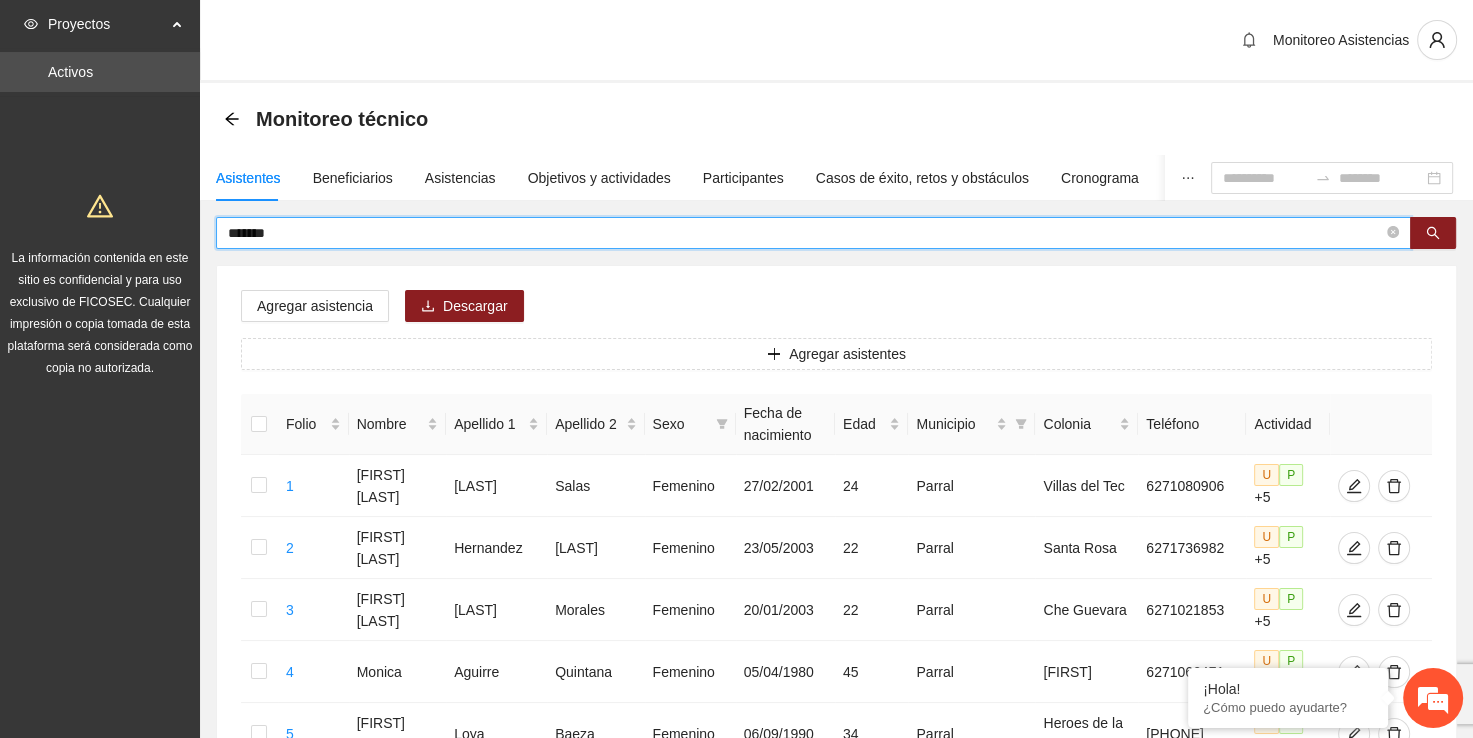type on "*******" 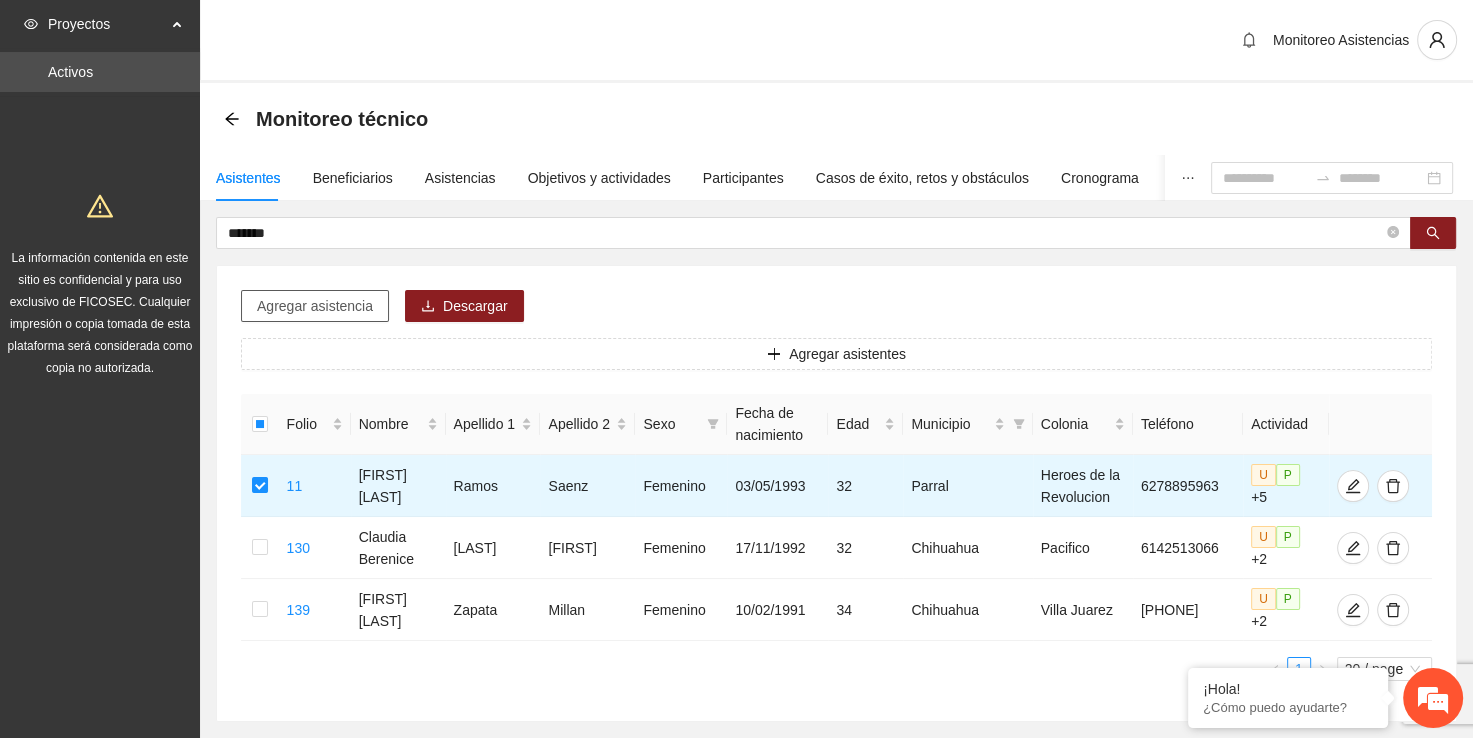 click on "Agregar asistencia" at bounding box center [315, 306] 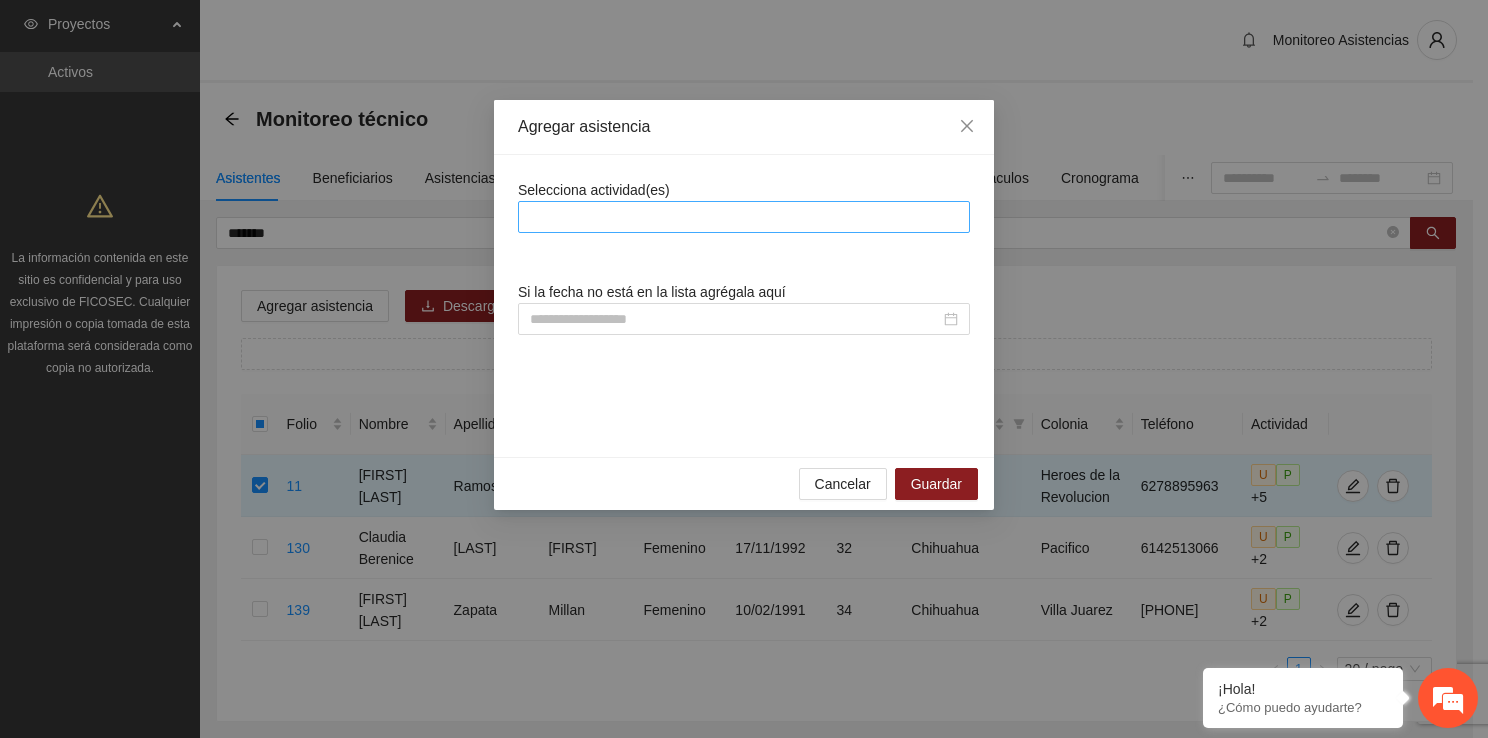 click at bounding box center (744, 217) 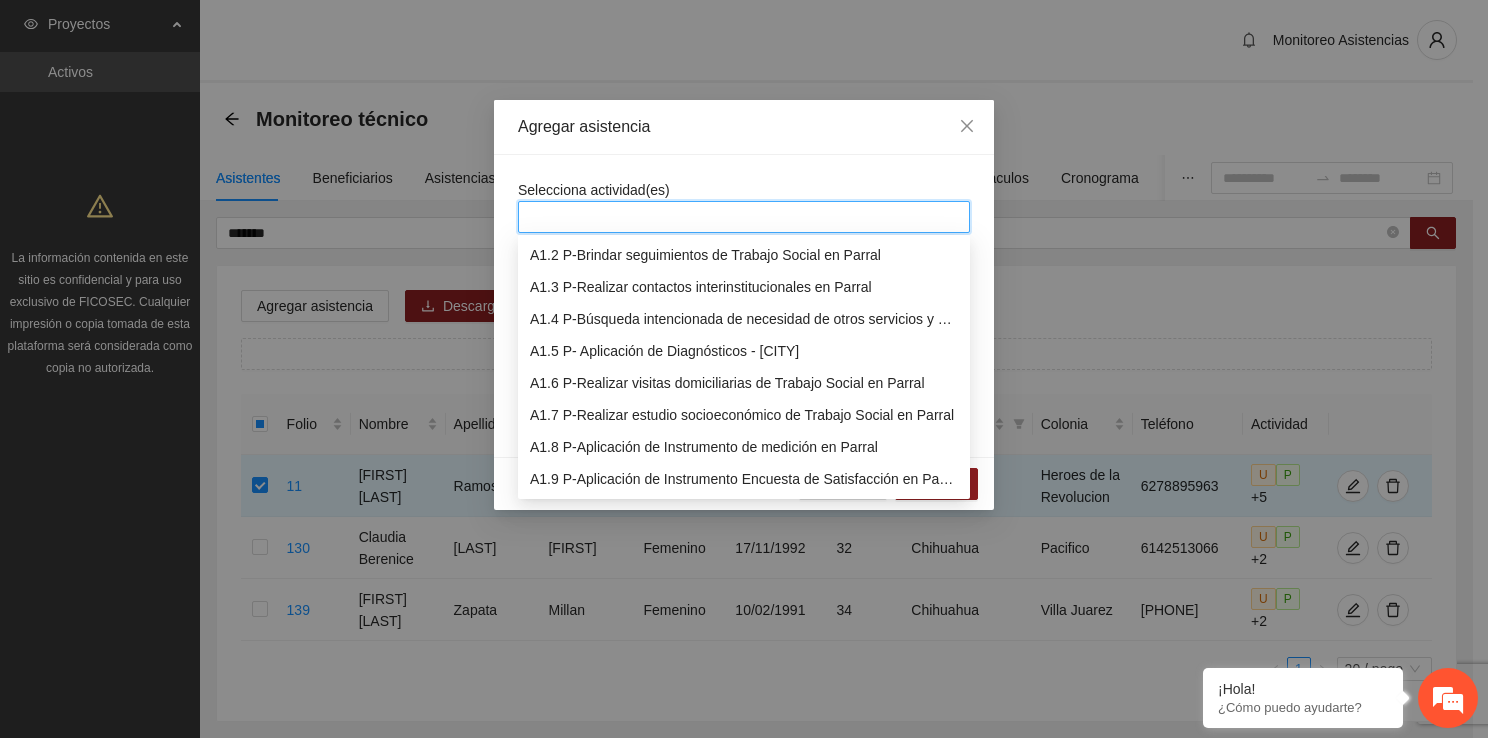 scroll, scrollTop: 64, scrollLeft: 0, axis: vertical 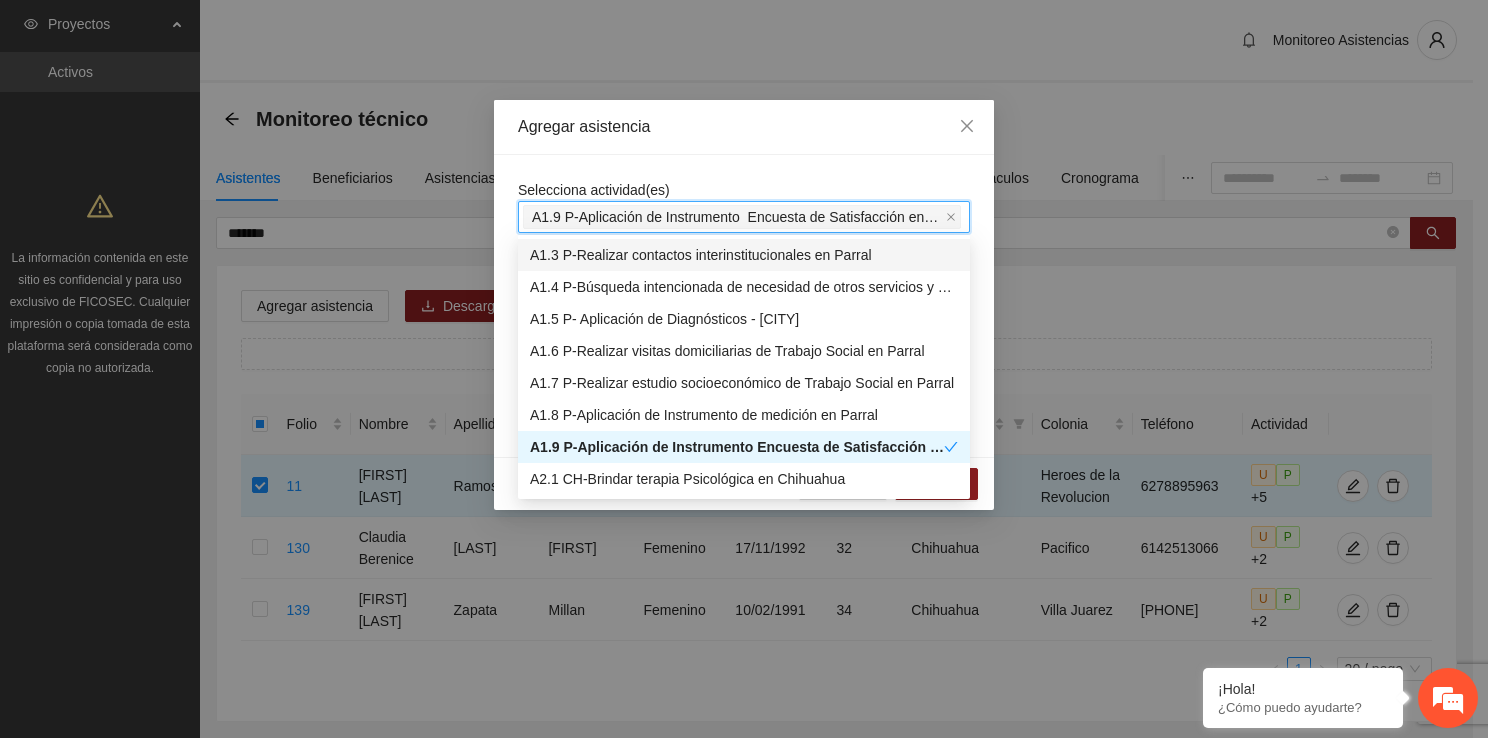 click on "Selecciona actividad(es) A1.9 P-AplicACIÓN de Instrumento  Encuesta de Satisfacción en [CITY]" at bounding box center [744, 206] 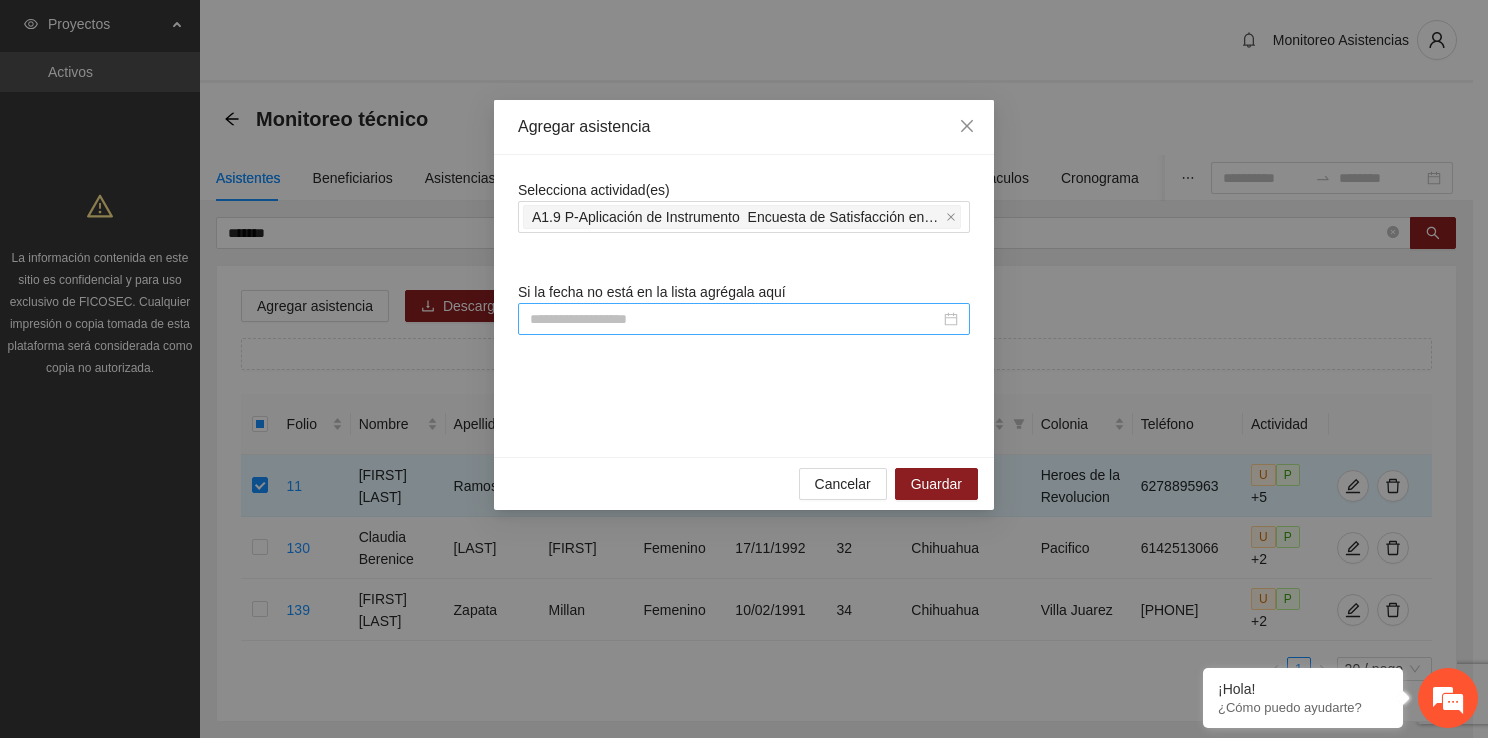 click at bounding box center (735, 319) 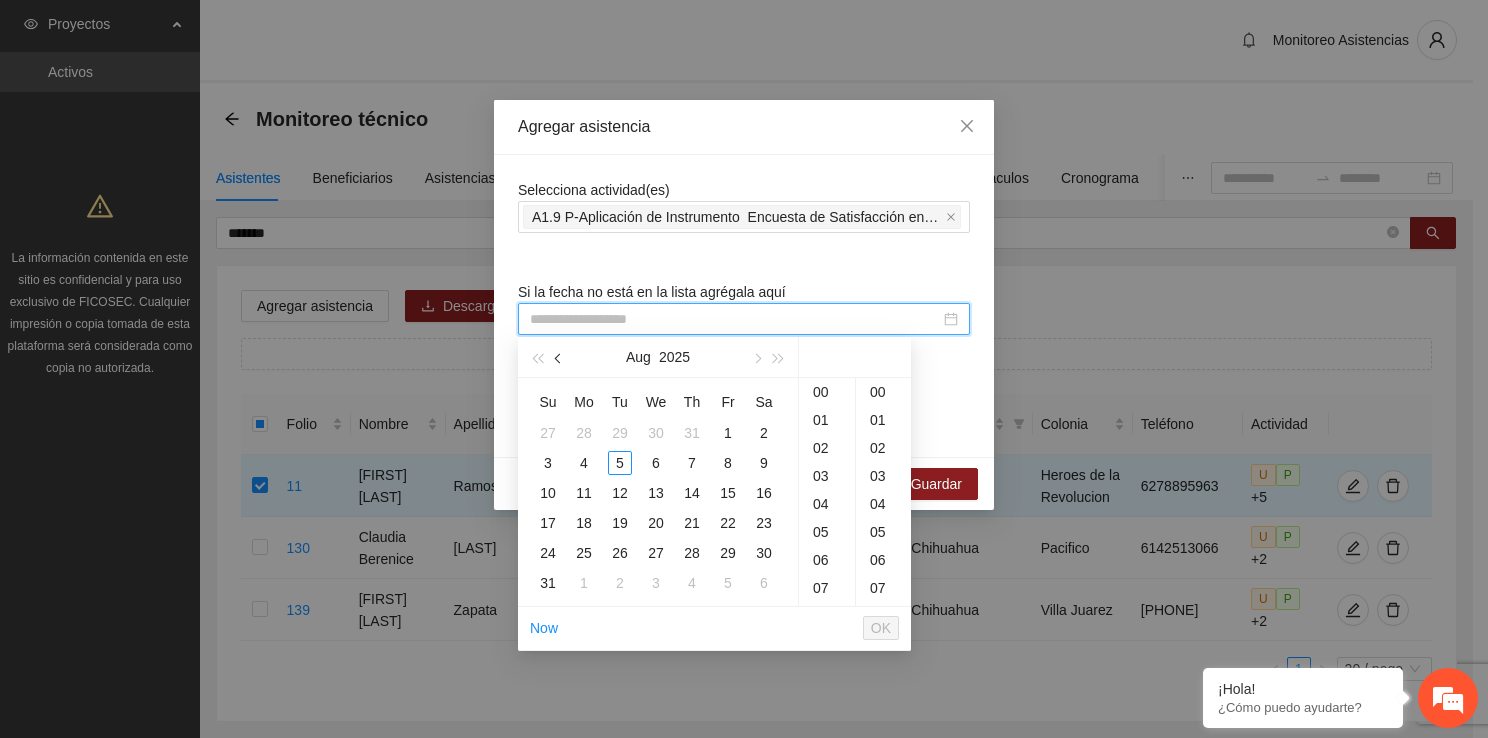click at bounding box center (560, 359) 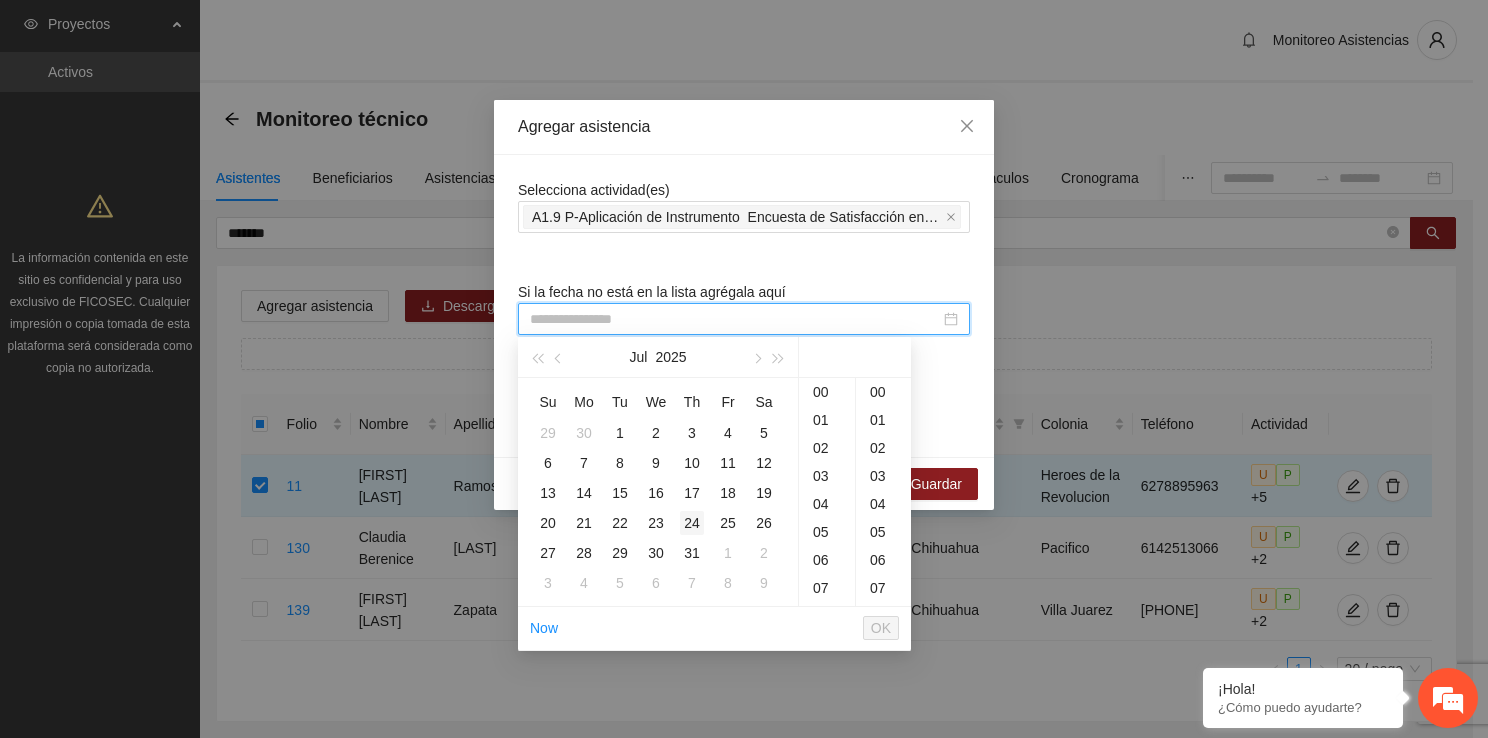 click on "24" at bounding box center [692, 523] 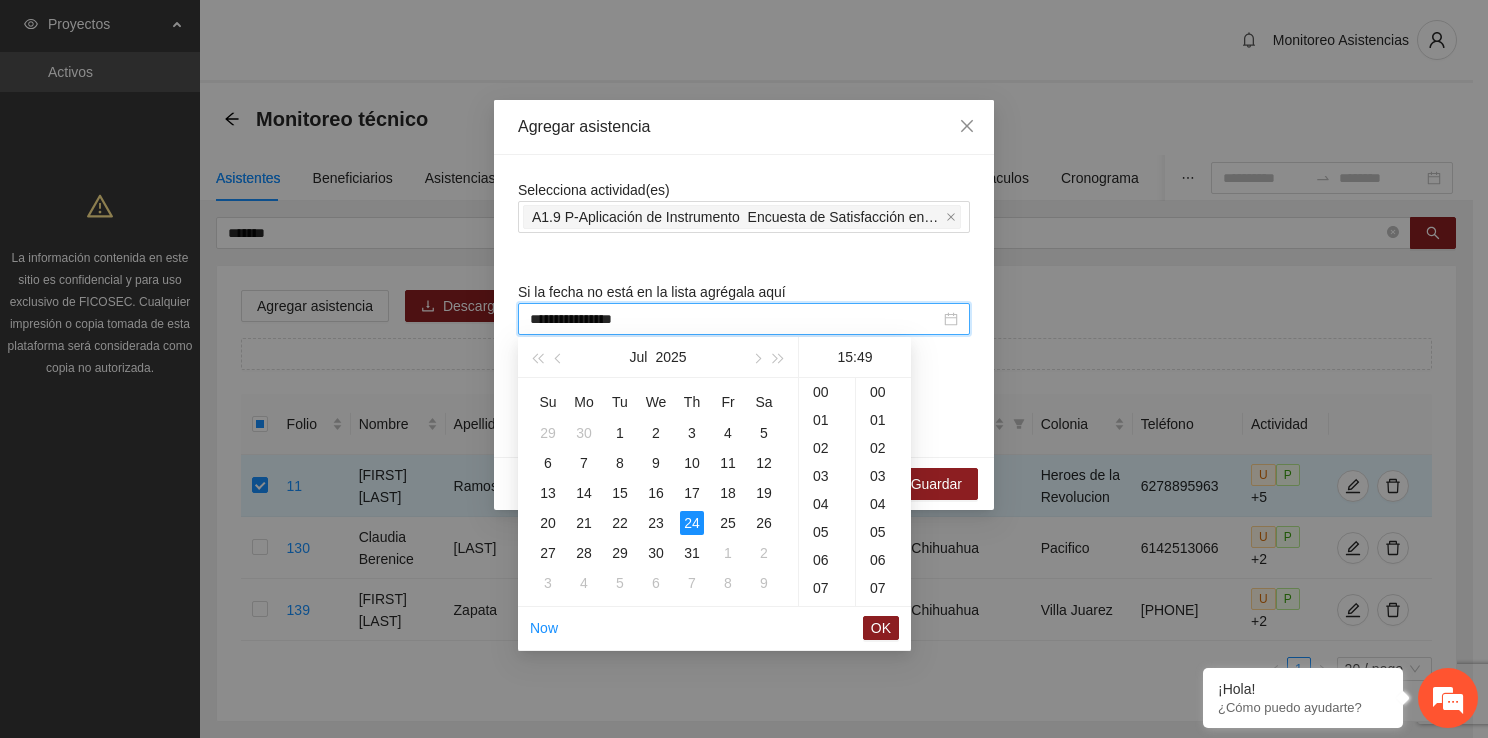 scroll, scrollTop: 420, scrollLeft: 0, axis: vertical 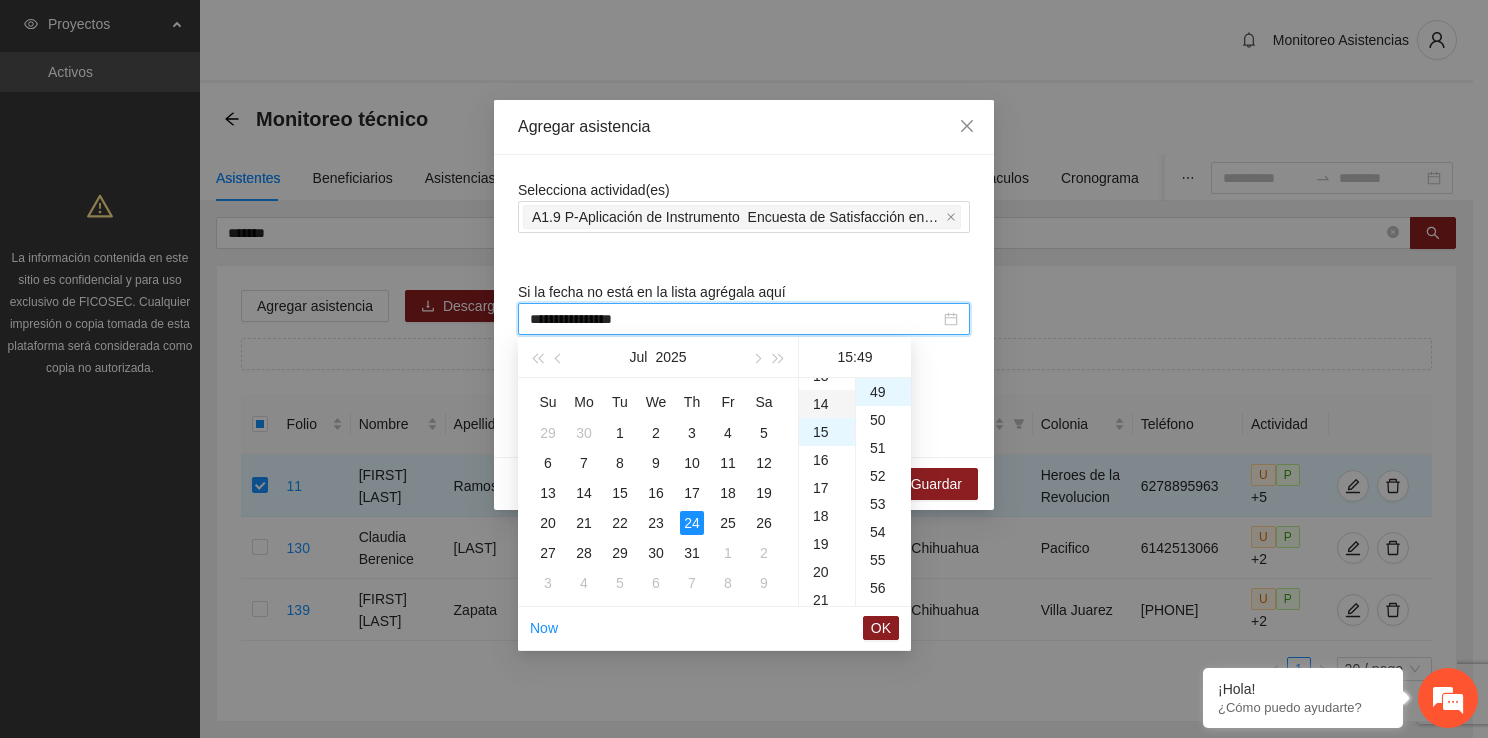 click on "14" at bounding box center (827, 404) 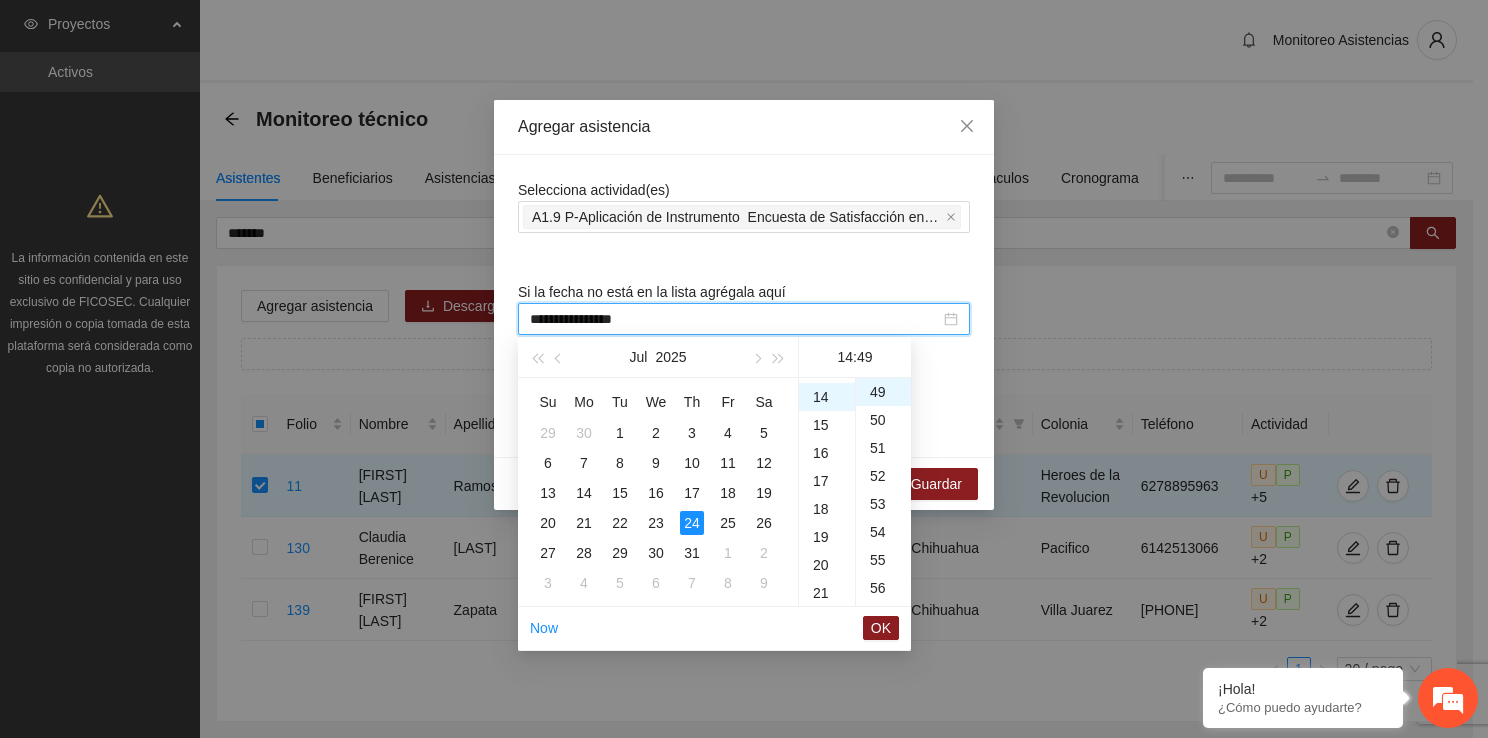 scroll, scrollTop: 392, scrollLeft: 0, axis: vertical 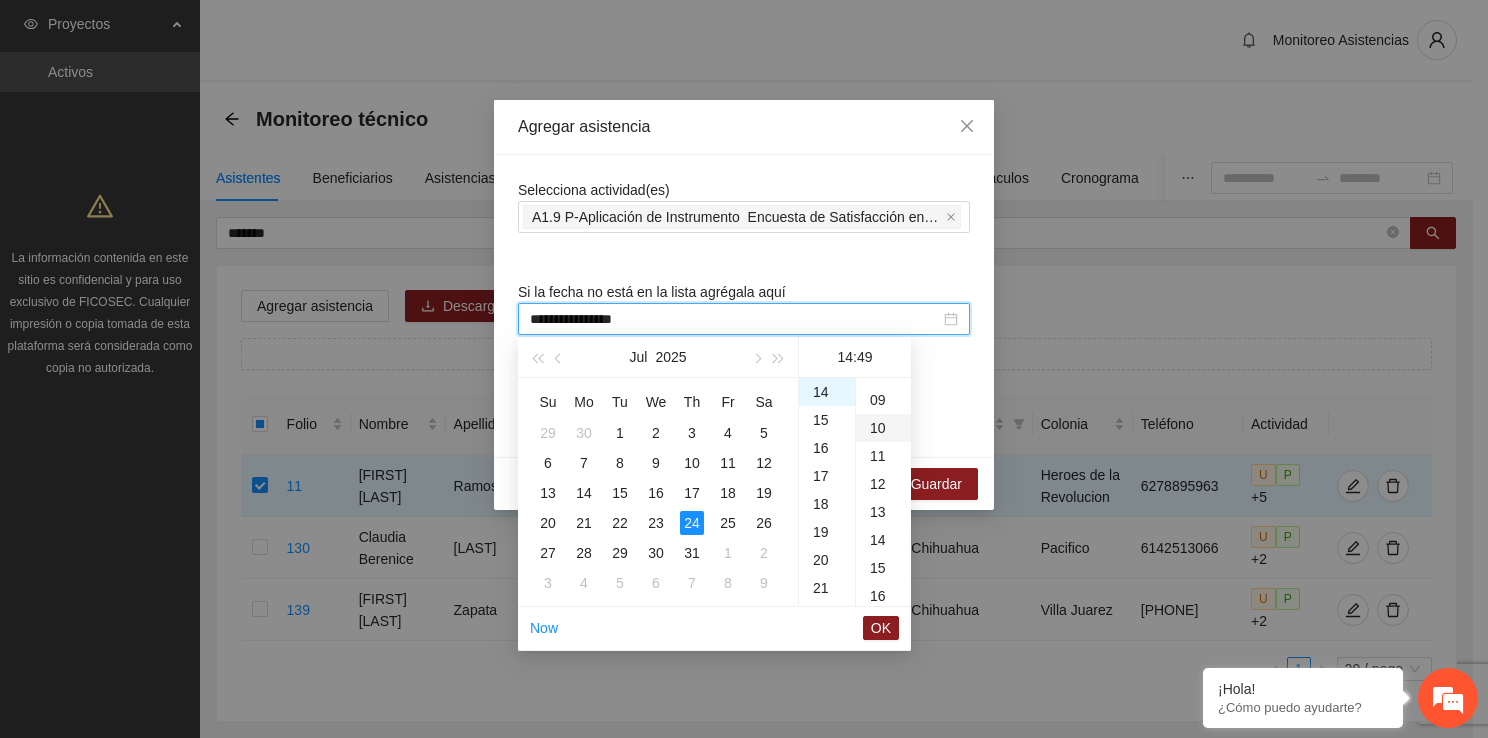 click on "10" at bounding box center [883, 428] 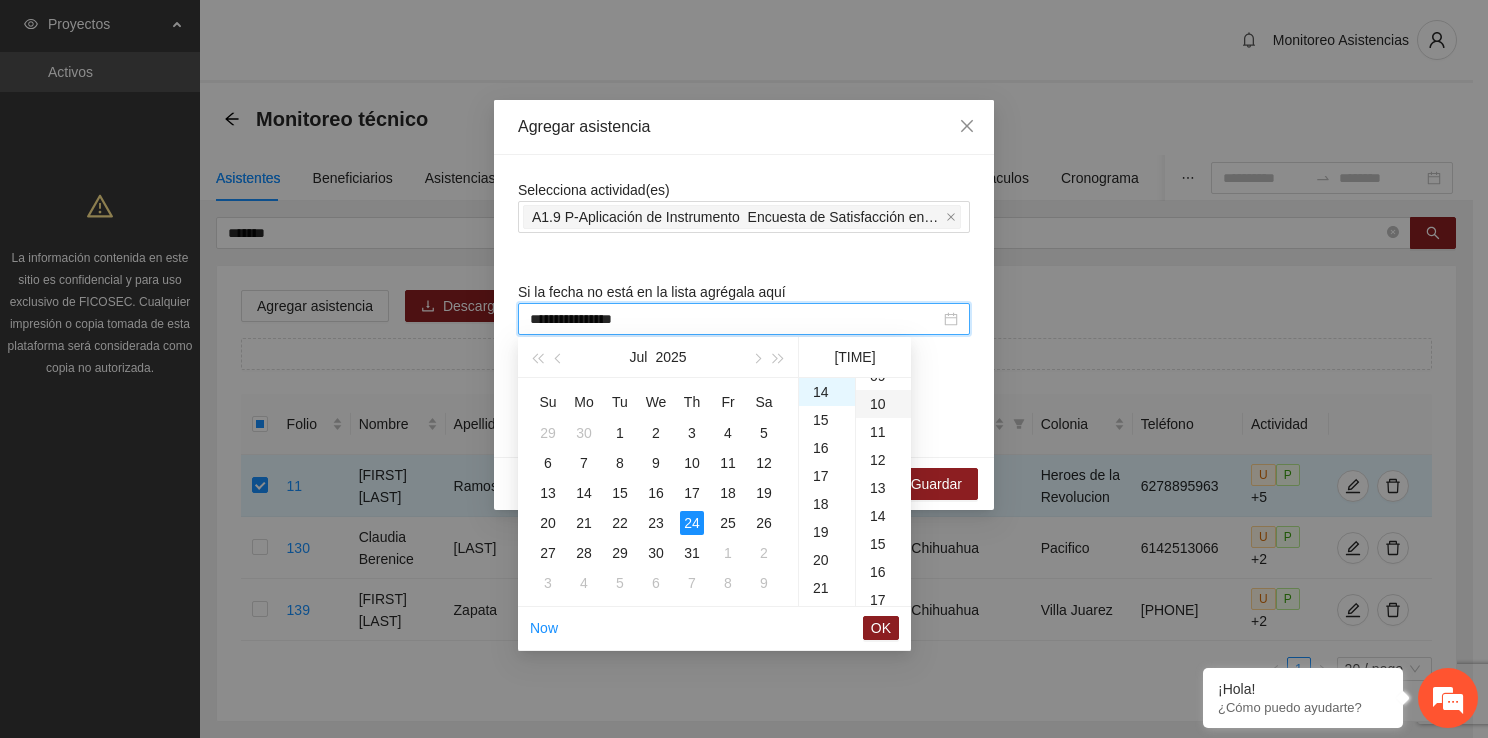 scroll, scrollTop: 280, scrollLeft: 0, axis: vertical 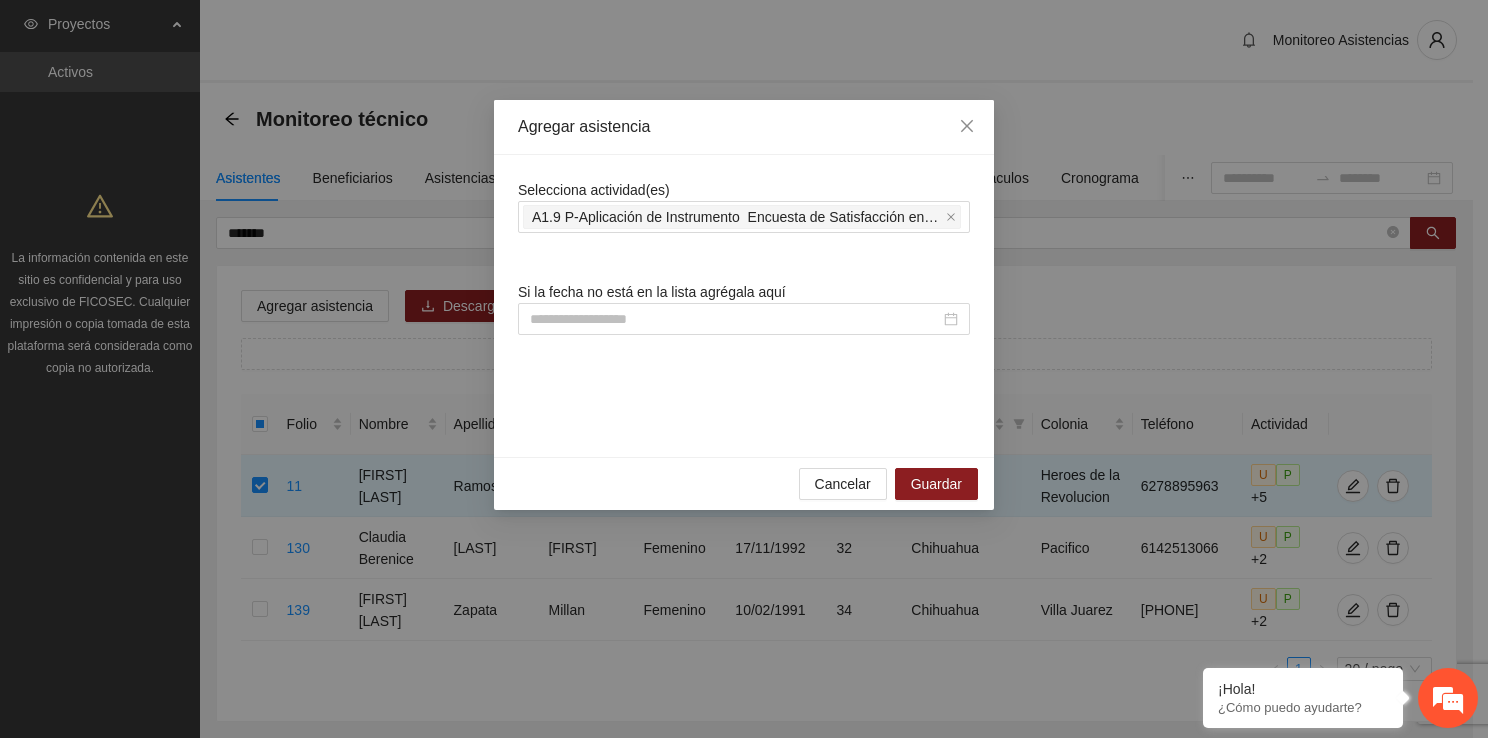 click on "Agregar asistencia Selecciona actividad(es) A1.9 P-Aplicación de Instrumento  Encuesta de Satisfacción en Parral   Si la fecha no está en la lista agrégala aquí Cancelar Guardar" at bounding box center [744, 369] 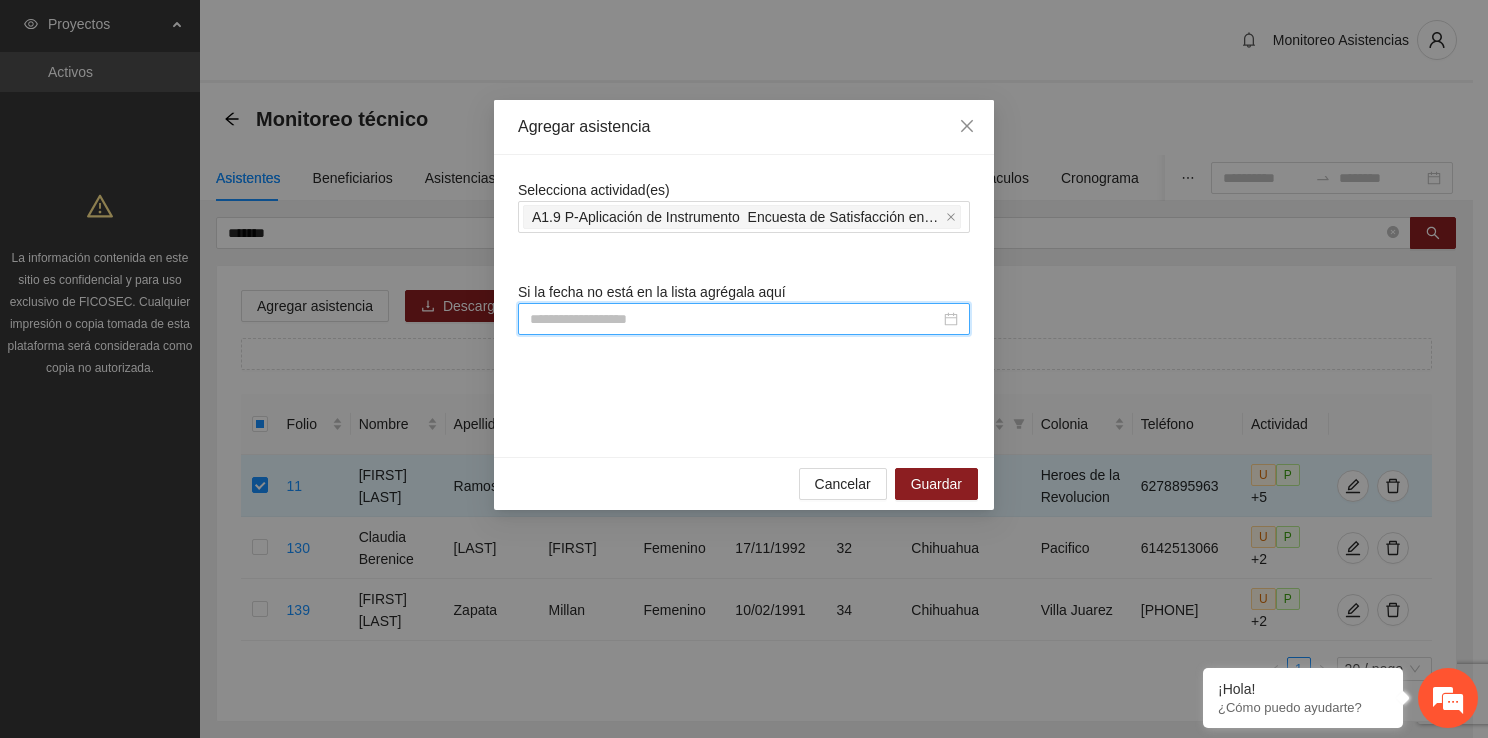 click at bounding box center [735, 319] 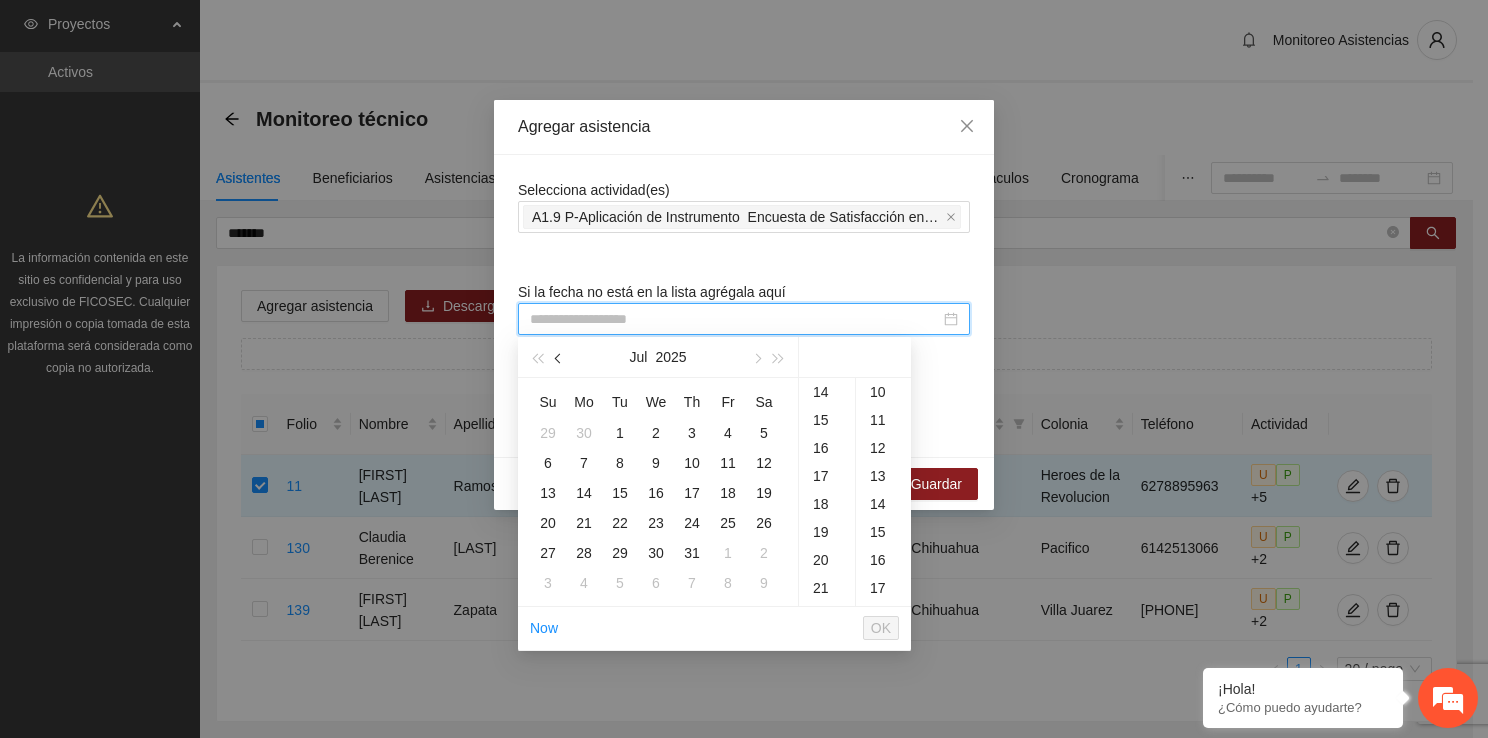 click at bounding box center [559, 357] 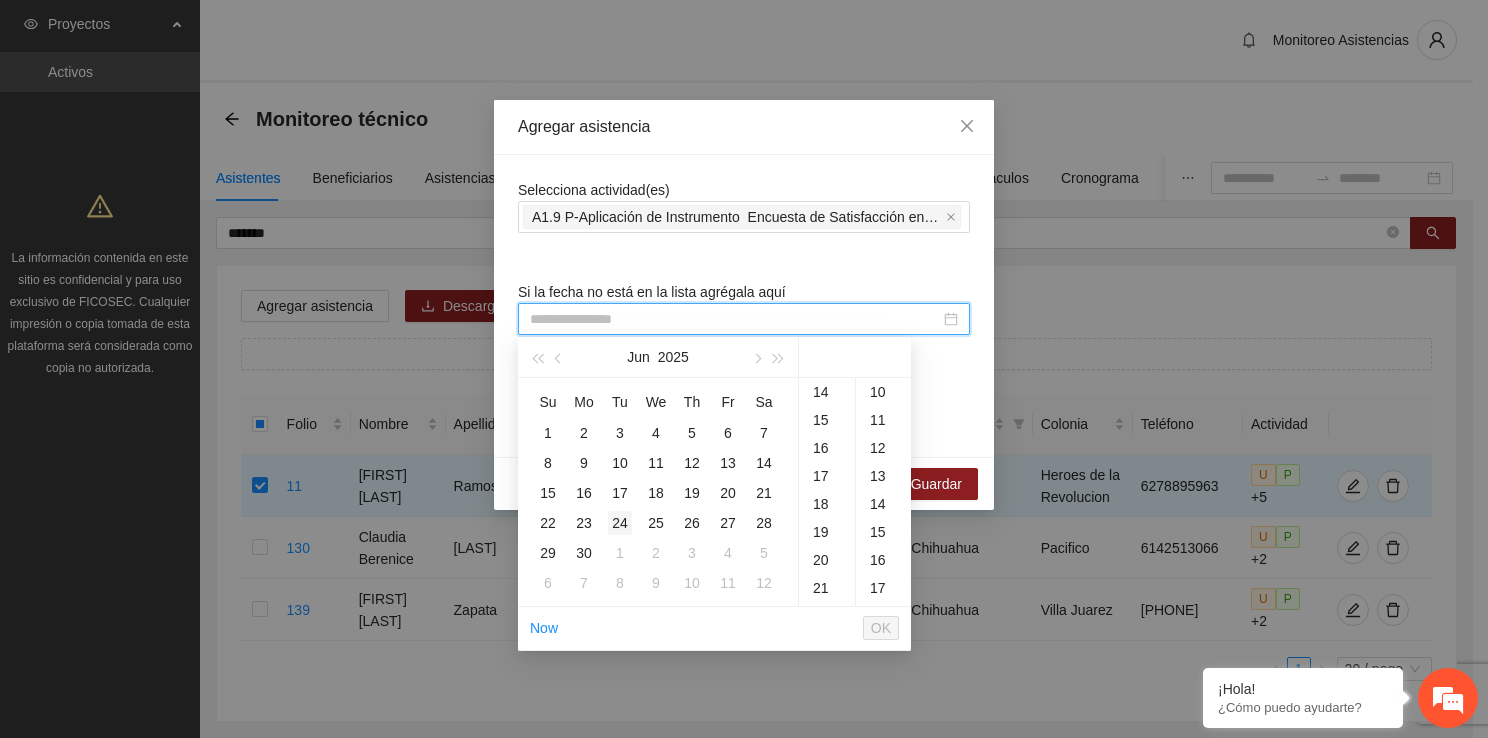 click on "24" at bounding box center (620, 523) 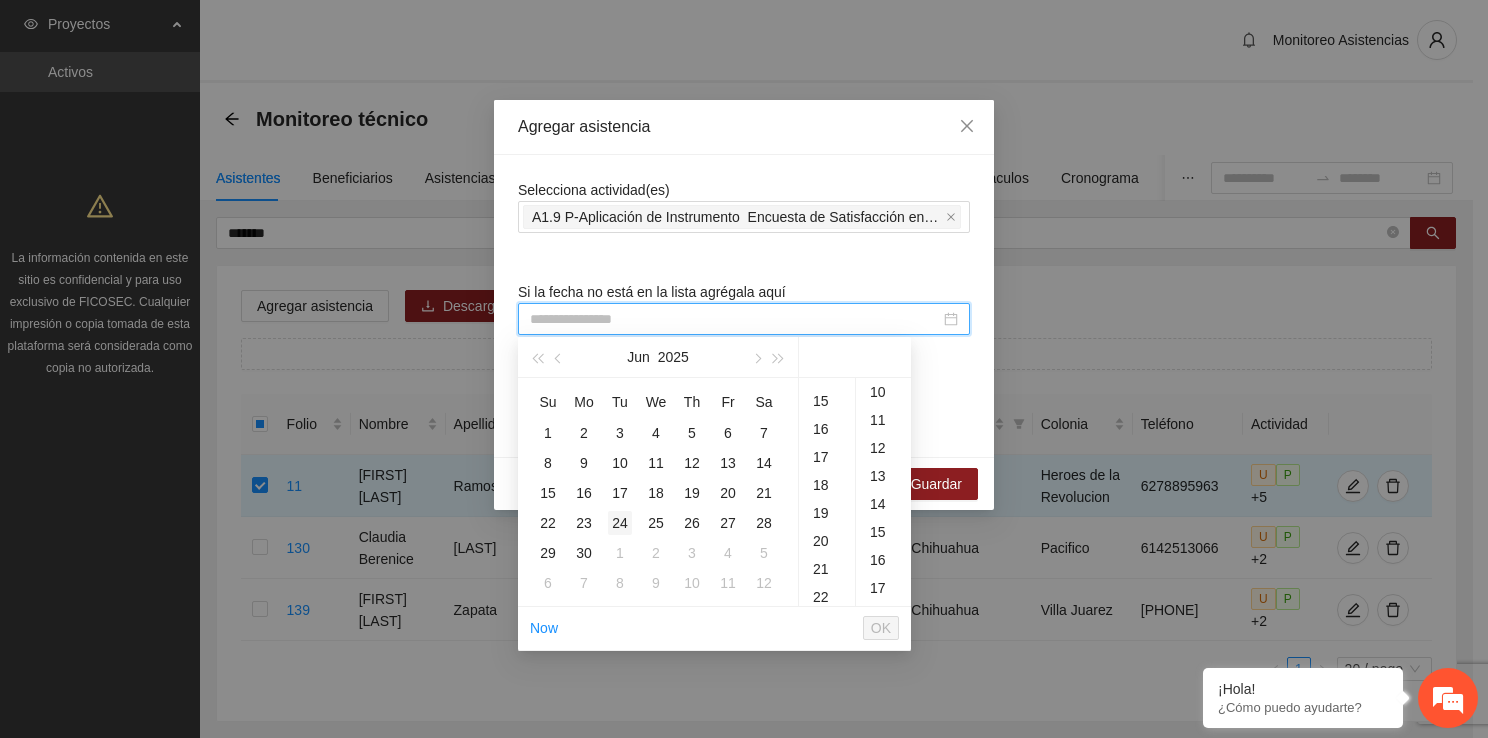 scroll, scrollTop: 1008, scrollLeft: 0, axis: vertical 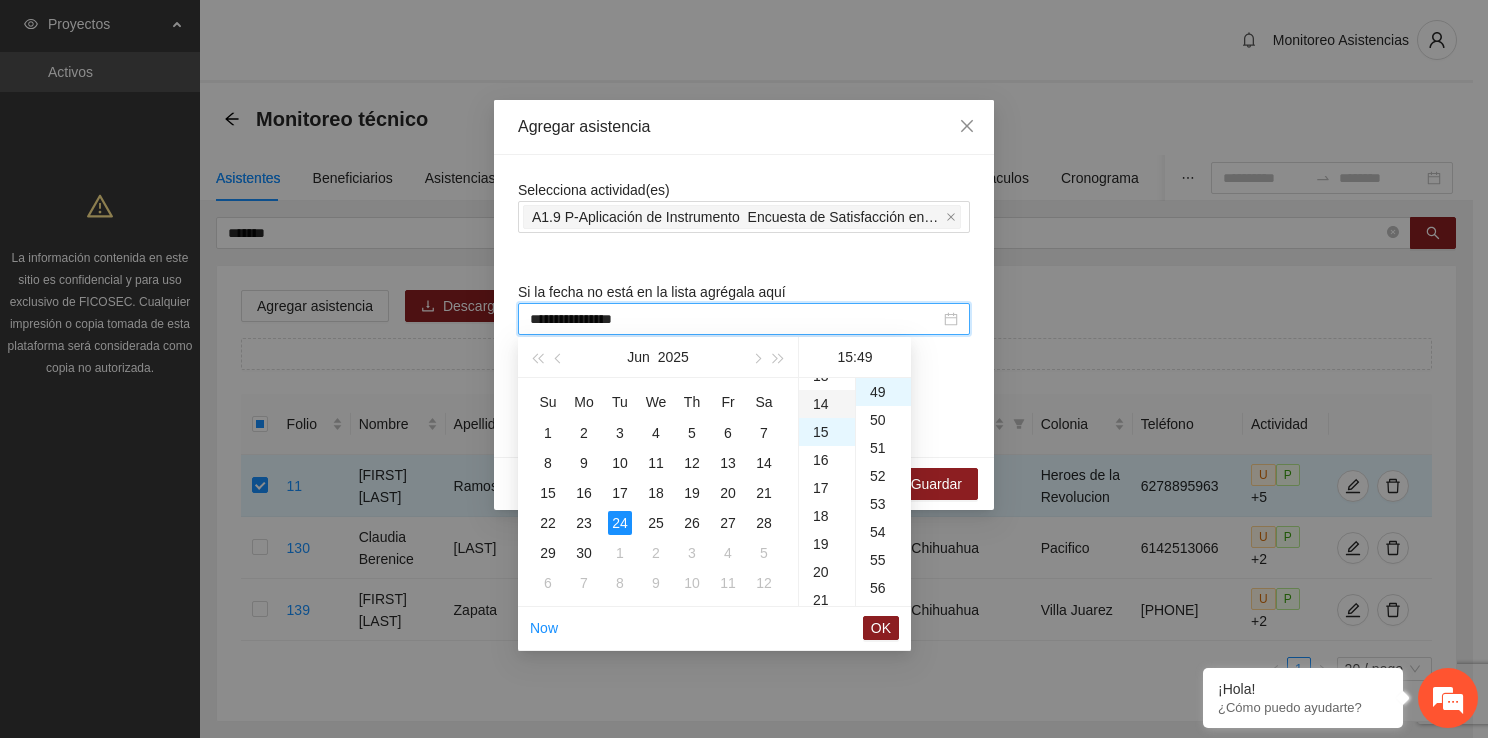 click on "14" at bounding box center [827, 404] 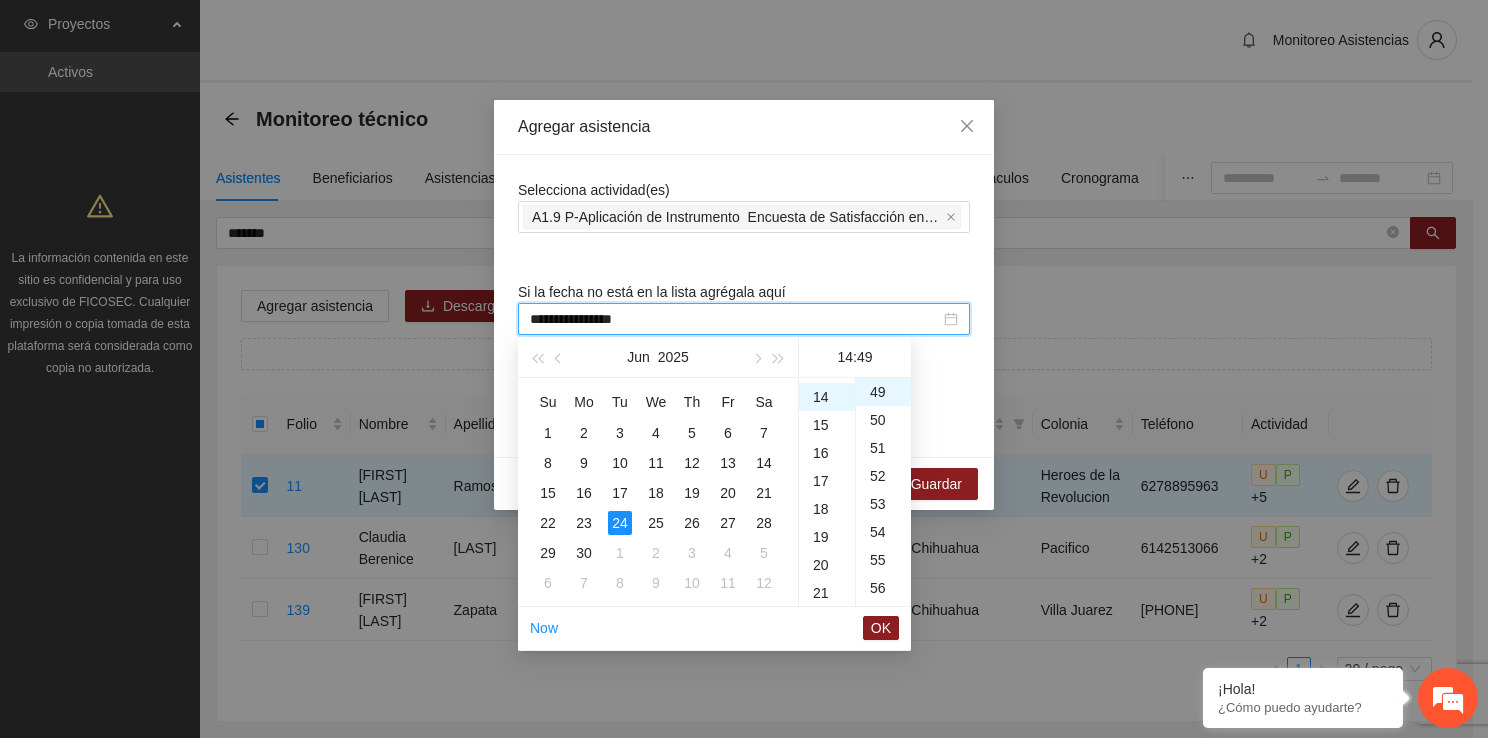 scroll, scrollTop: 392, scrollLeft: 0, axis: vertical 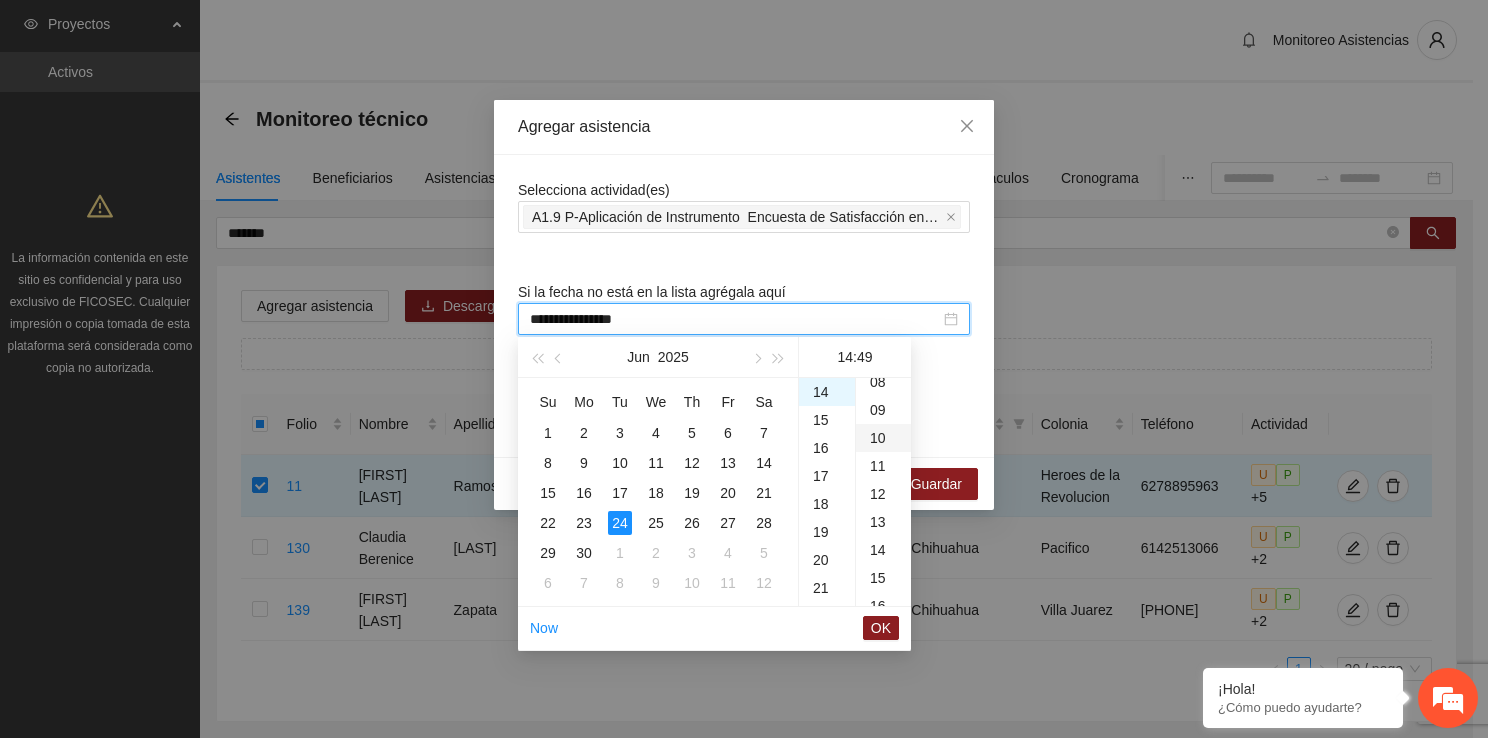 click on "10" at bounding box center (883, 438) 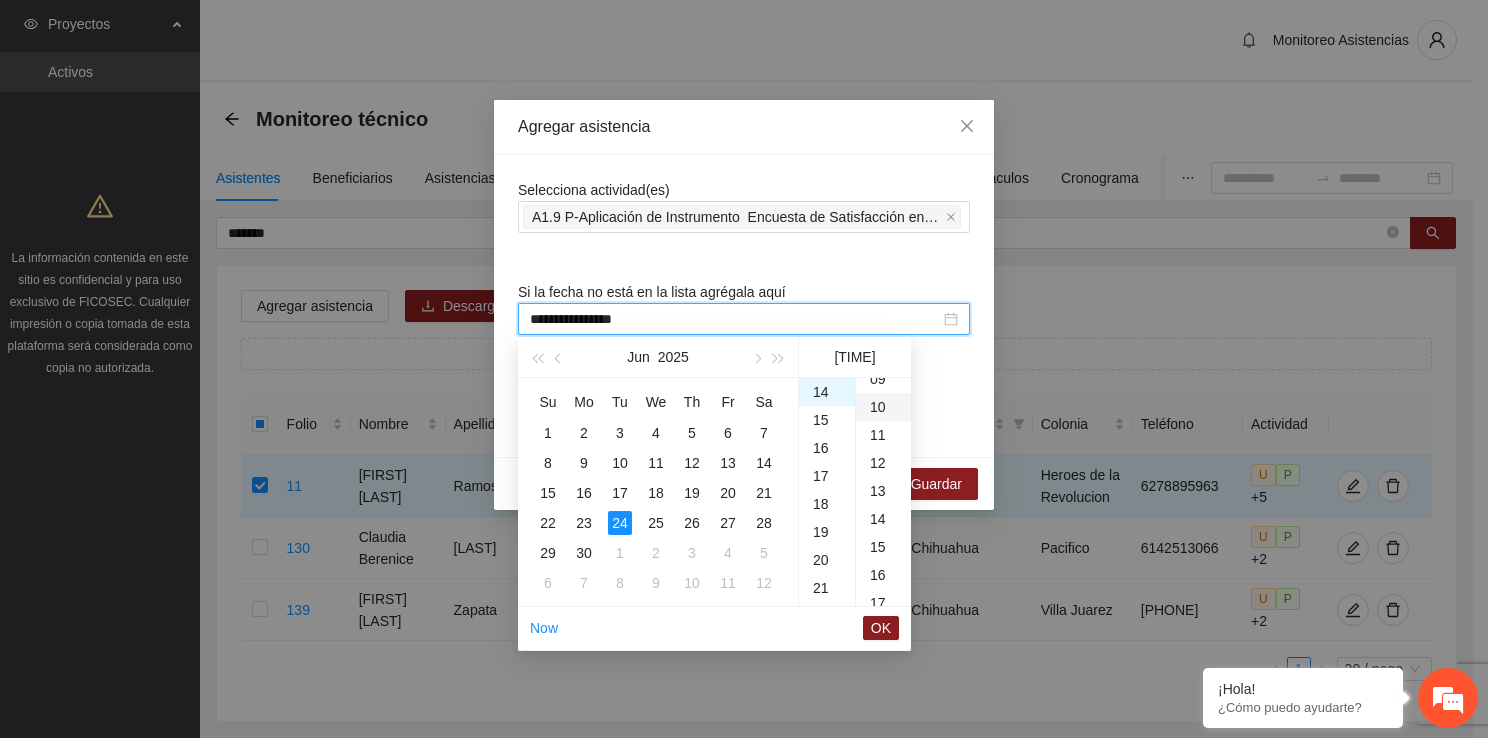 scroll, scrollTop: 280, scrollLeft: 0, axis: vertical 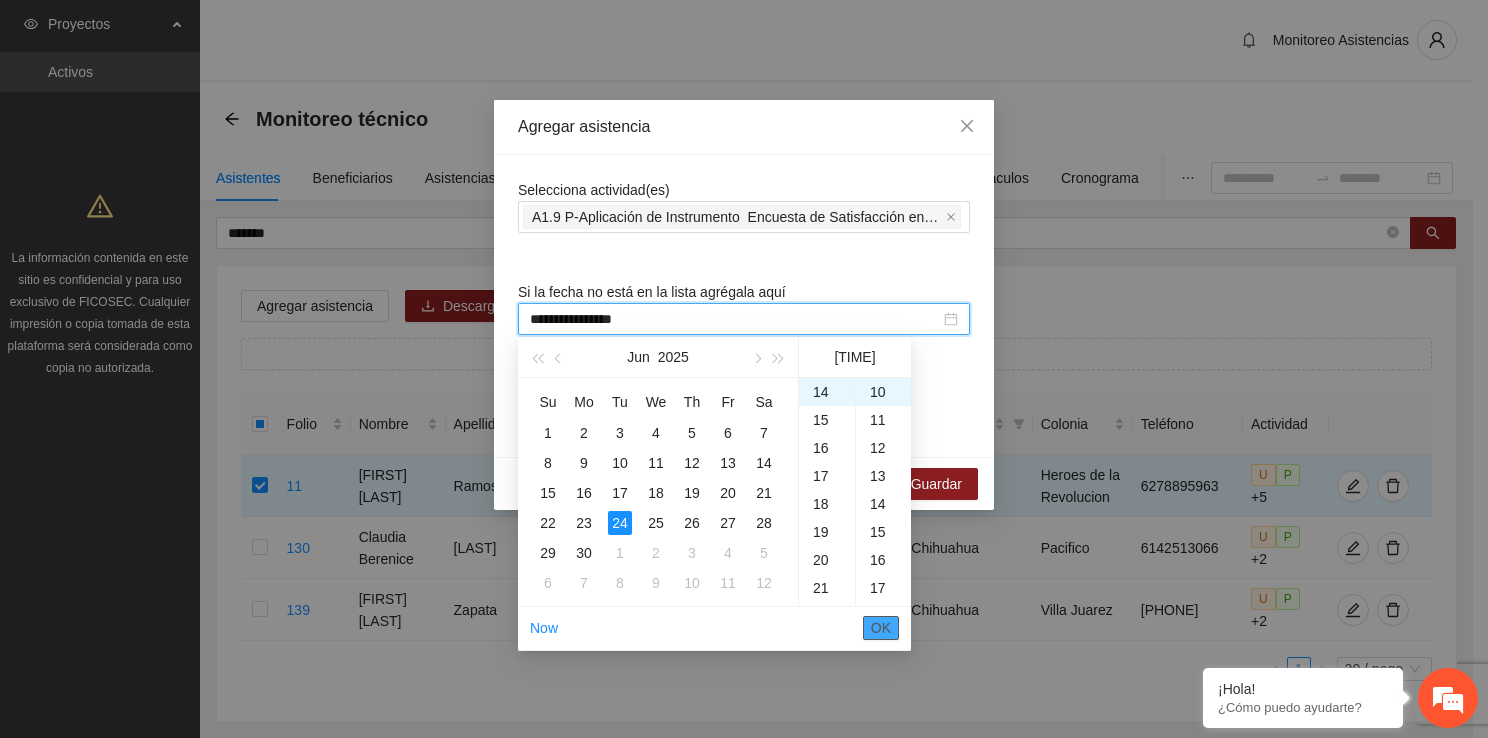 click on "OK" at bounding box center (881, 628) 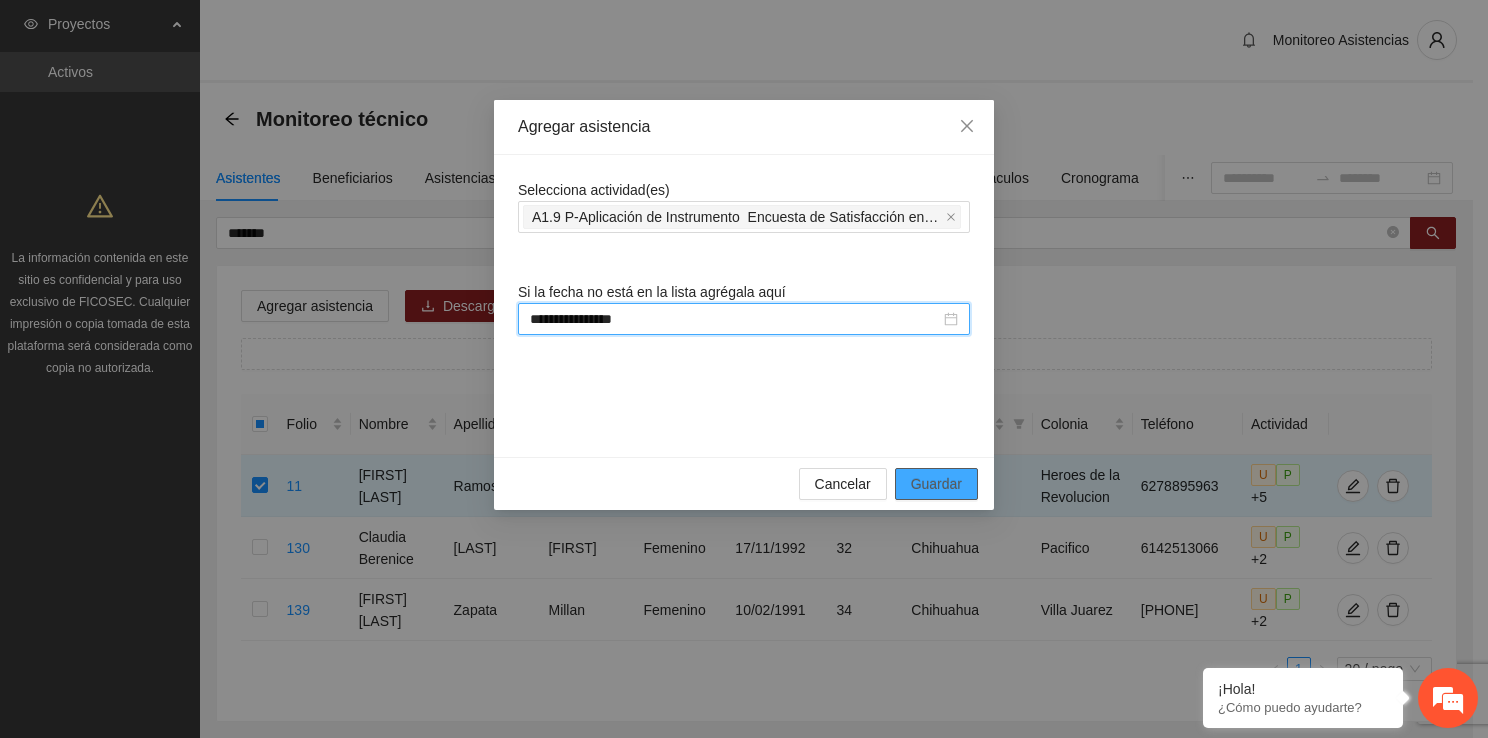 click on "Guardar" at bounding box center [936, 484] 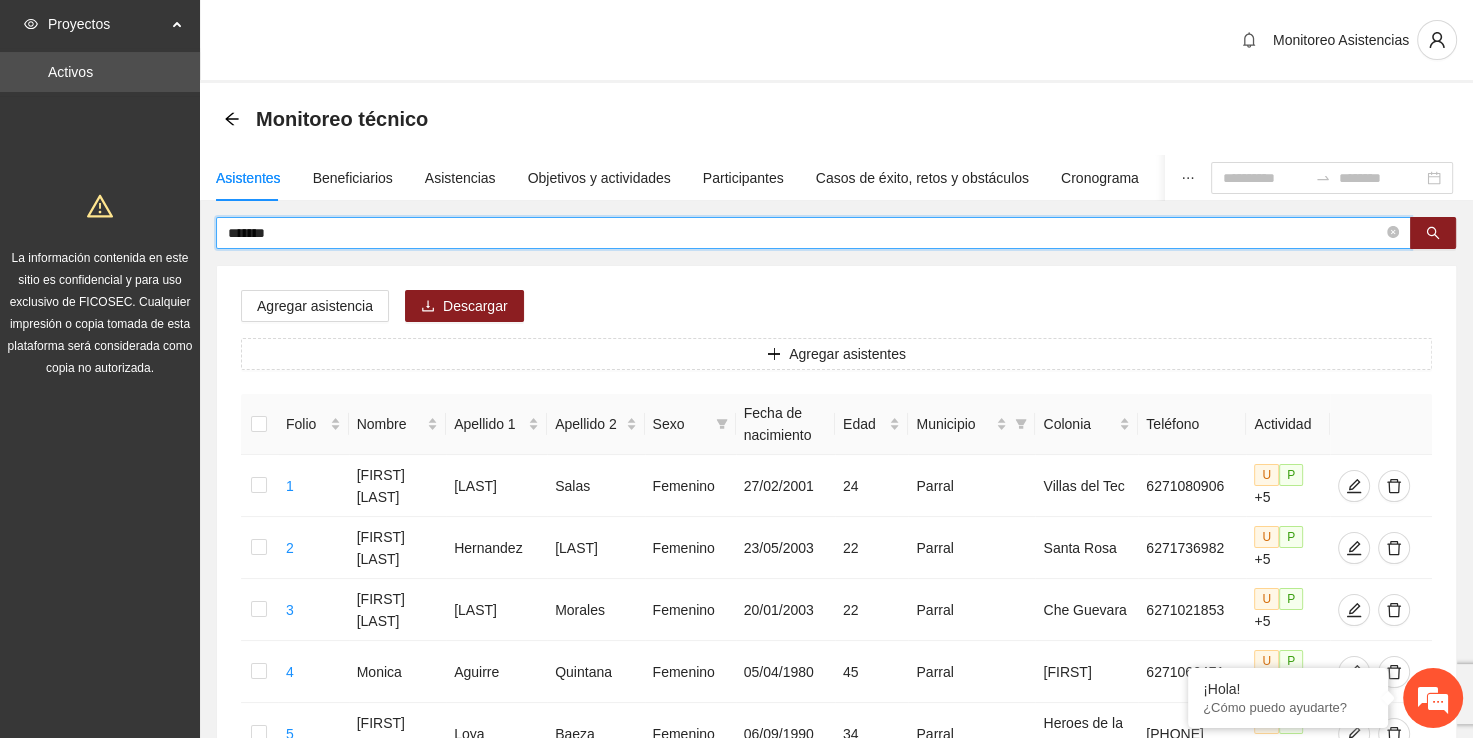 click on "*******" at bounding box center (805, 233) 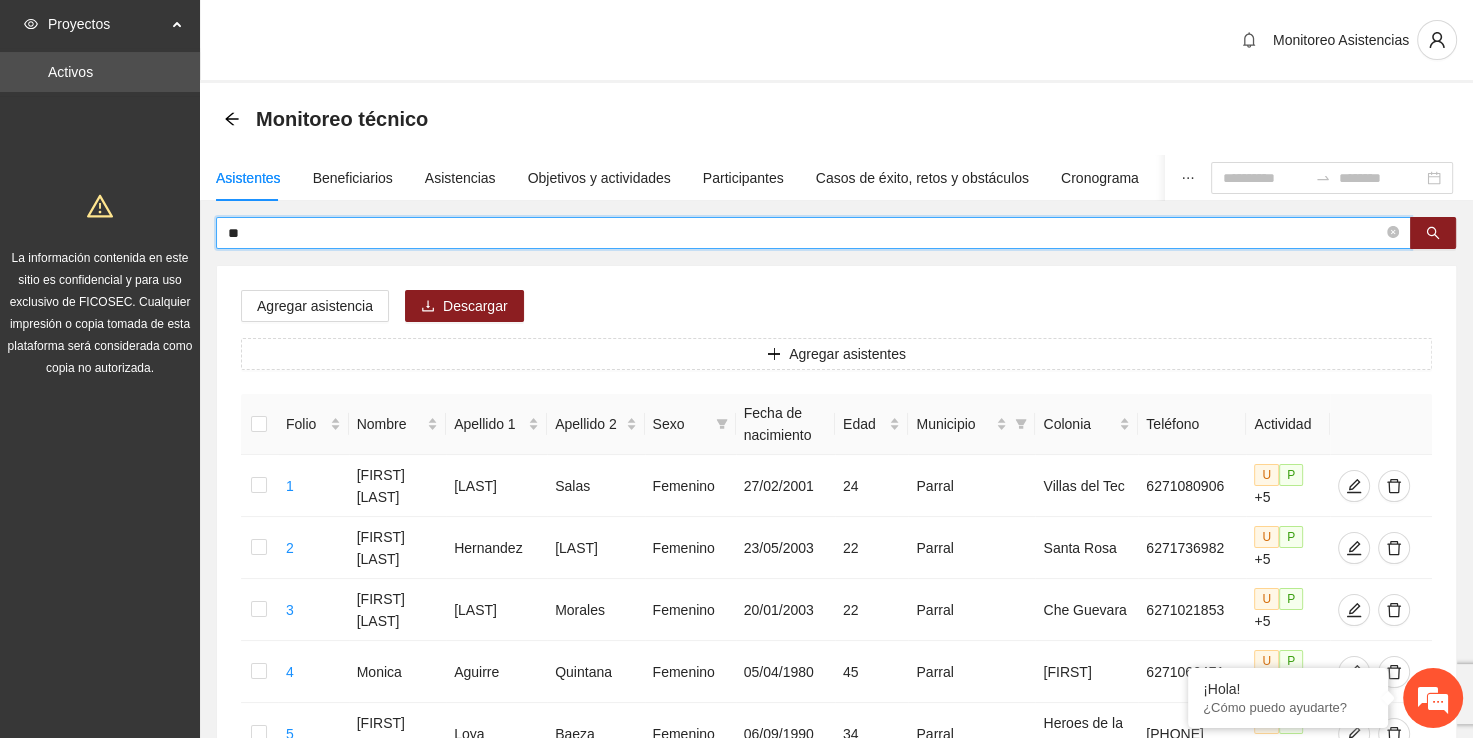 type on "*" 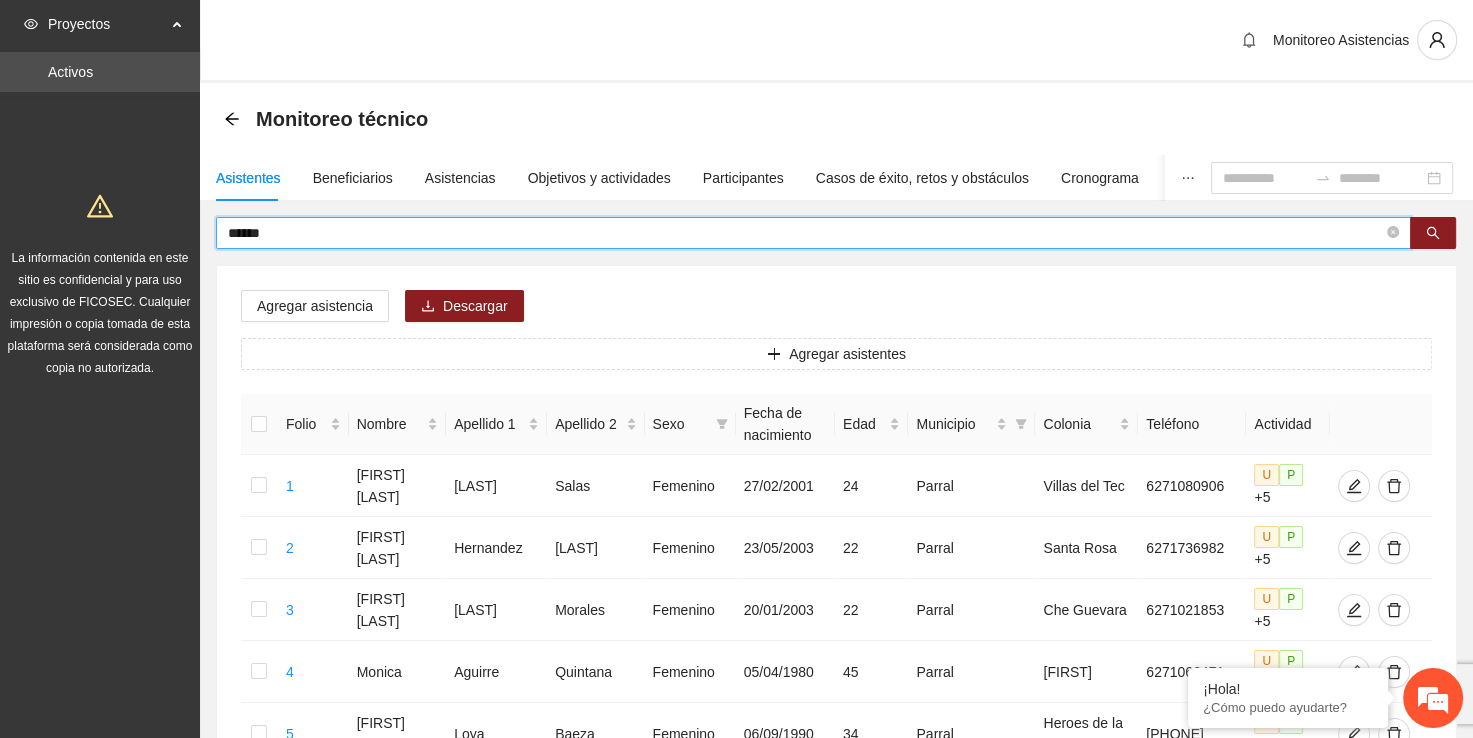 type on "******" 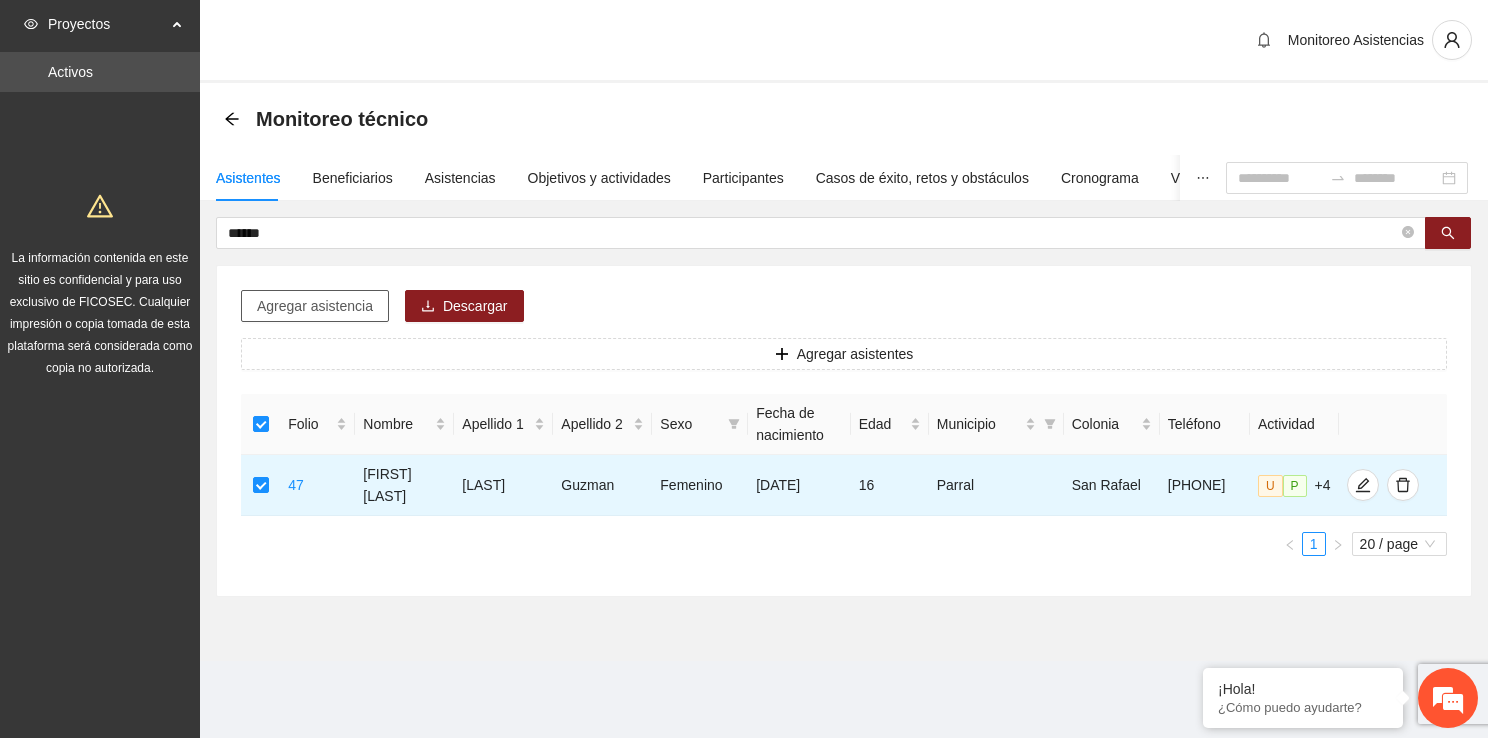 click on "Agregar asistencia" at bounding box center (315, 306) 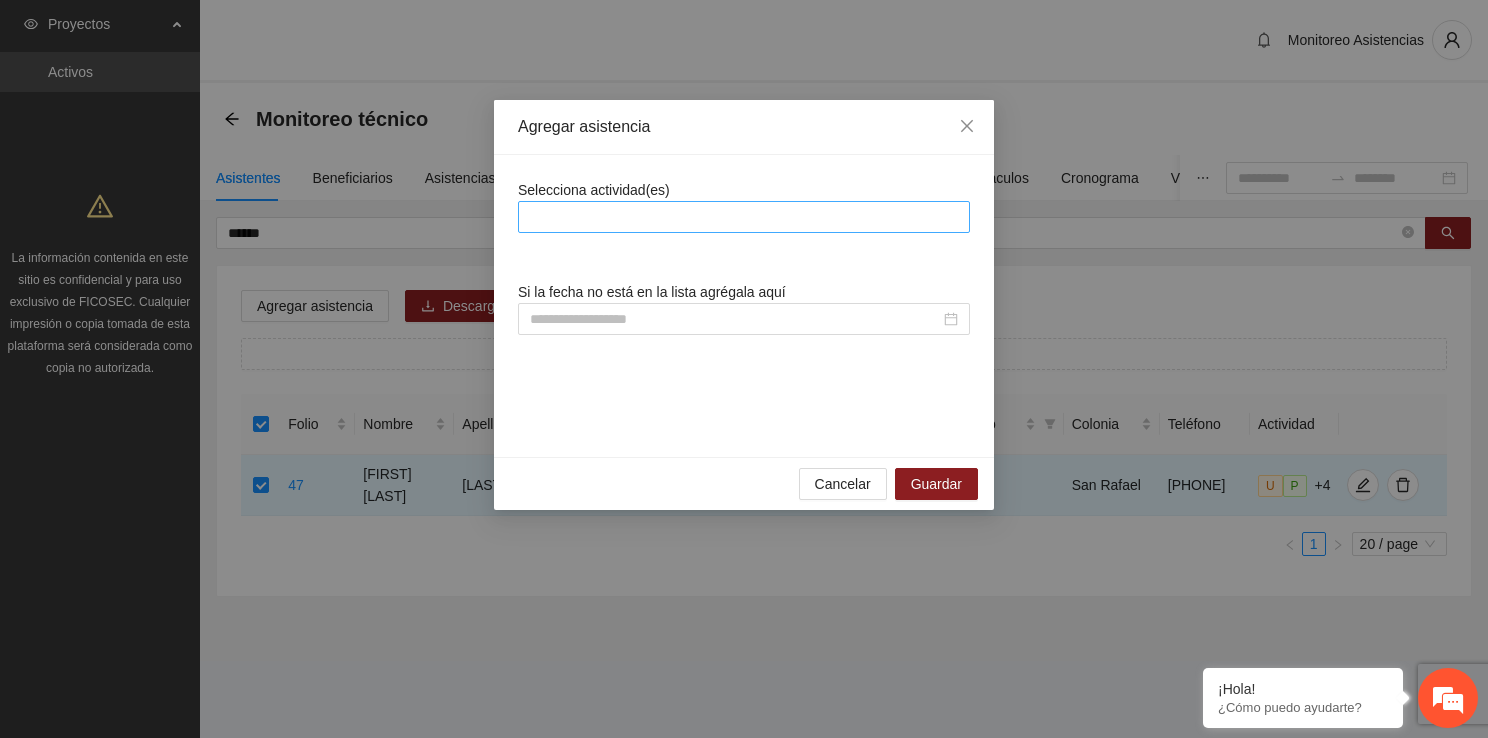 click at bounding box center [744, 217] 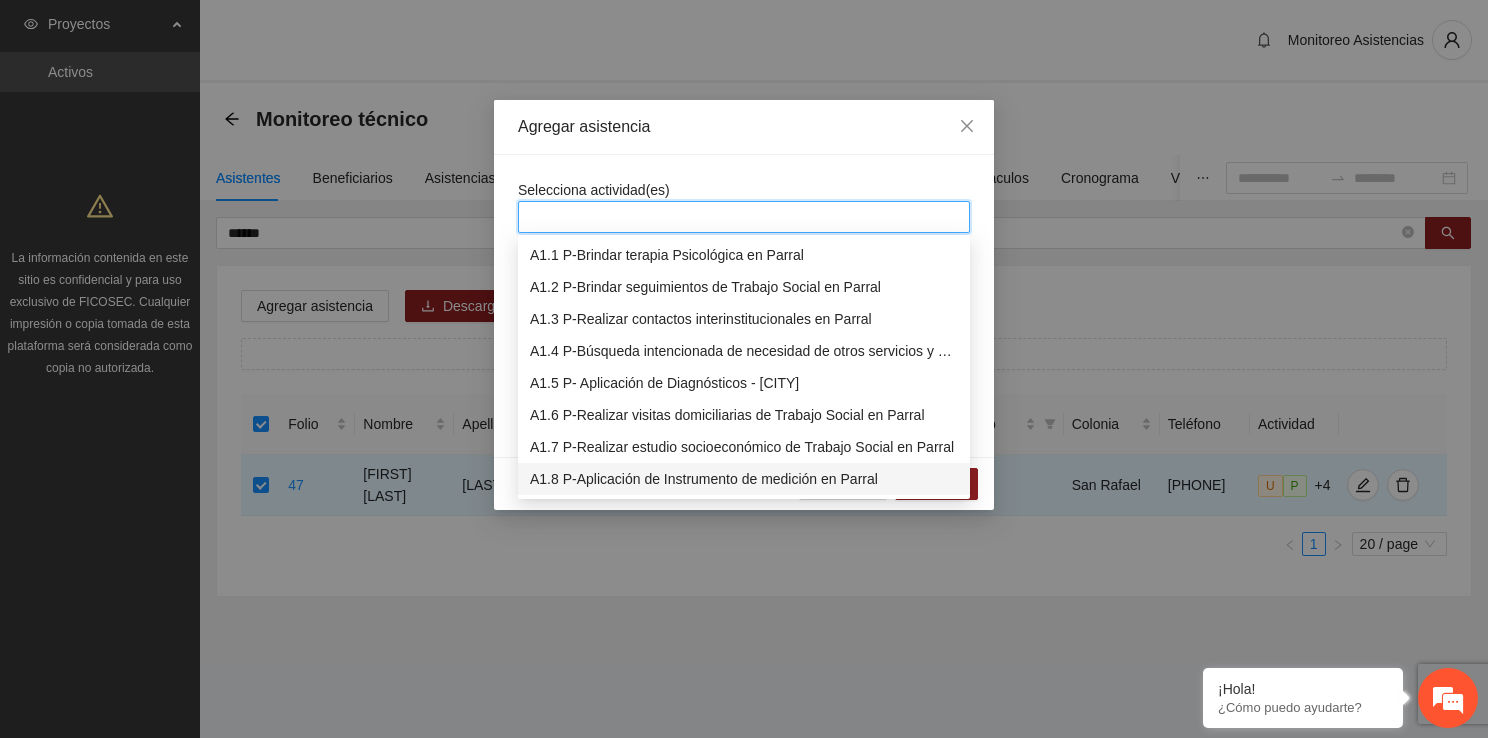scroll, scrollTop: 32, scrollLeft: 0, axis: vertical 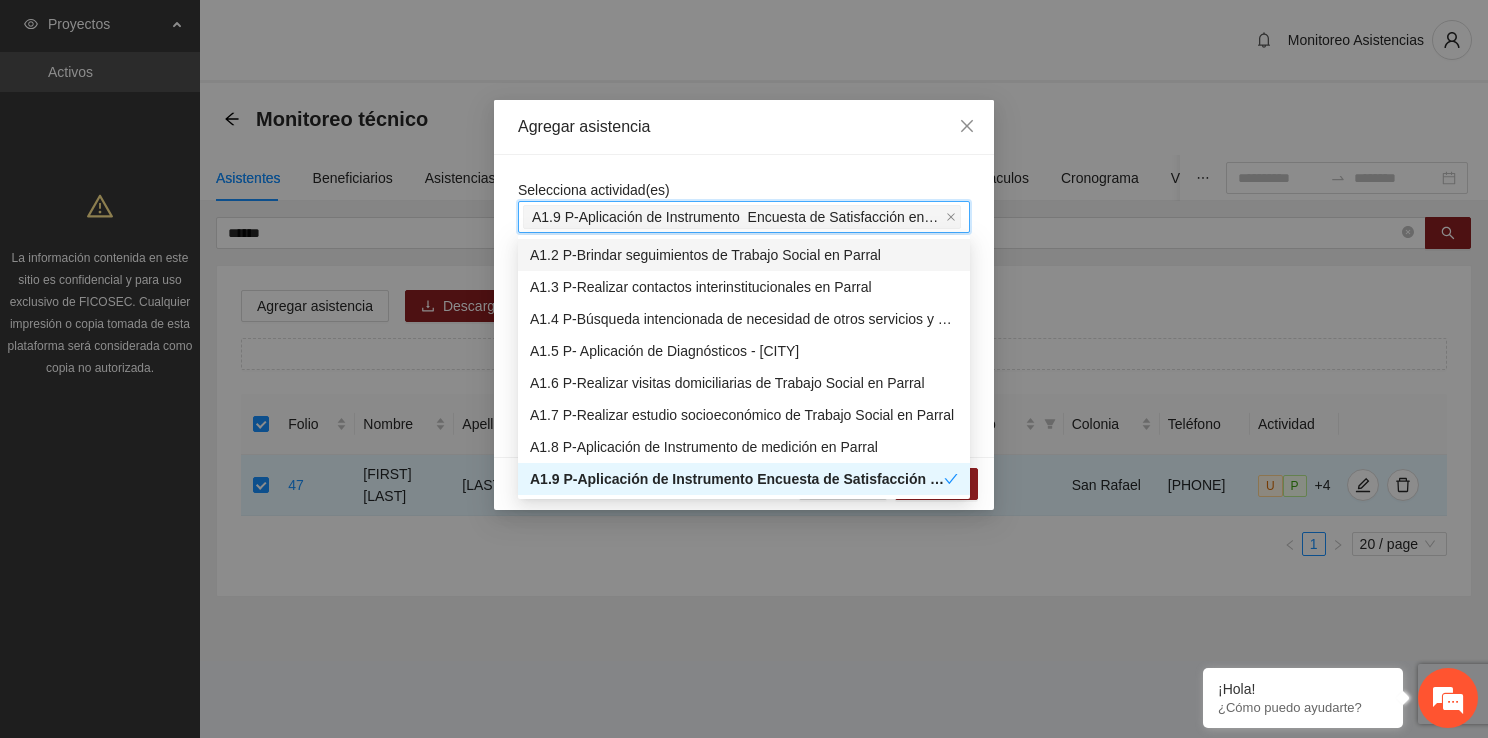 click on "Selecciona actividad(es) A1.9 P-AplicACIÓN de Instrumento  Encuesta de Satisfacción en [CITY]   Si la fecha no está en la lista agrégala aquí" at bounding box center (744, 306) 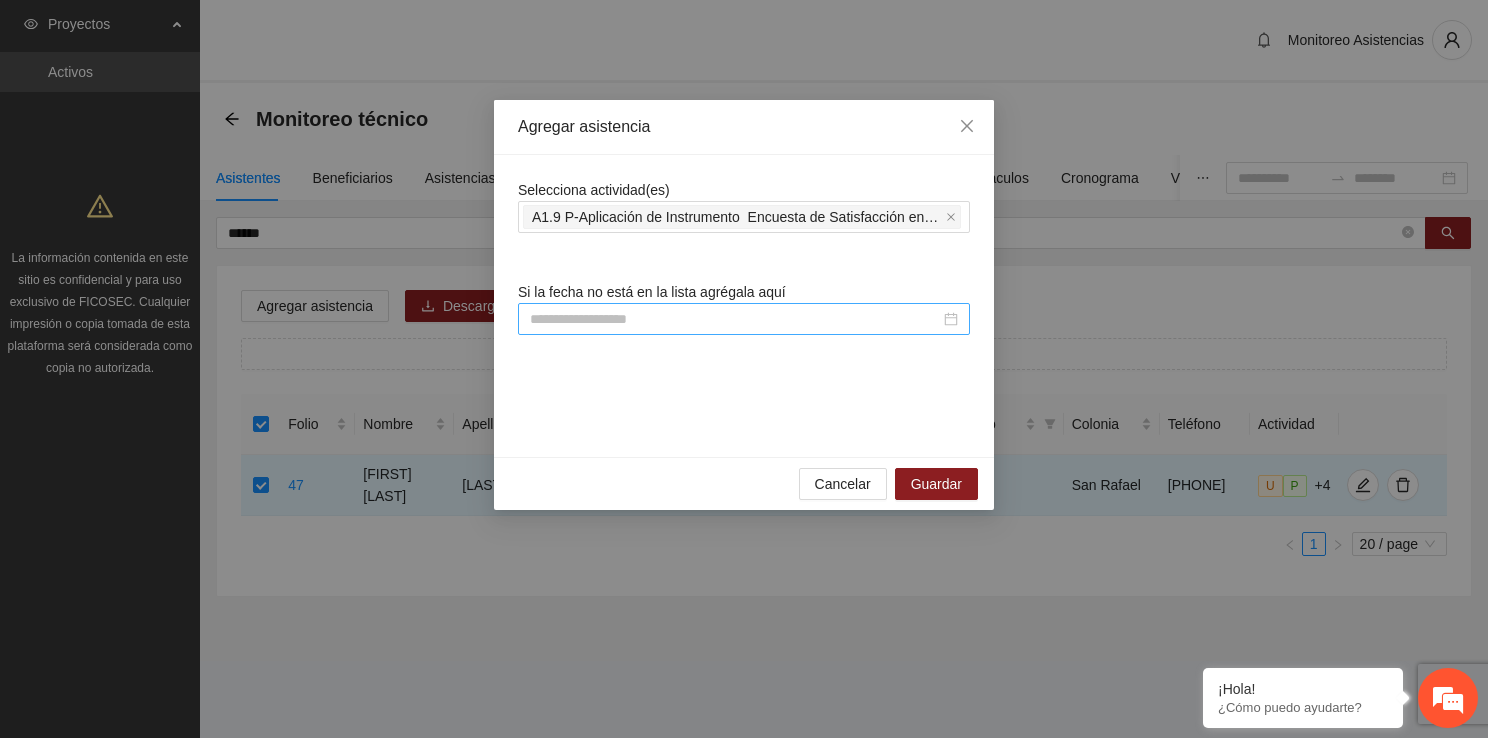 click at bounding box center [735, 319] 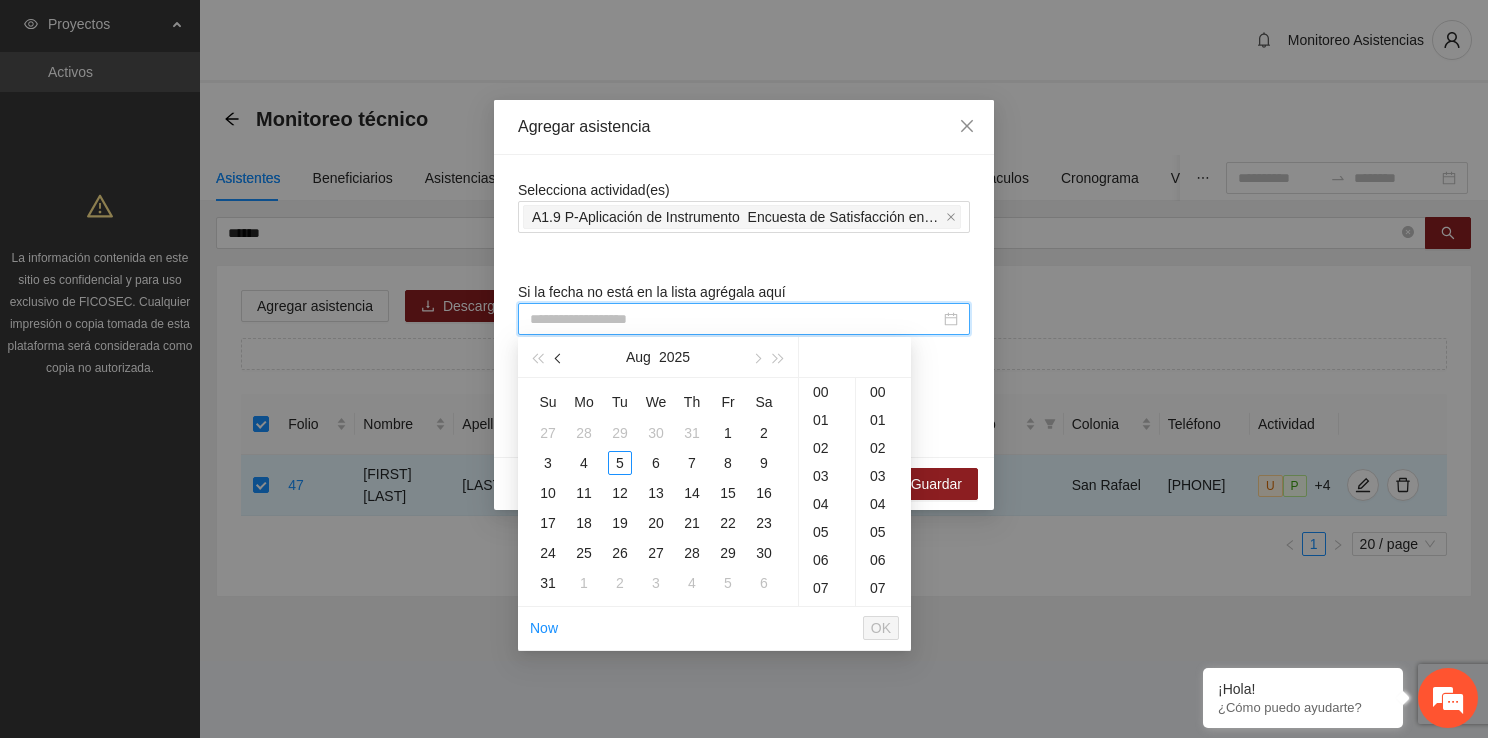 click at bounding box center (559, 357) 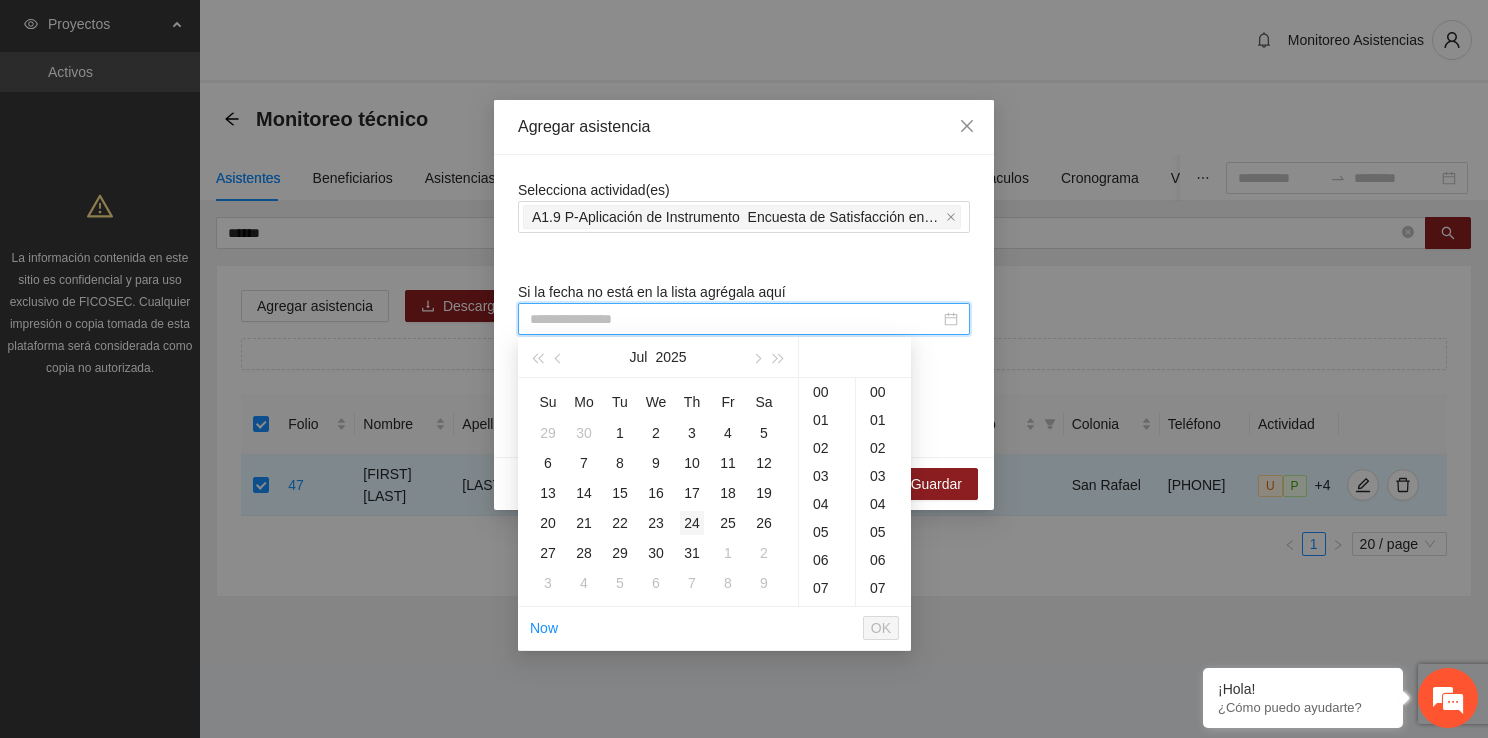 click on "24" at bounding box center [692, 523] 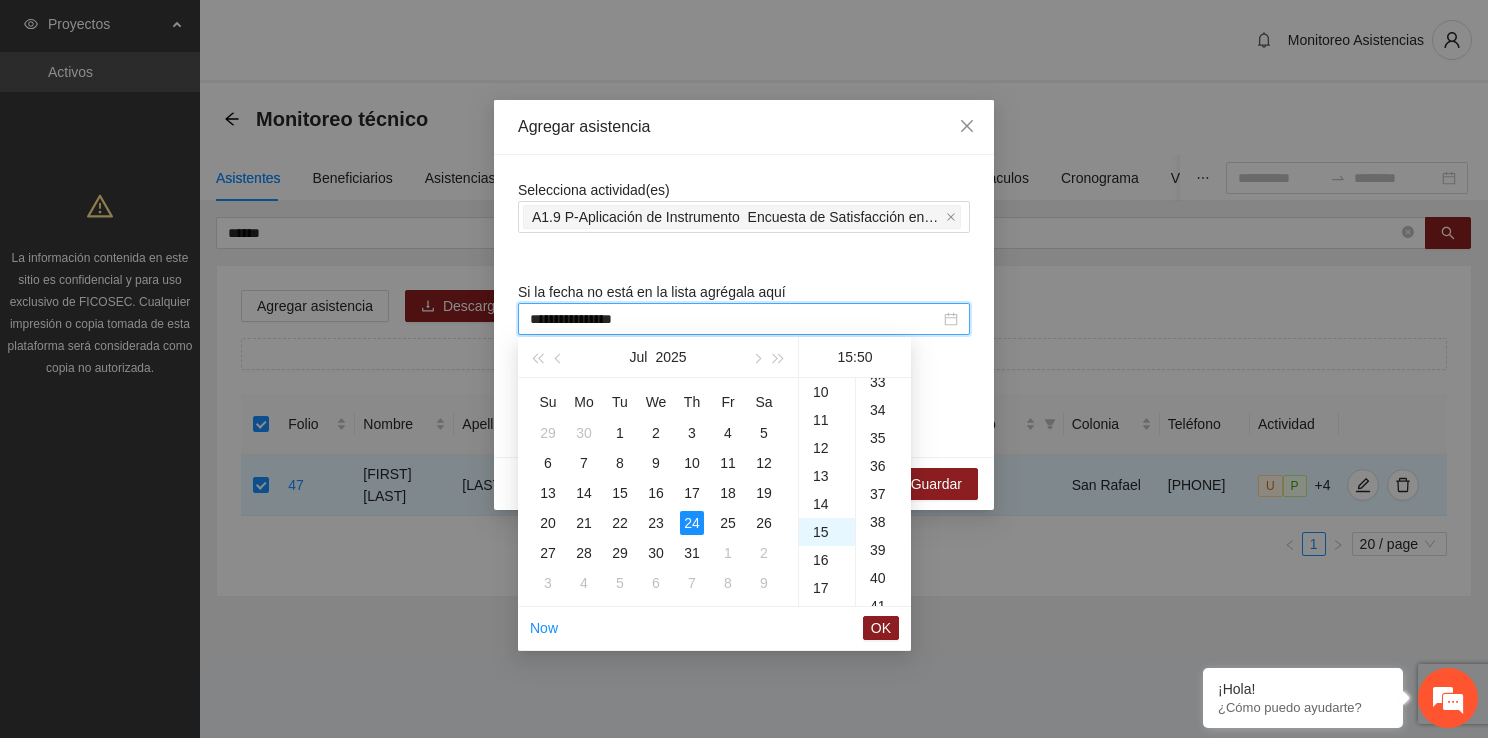 scroll, scrollTop: 420, scrollLeft: 0, axis: vertical 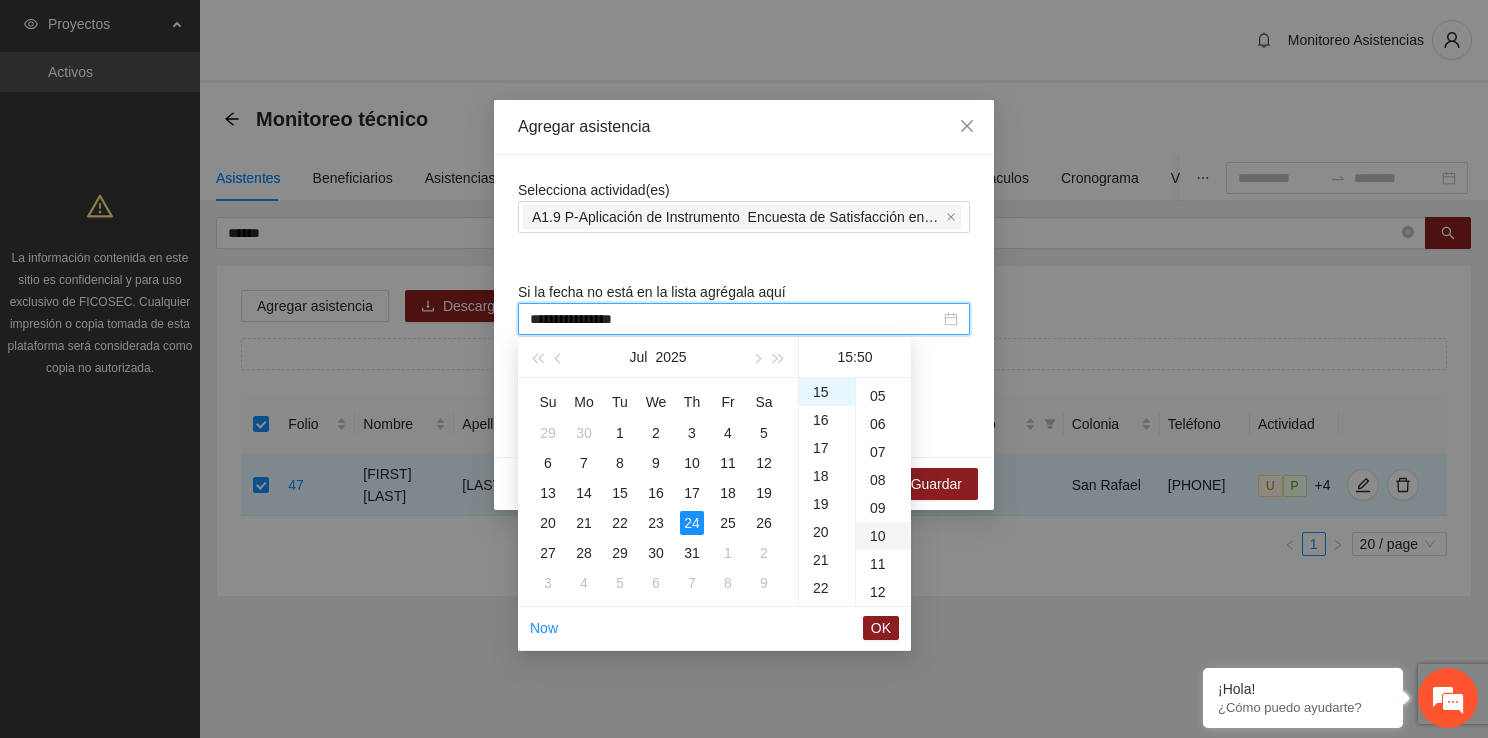 click on "10" at bounding box center [883, 536] 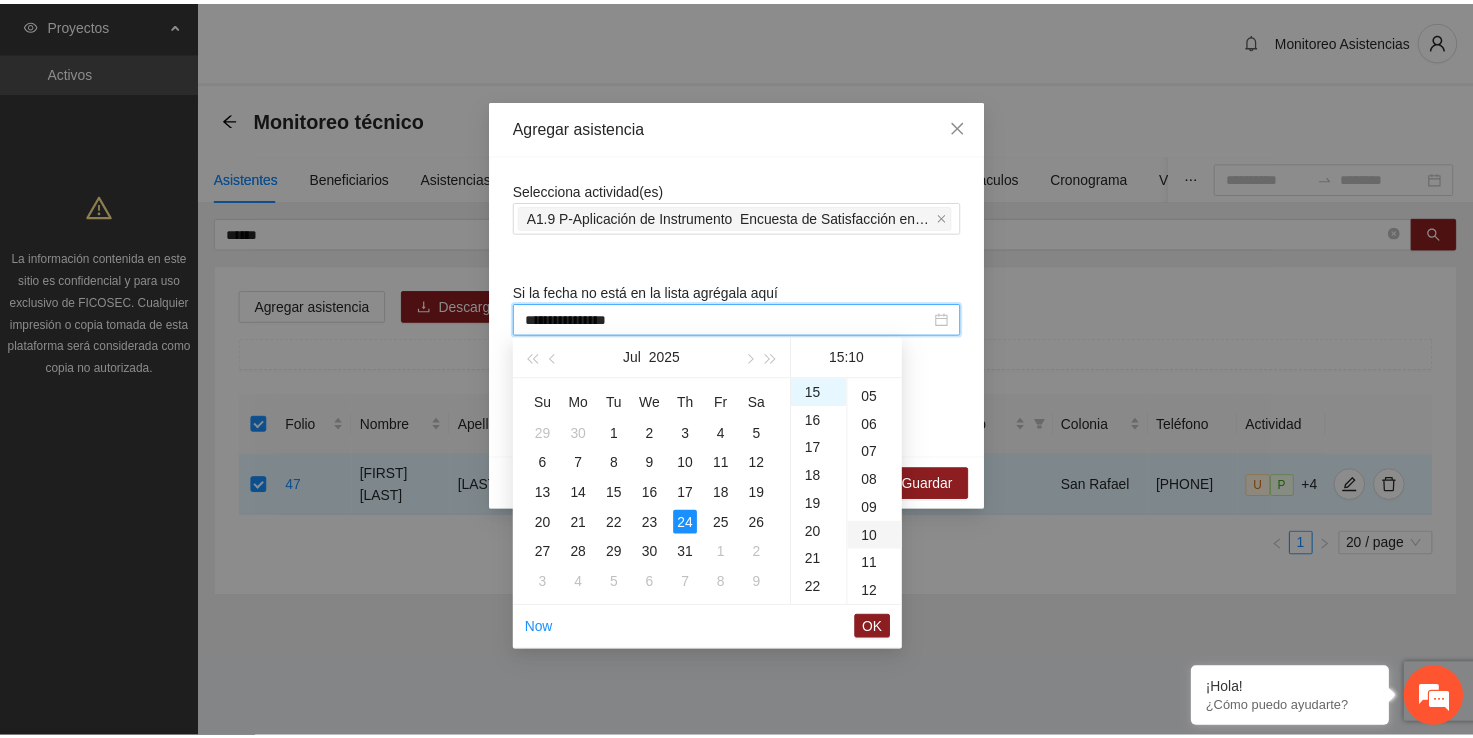 scroll, scrollTop: 280, scrollLeft: 0, axis: vertical 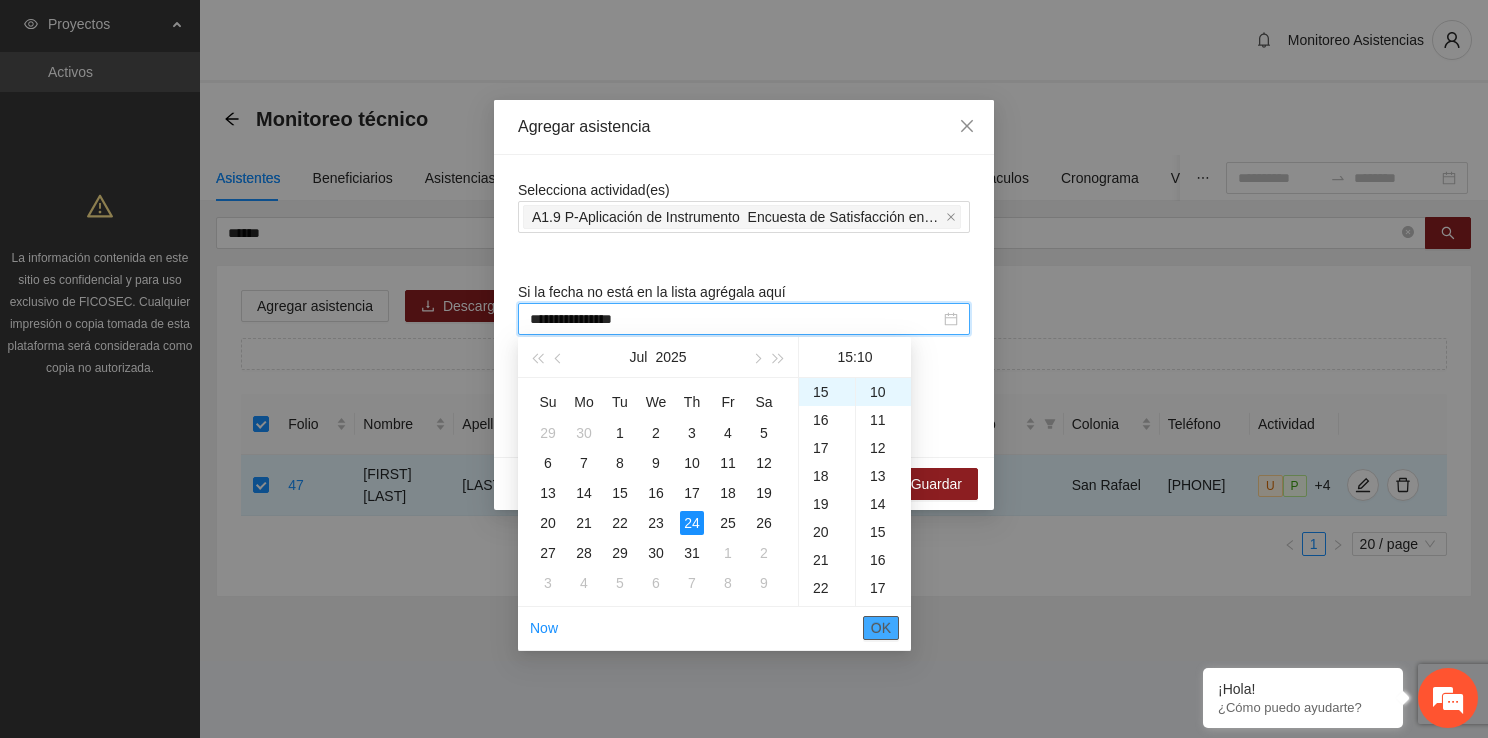 click on "OK" at bounding box center [881, 628] 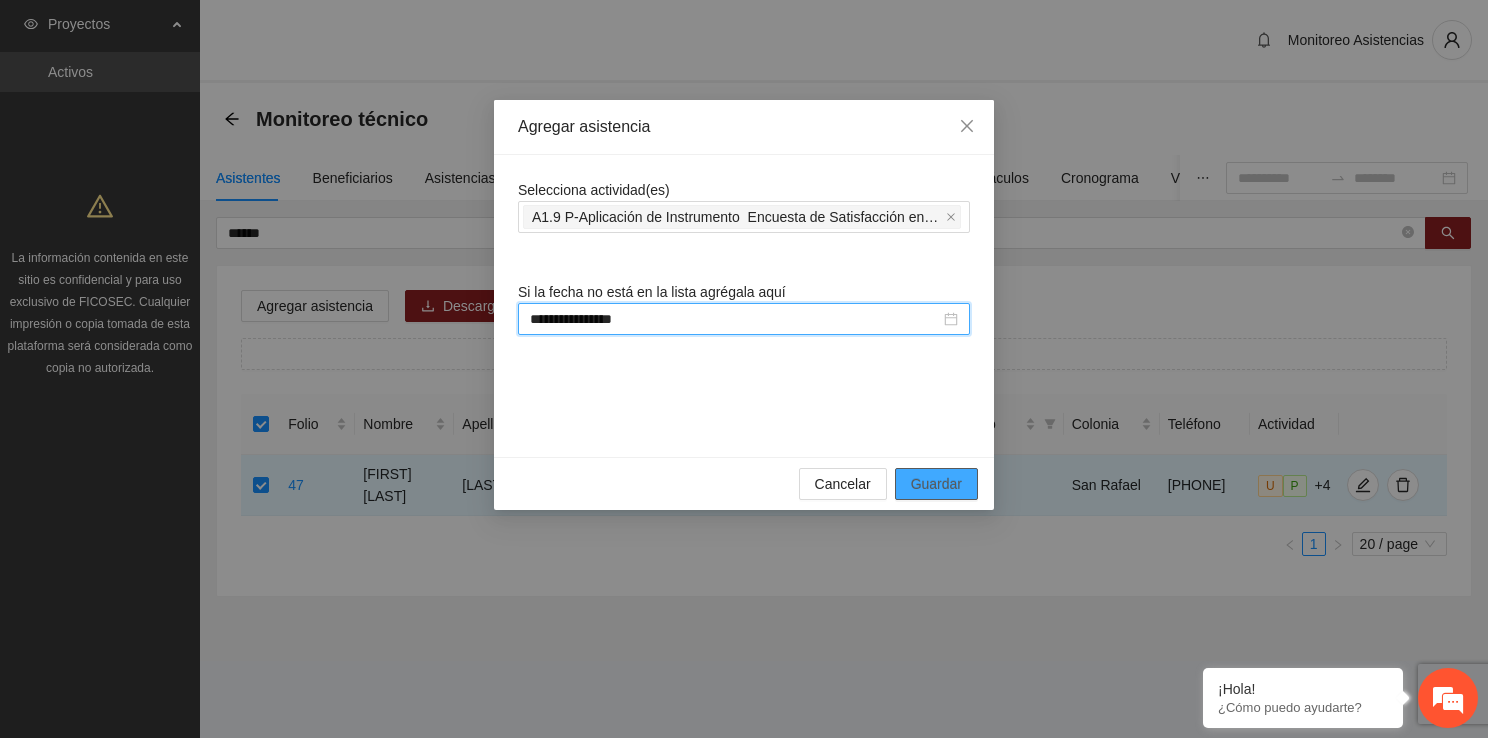 click on "Guardar" at bounding box center (936, 484) 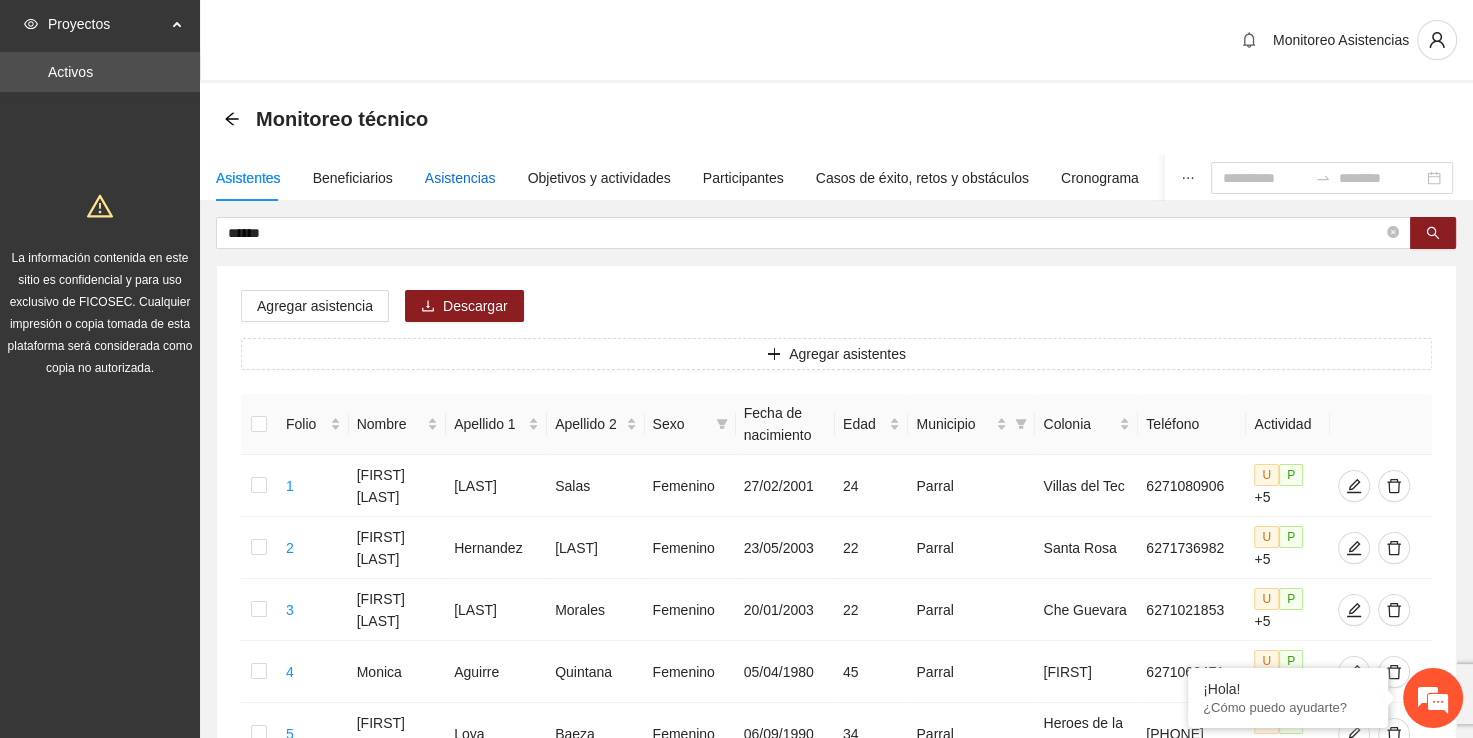 click on "Asistencias" at bounding box center [460, 178] 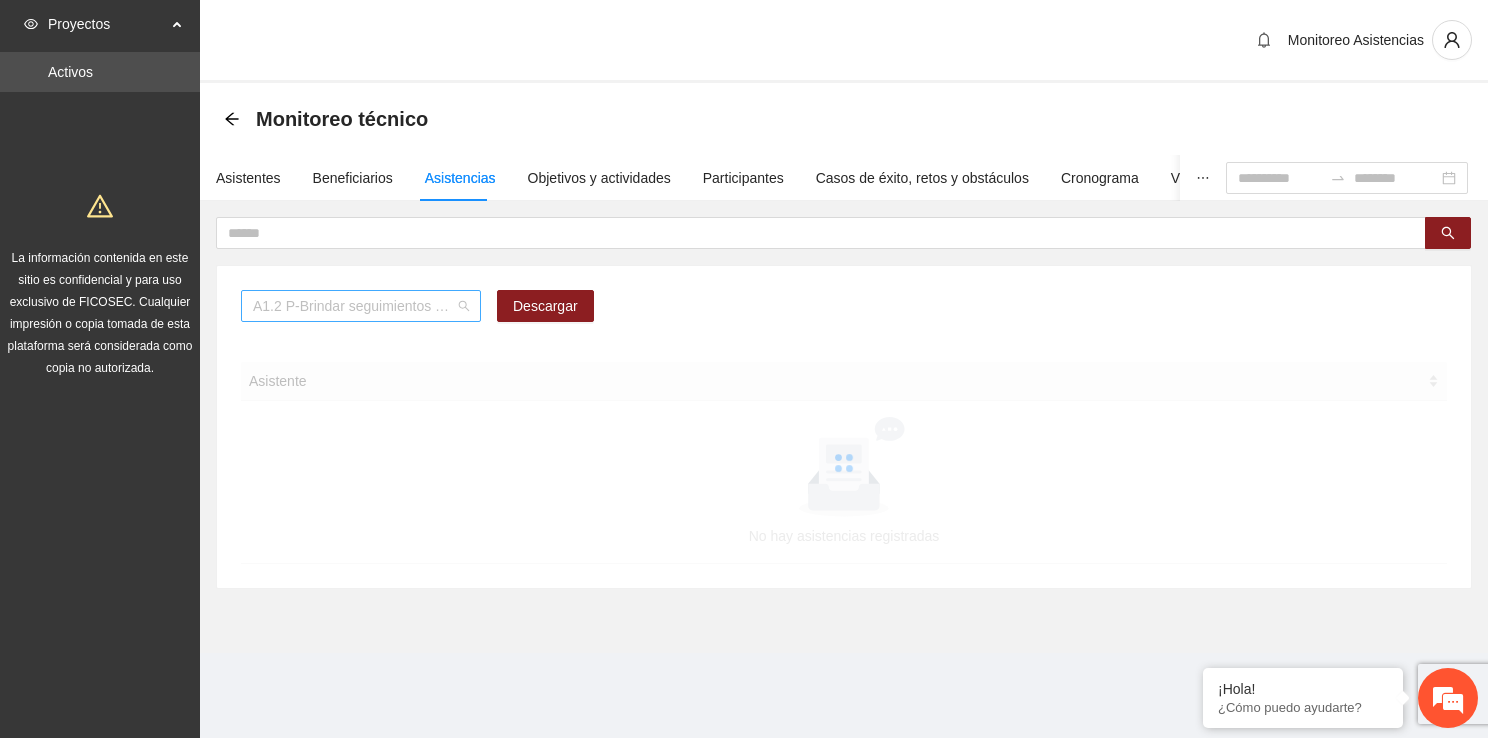 click on "A1.2 P-Brindar seguimientos de Trabajo Social en Parral" at bounding box center (361, 306) 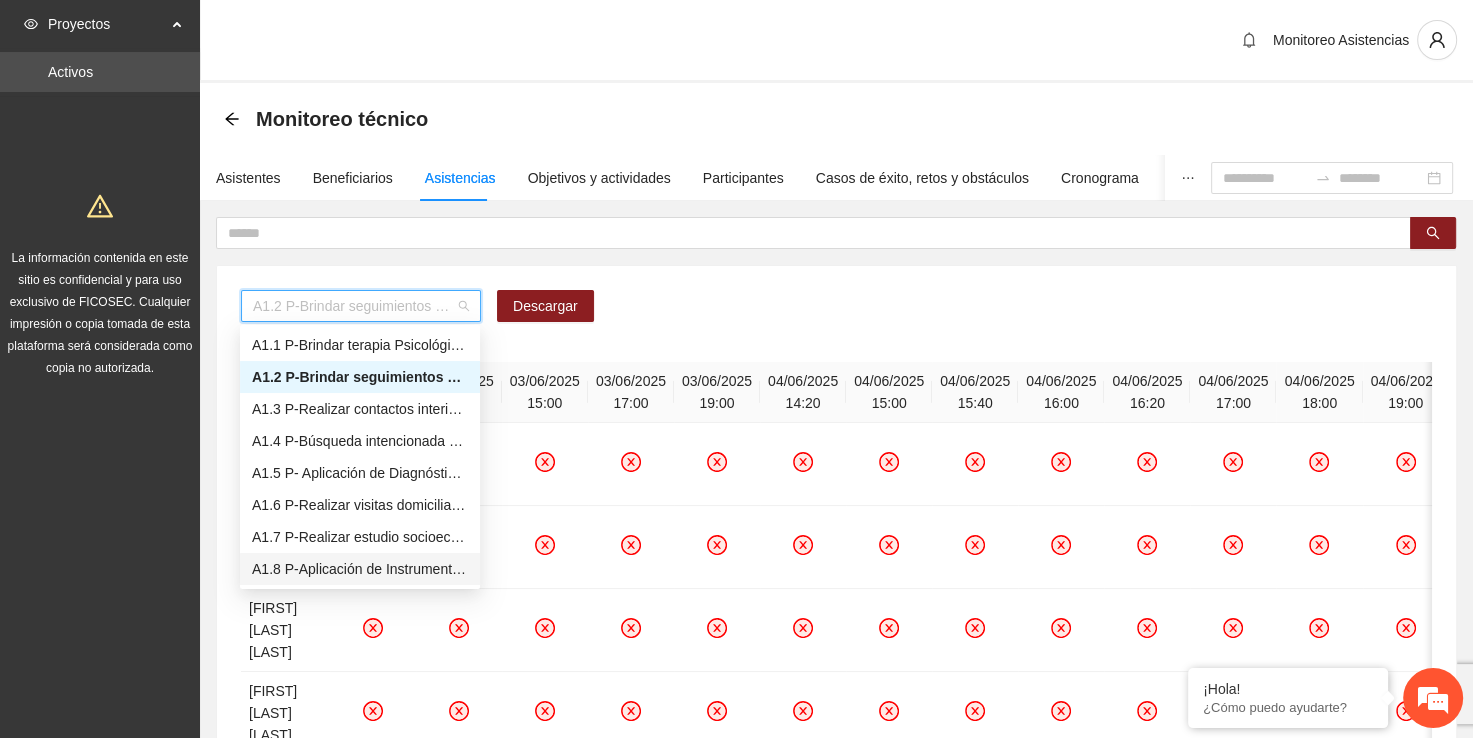 scroll, scrollTop: 32, scrollLeft: 0, axis: vertical 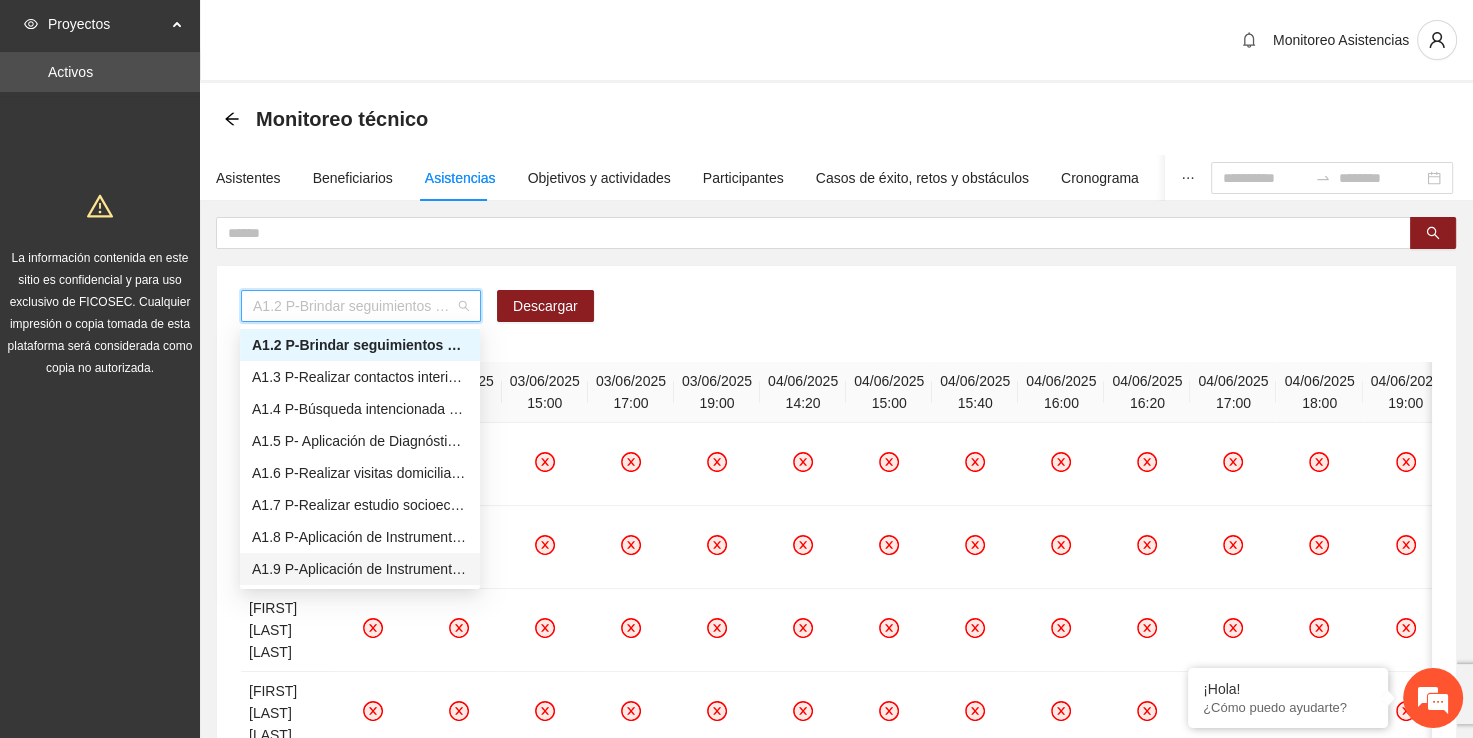 click on "A1.9 P-Aplicación de Instrumento  Encuesta de Satisfacción en Parral" at bounding box center [360, 569] 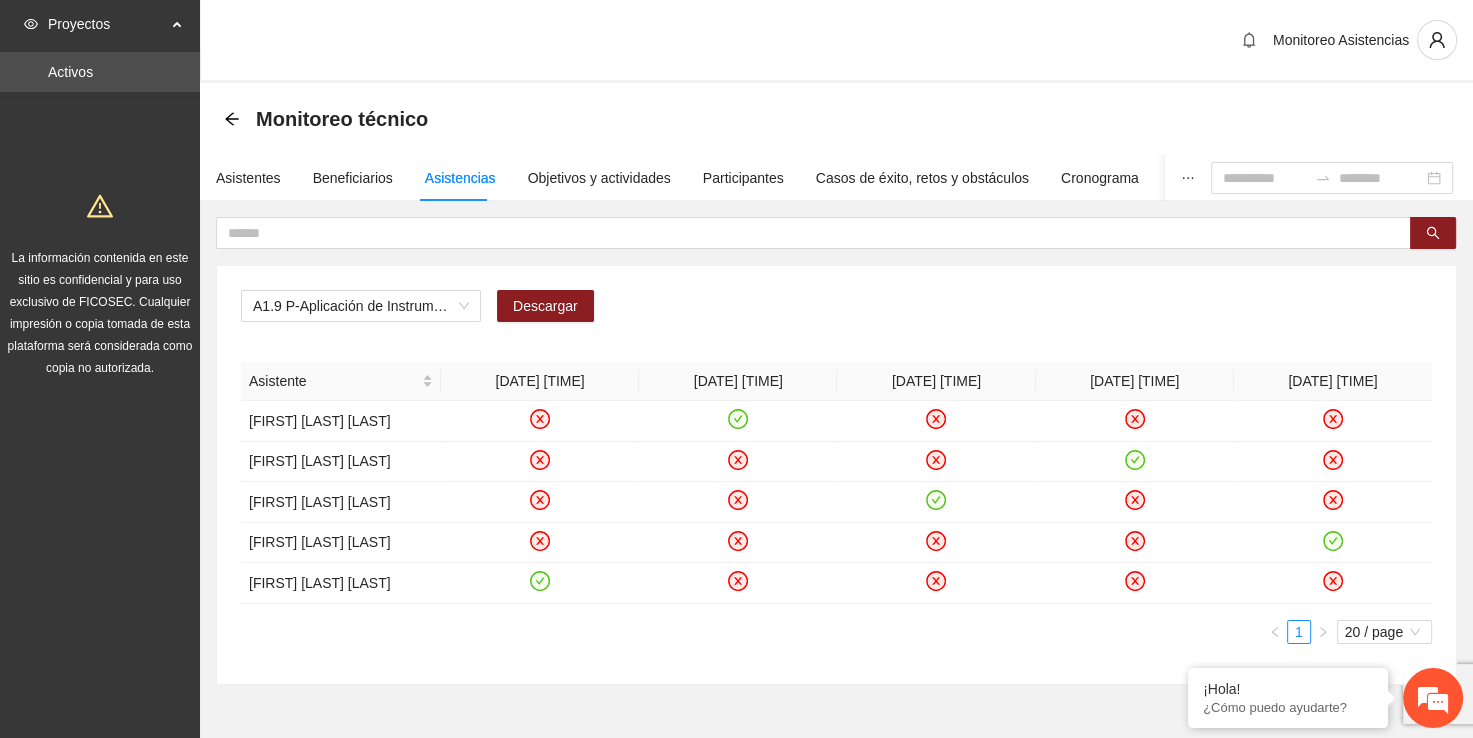 click on "1 20 / page" at bounding box center [836, 632] 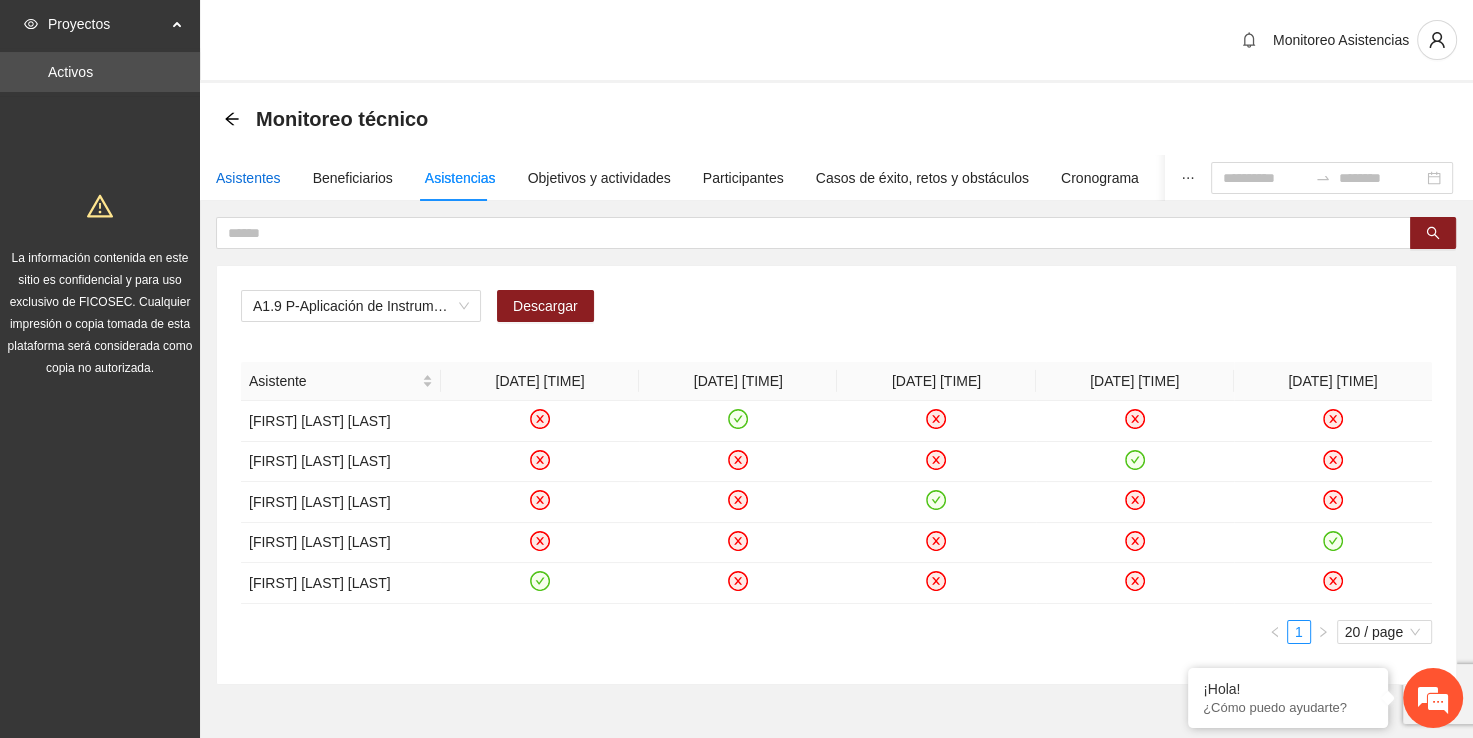 click on "Asistentes" at bounding box center (248, 178) 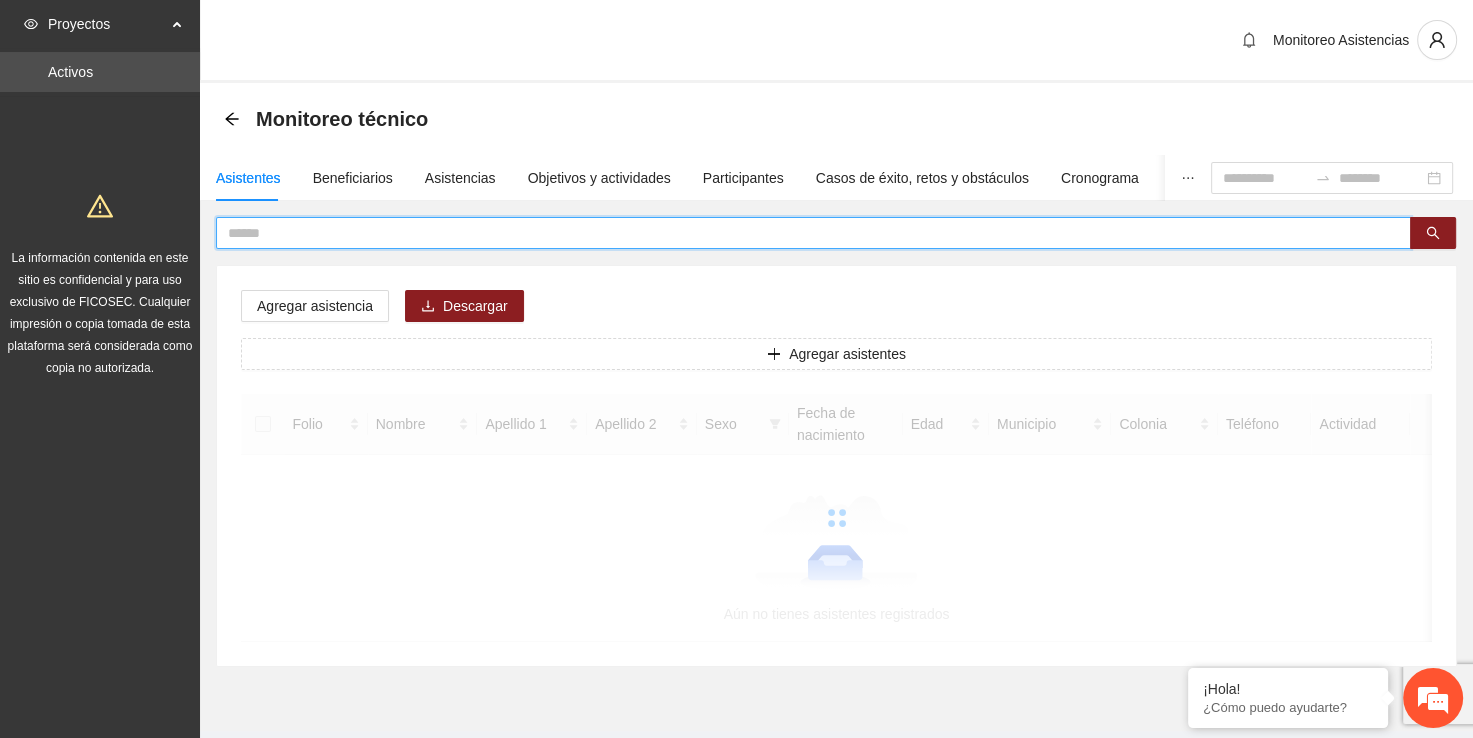 click at bounding box center (805, 233) 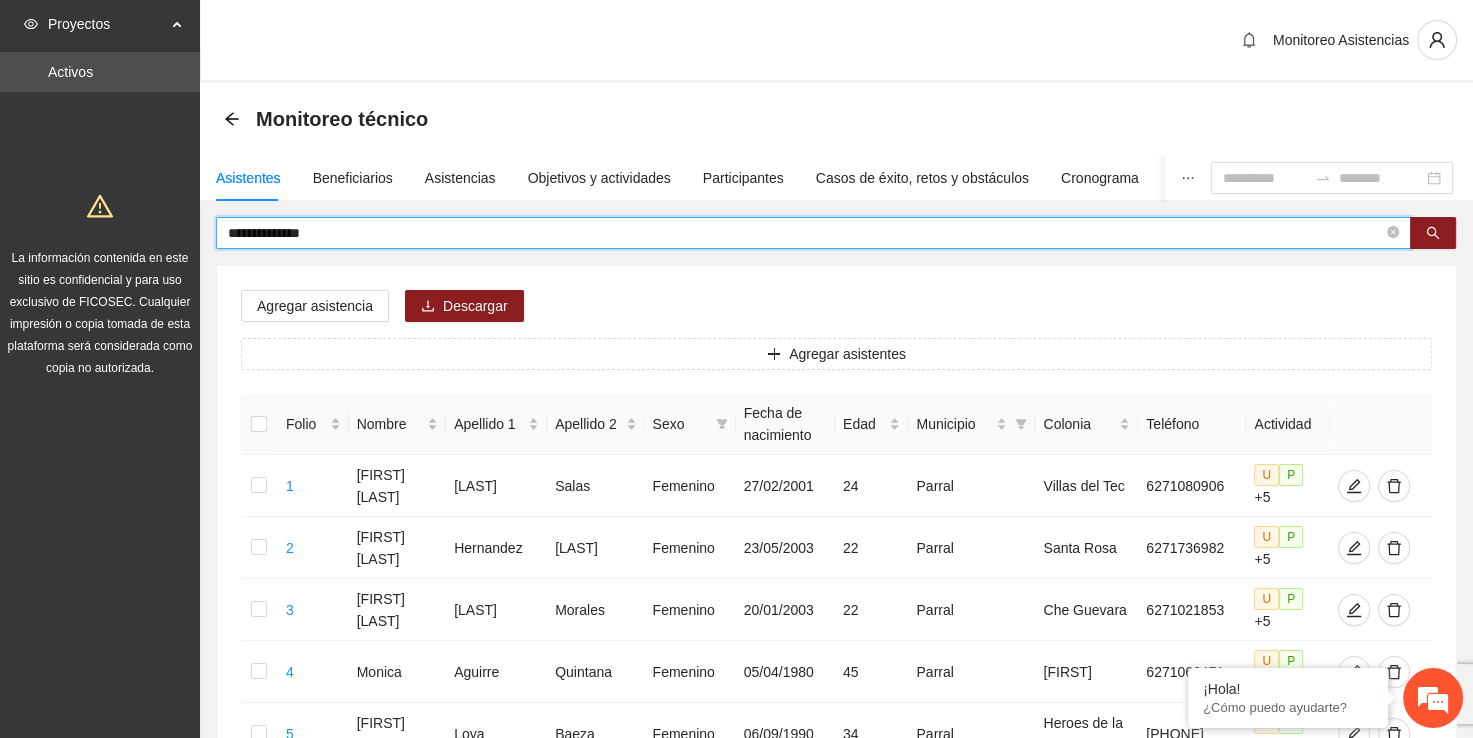 type on "**********" 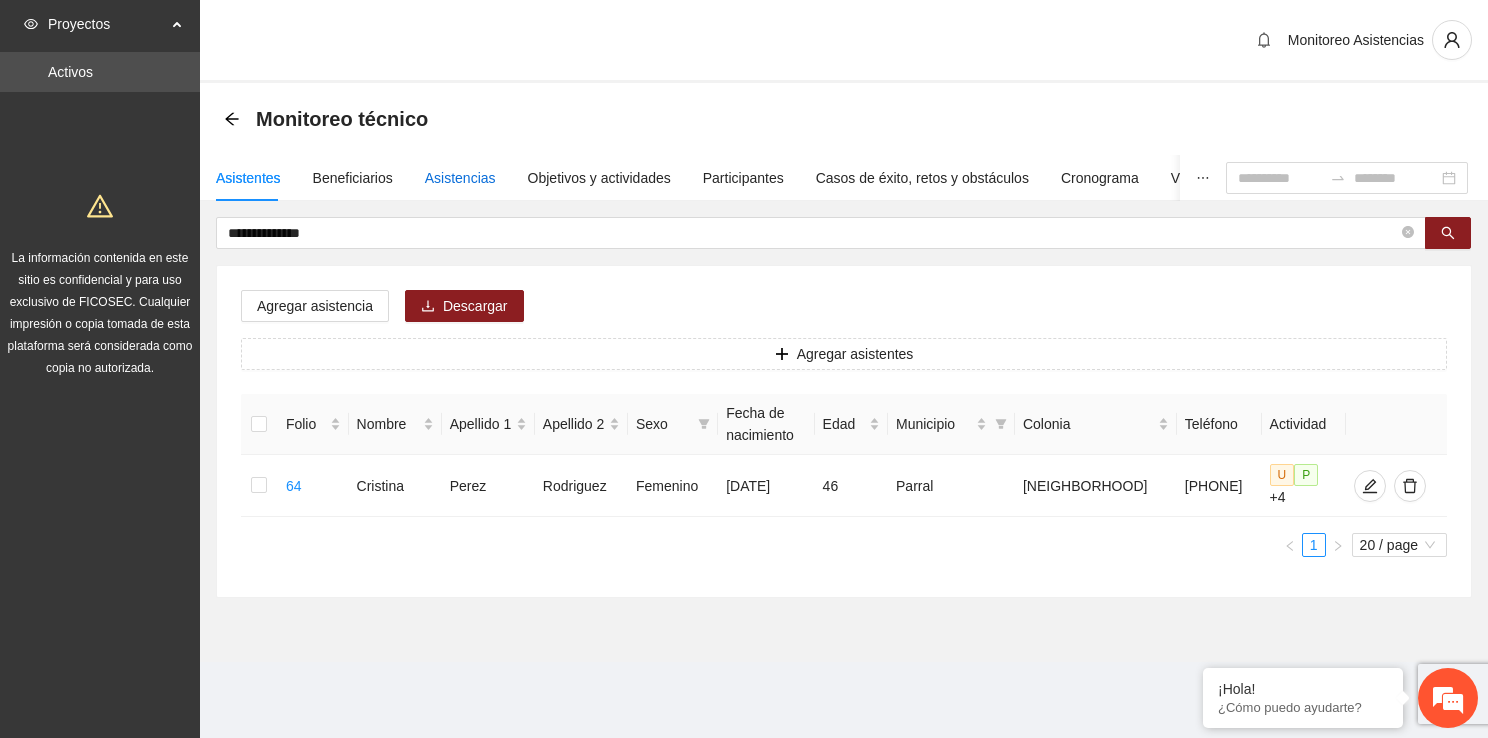 click on "Asistencias" at bounding box center (460, 178) 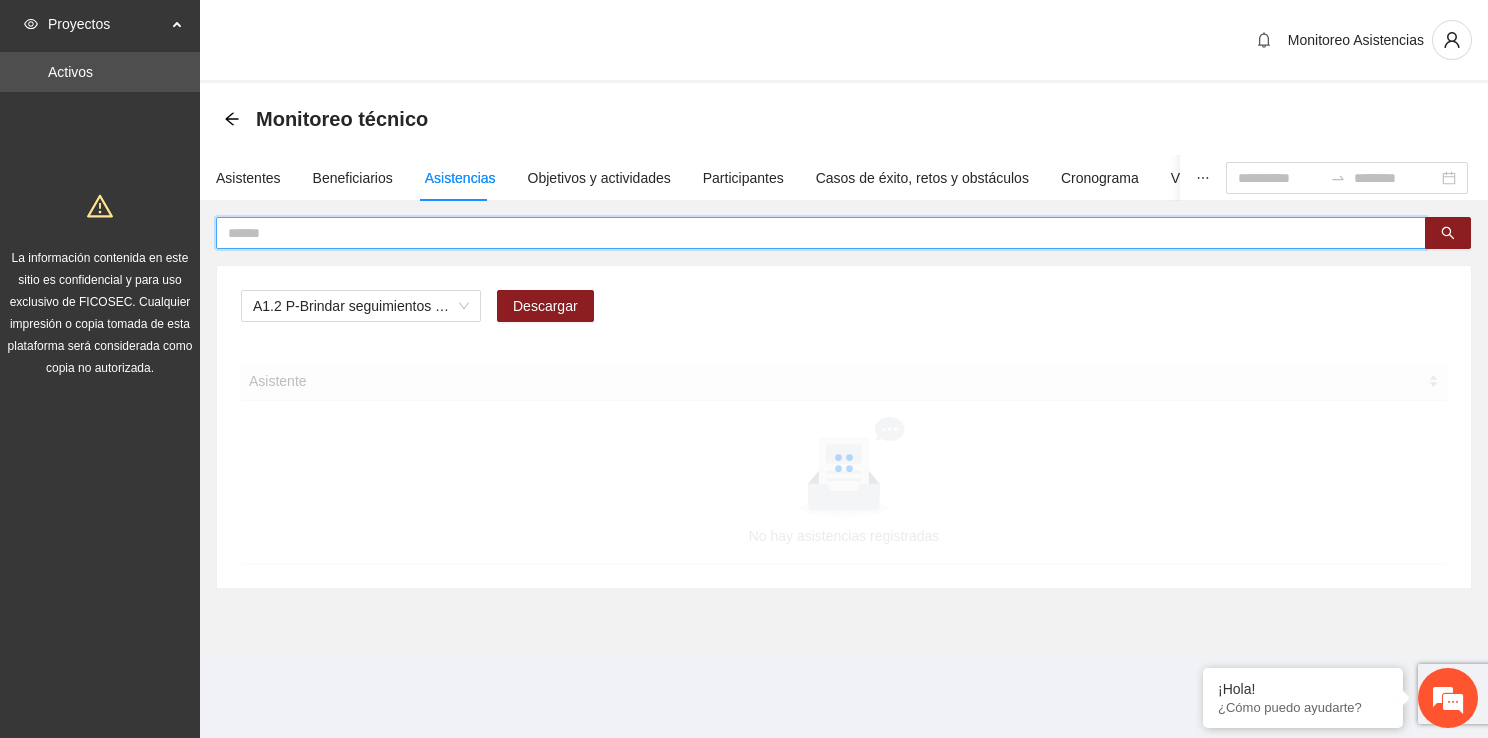 click at bounding box center (813, 233) 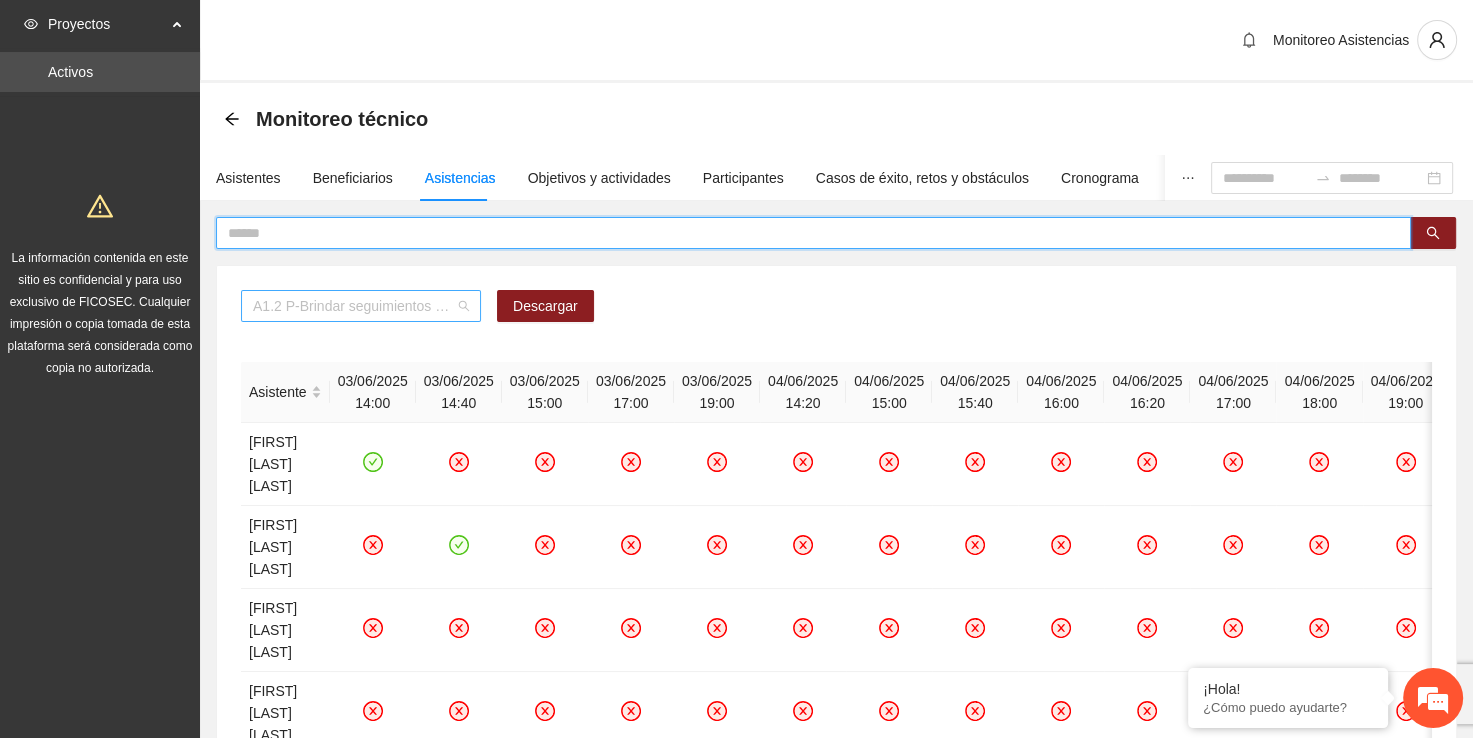 click on "A1.2 P-Brindar seguimientos de Trabajo Social en Parral" at bounding box center (361, 306) 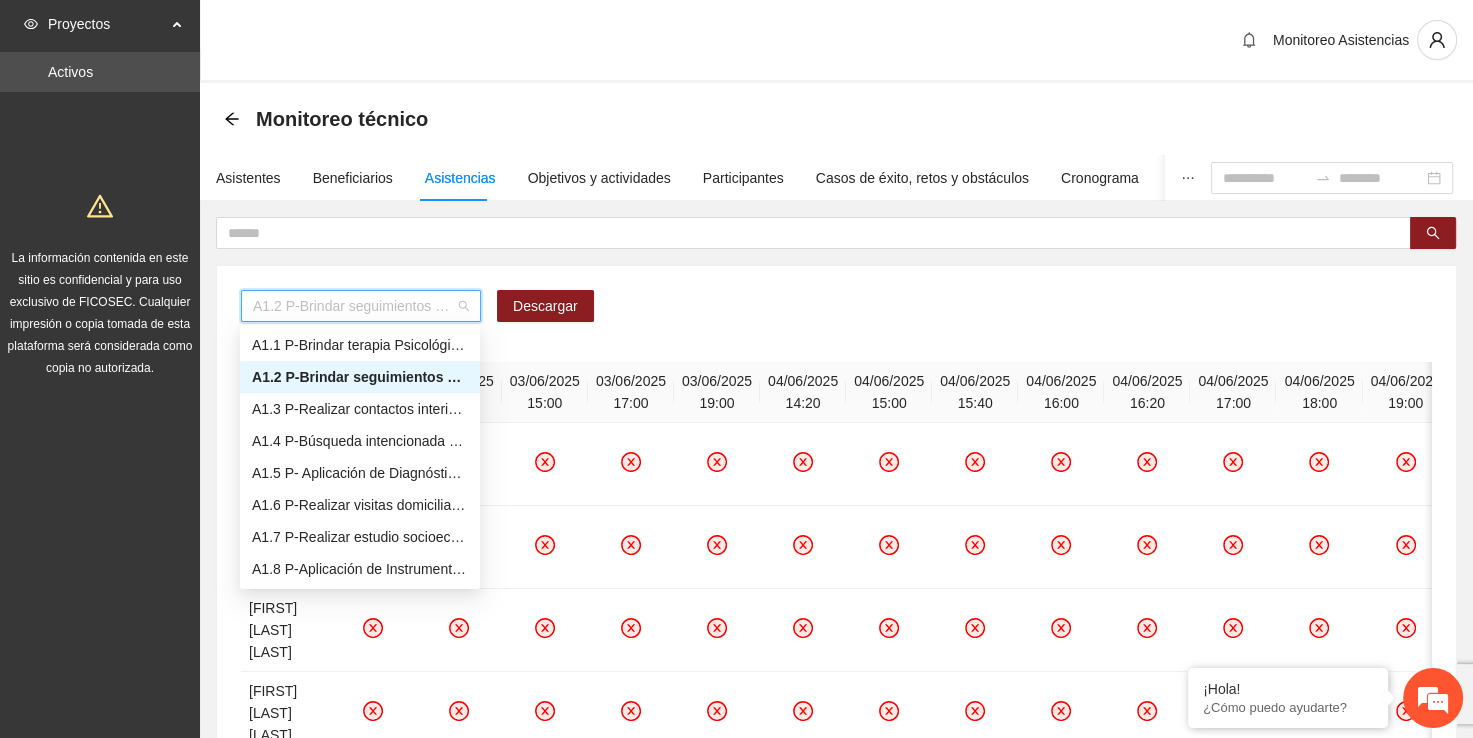 scroll, scrollTop: 32, scrollLeft: 0, axis: vertical 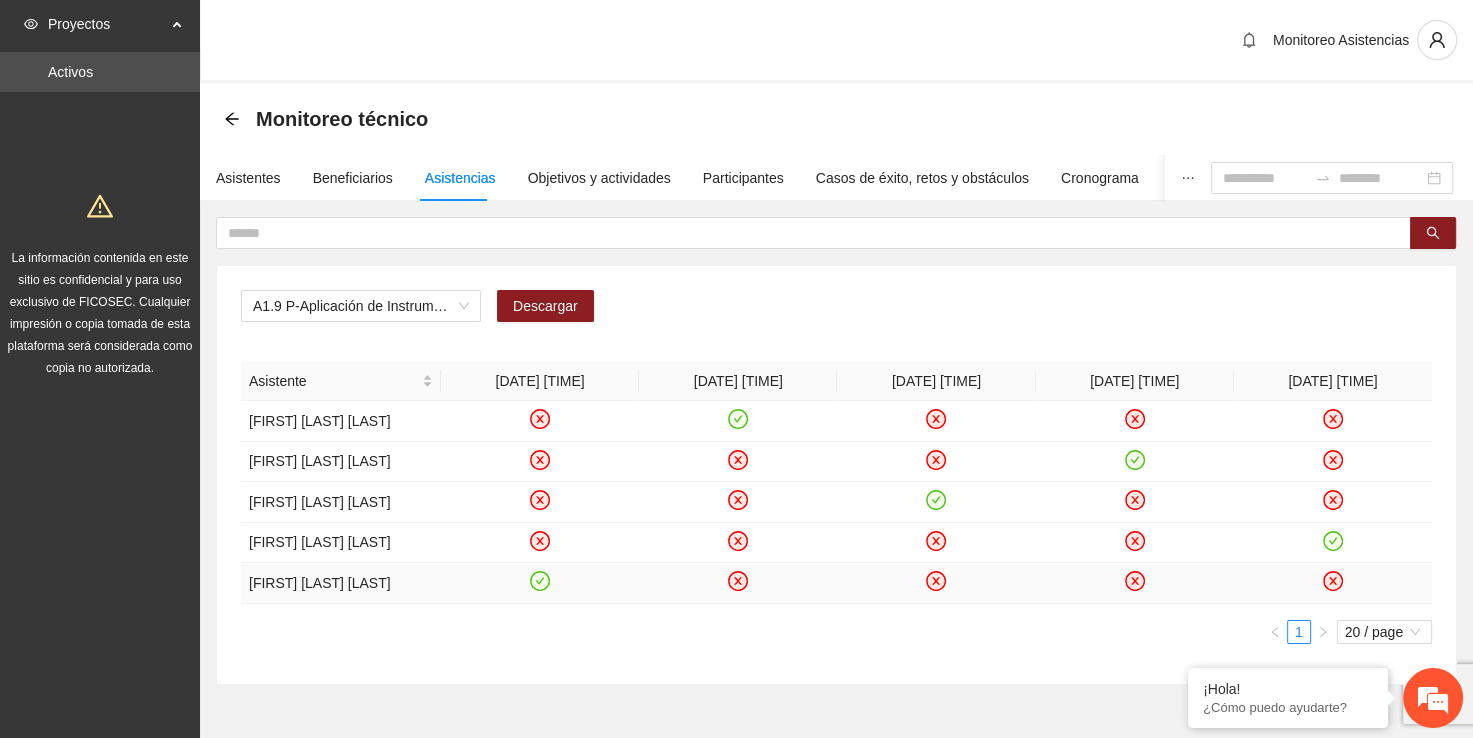 click 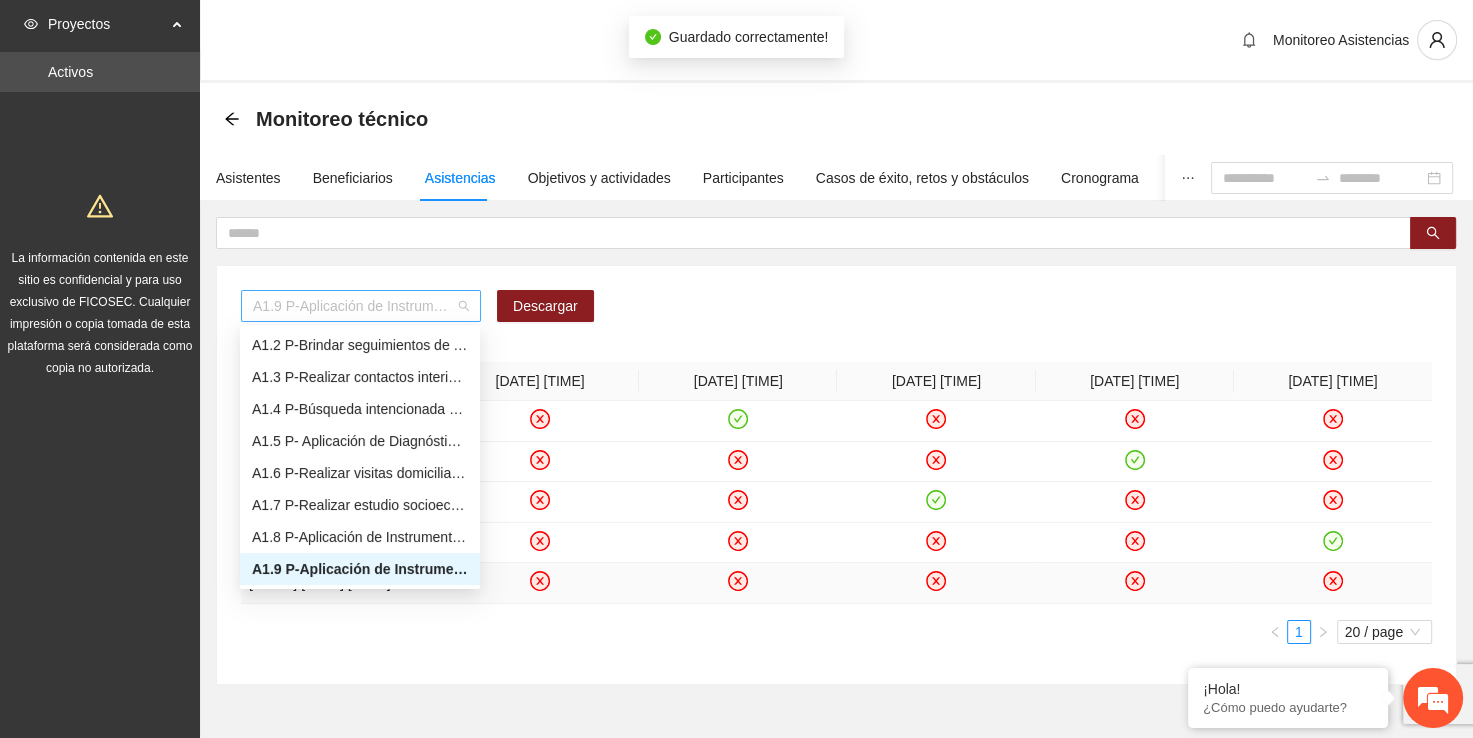 click on "A1.9 P-Aplicación de Instrumento  Encuesta de Satisfacción en Parral" at bounding box center [361, 306] 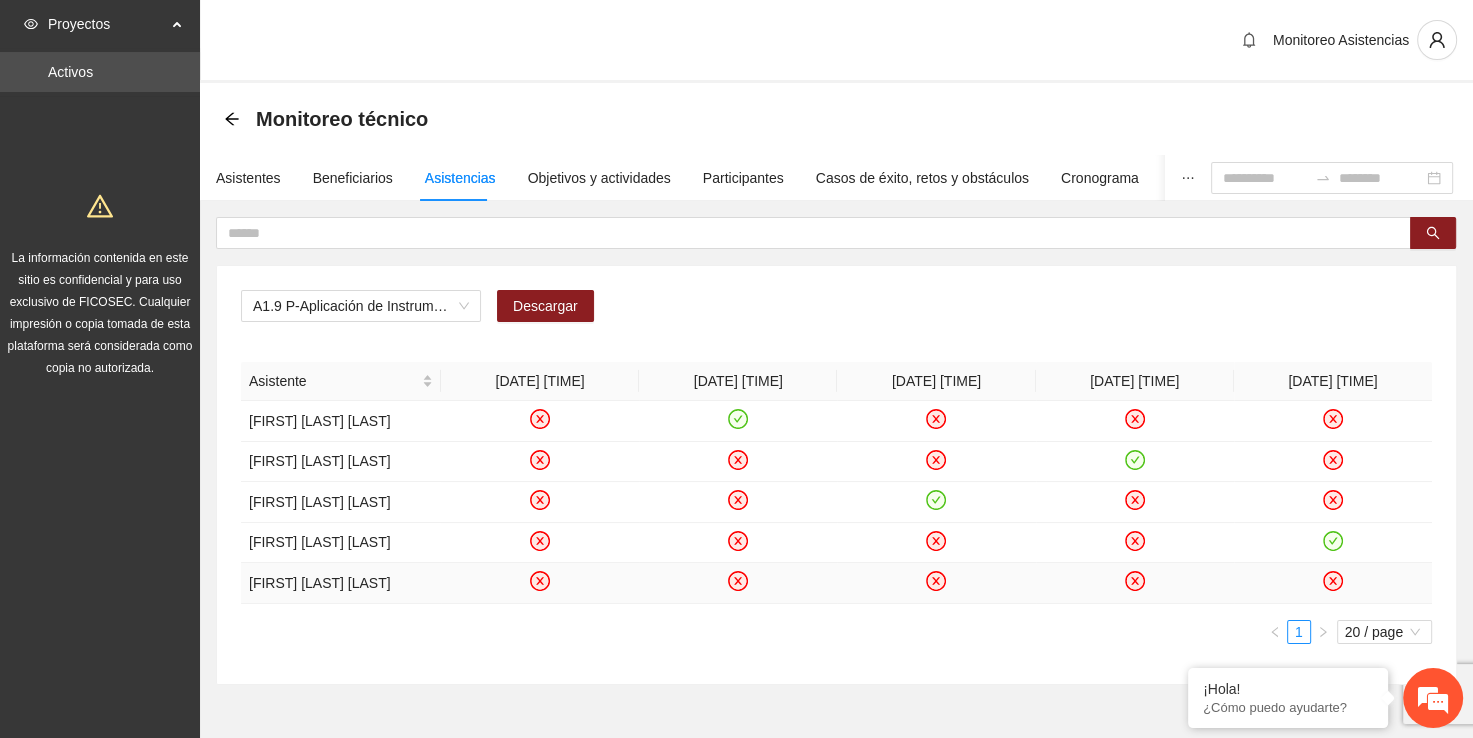 click on "A1.9 P-AplicACIÓN de Instrumento  Encuesta de Satisfacción en [CITY] Descargar Asistente [DATE] [TIME] [DATE] [TIME] [DATE] [TIME] [DATE] [TIME] [DATE] [TIME]             [FIRST] [LAST] [LAST] [FIRST] [LAST] [LAST] [FIRST] [LAST] [LAST]  [FIRST] [LAST] [LAST] [FIRST] [LAST] [LAST]  1 20 / page" at bounding box center [836, 451] 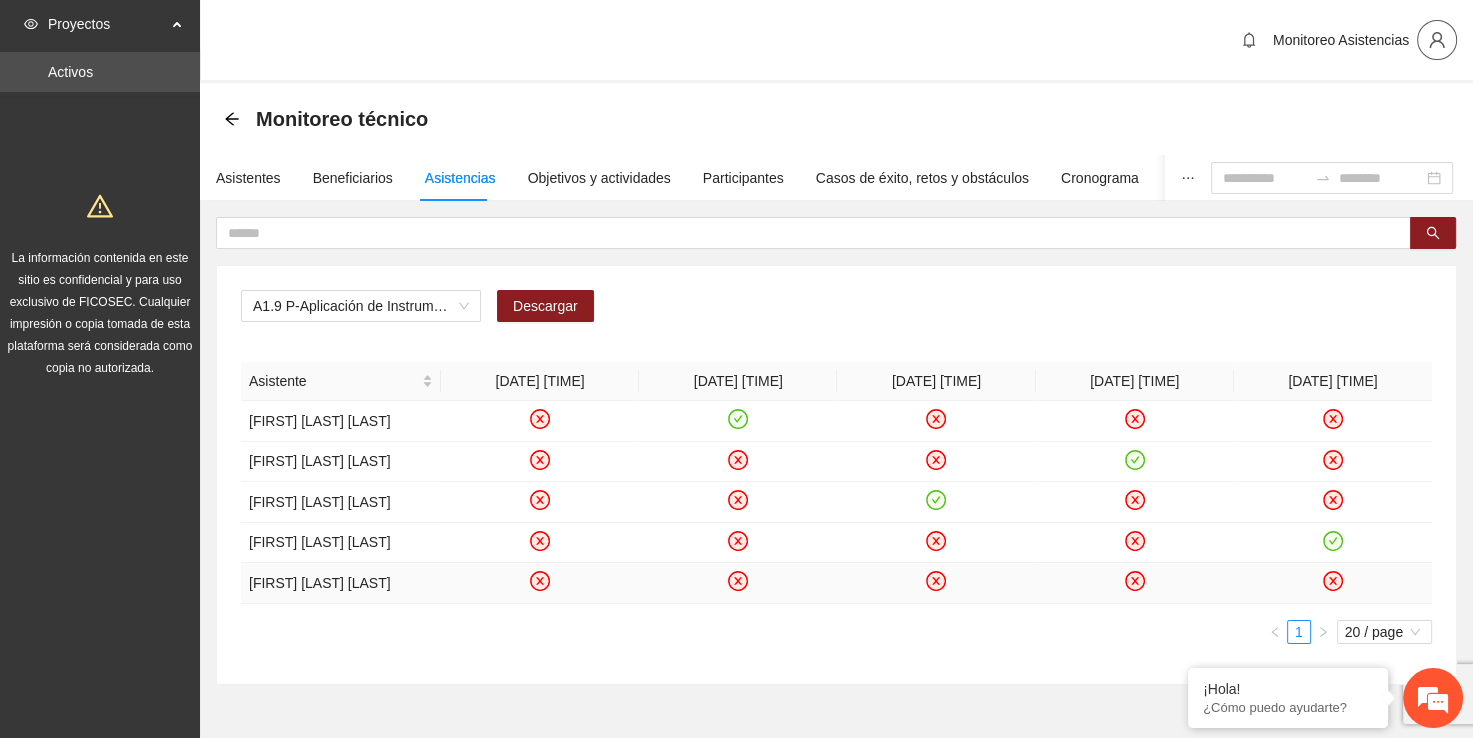 click at bounding box center [1437, 40] 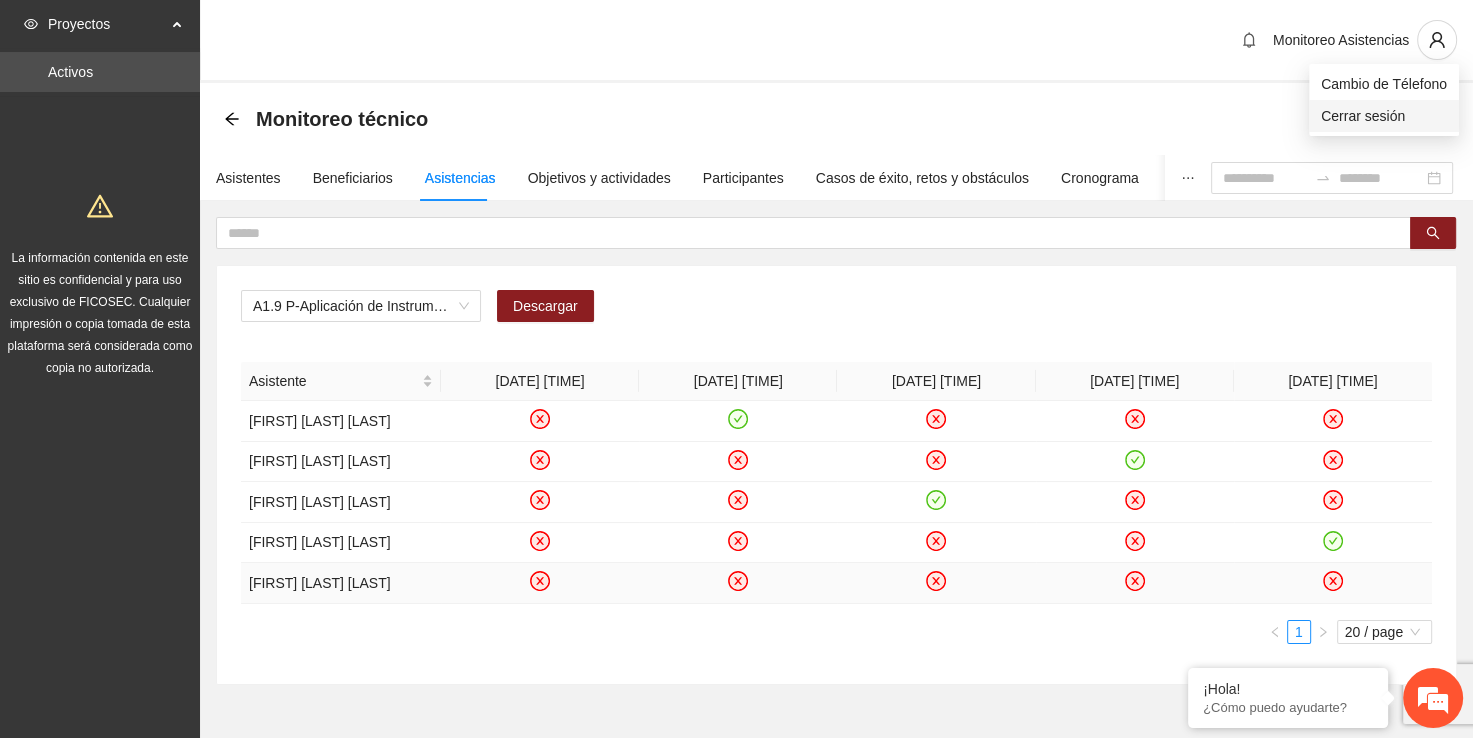 click on "Cerrar sesión" at bounding box center (1384, 116) 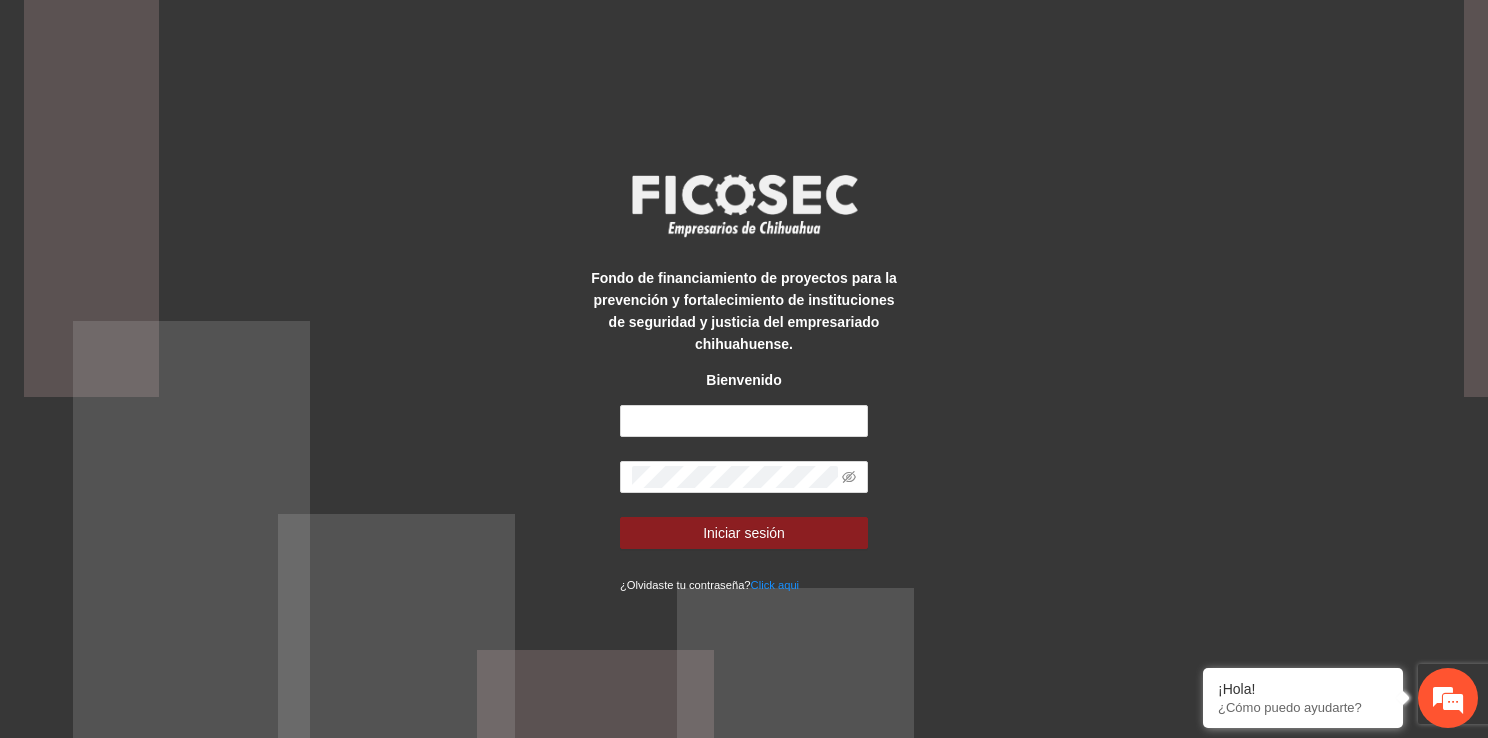 scroll, scrollTop: 0, scrollLeft: 0, axis: both 